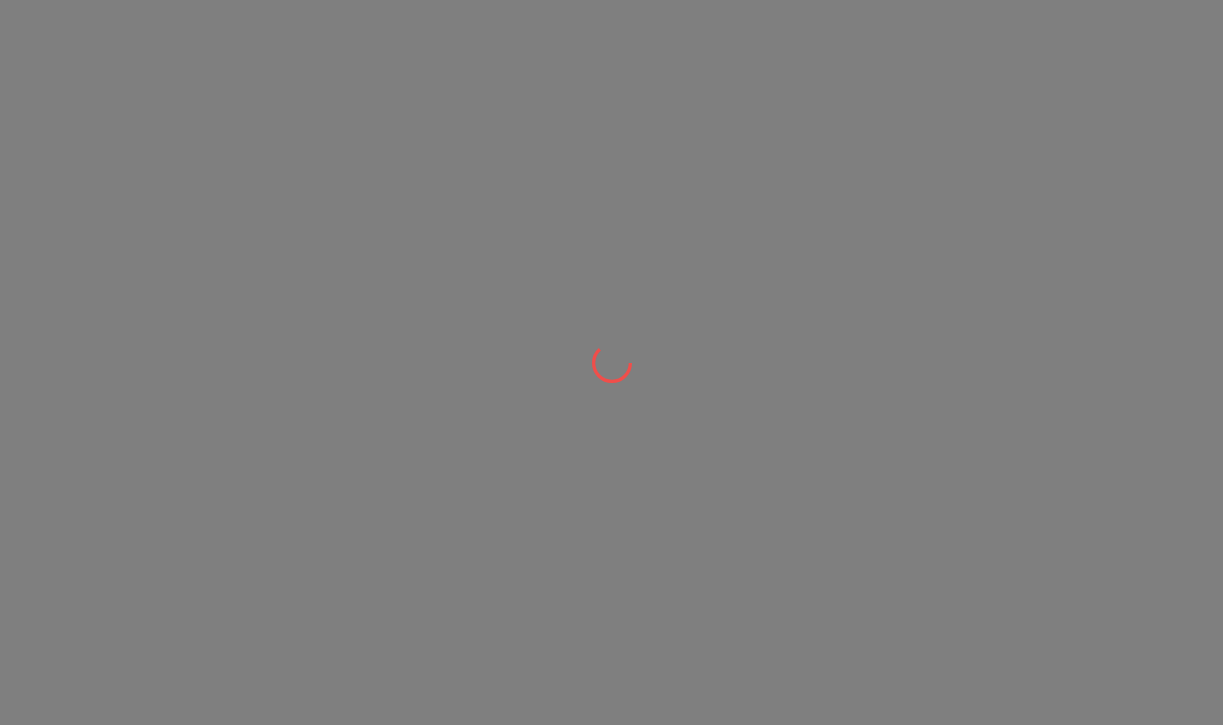 scroll, scrollTop: 0, scrollLeft: 0, axis: both 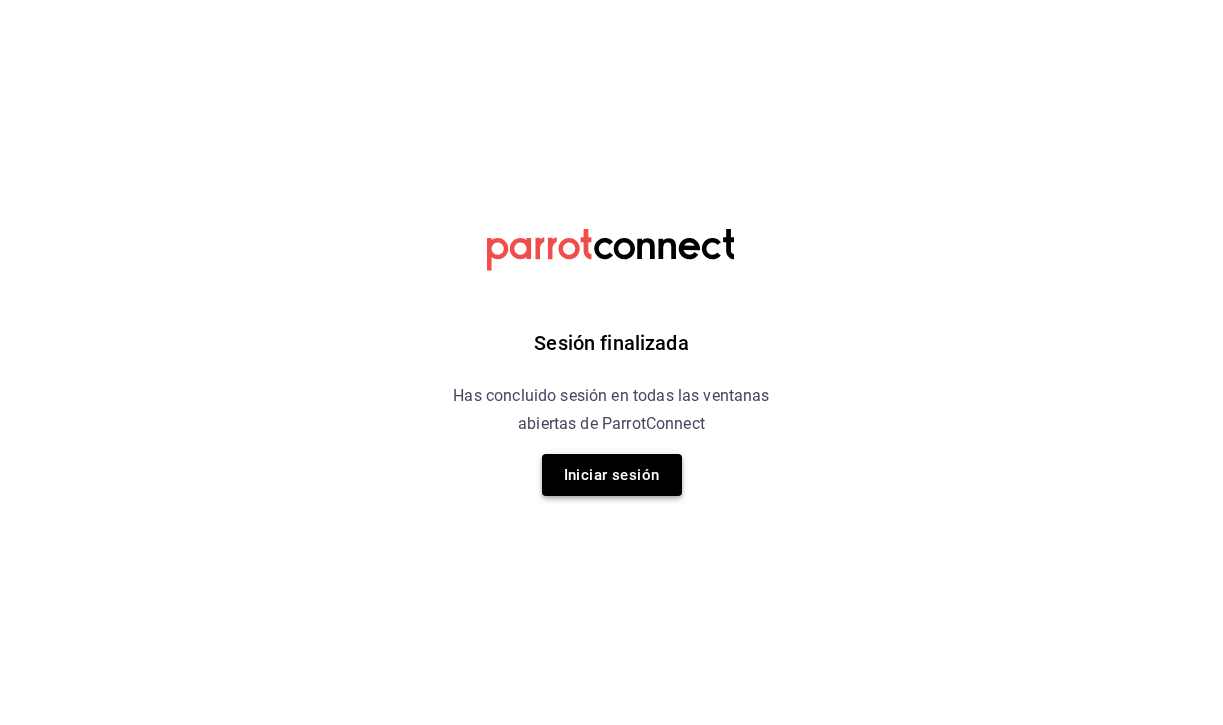 click on "Iniciar sesión" at bounding box center [612, 475] 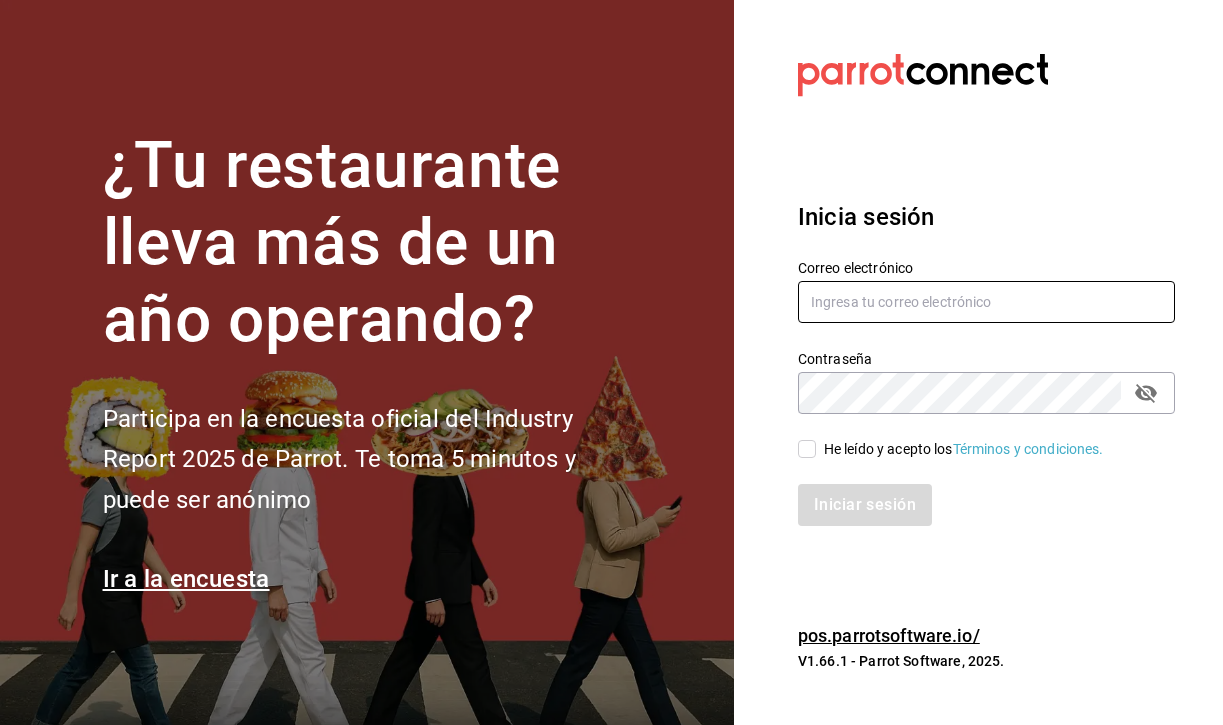 type on "ricardolic100@example.com" 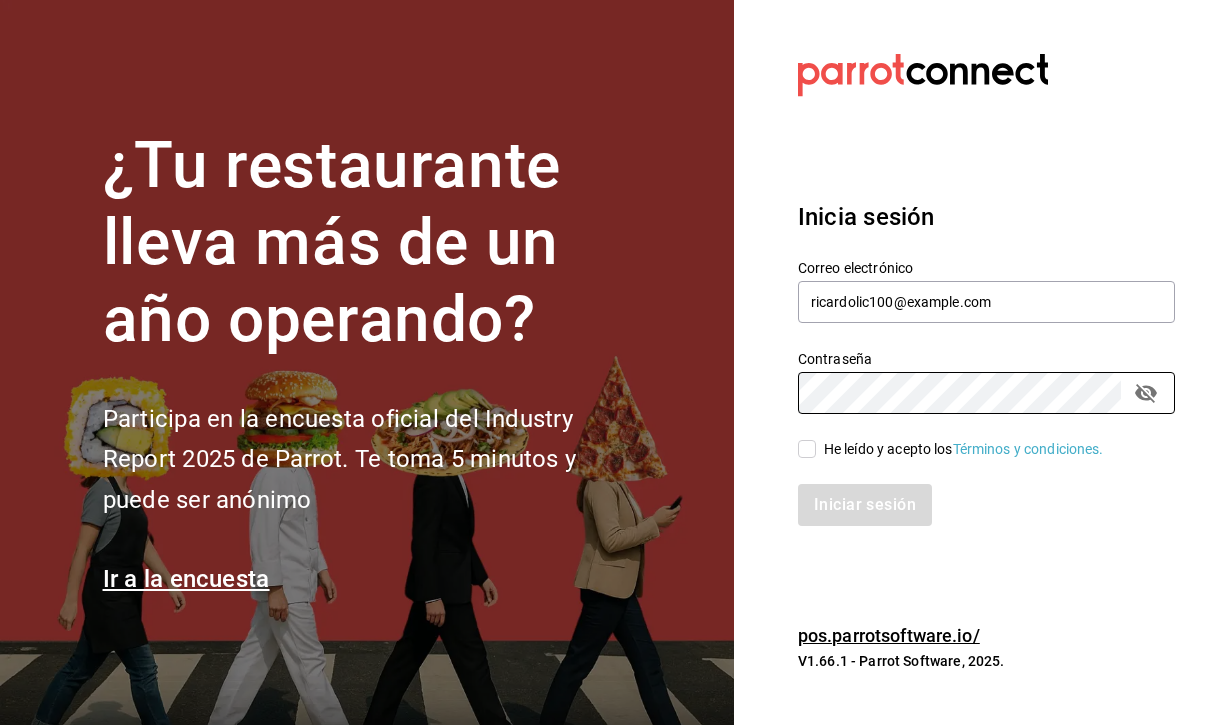 click on "He leído y acepto los  Términos y condiciones." at bounding box center (807, 449) 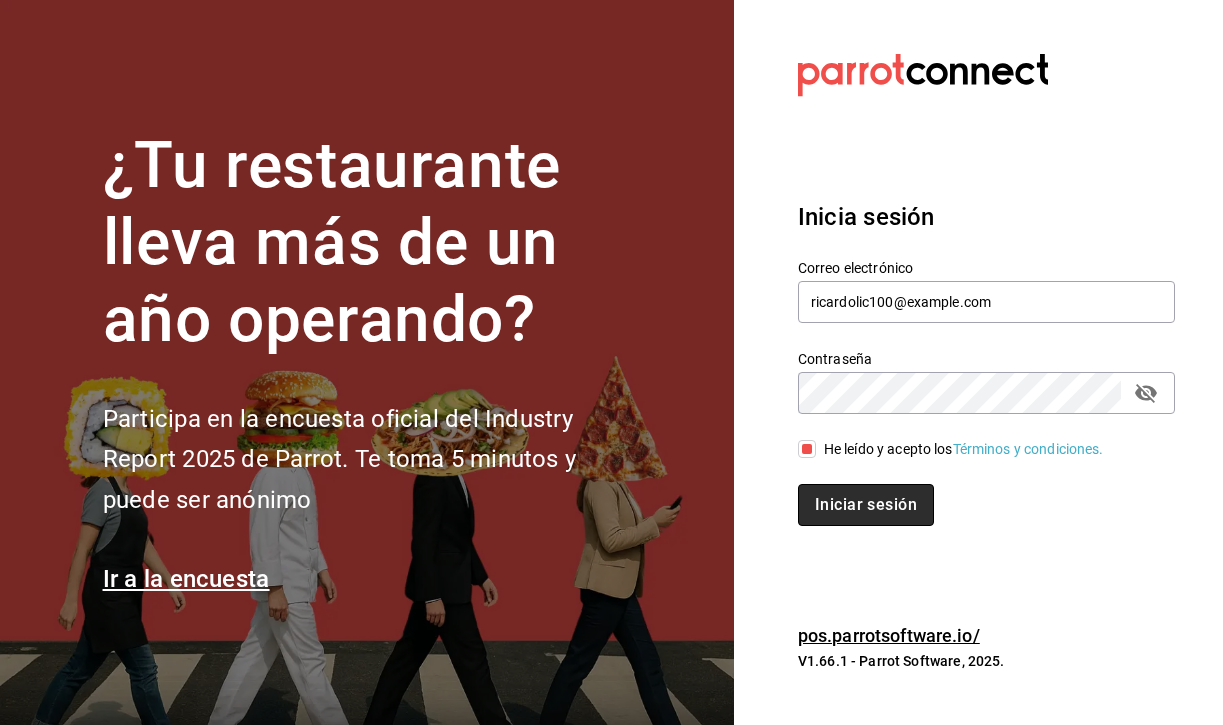 click on "Iniciar sesión" at bounding box center [866, 505] 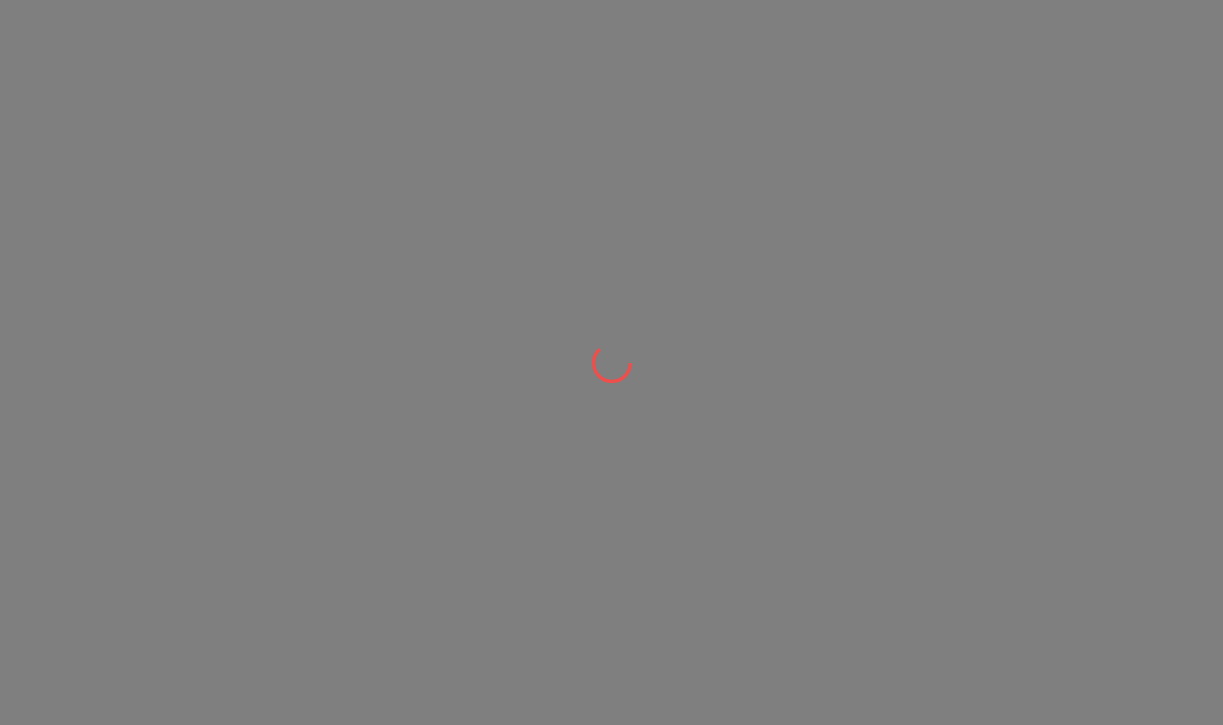 scroll, scrollTop: 0, scrollLeft: 0, axis: both 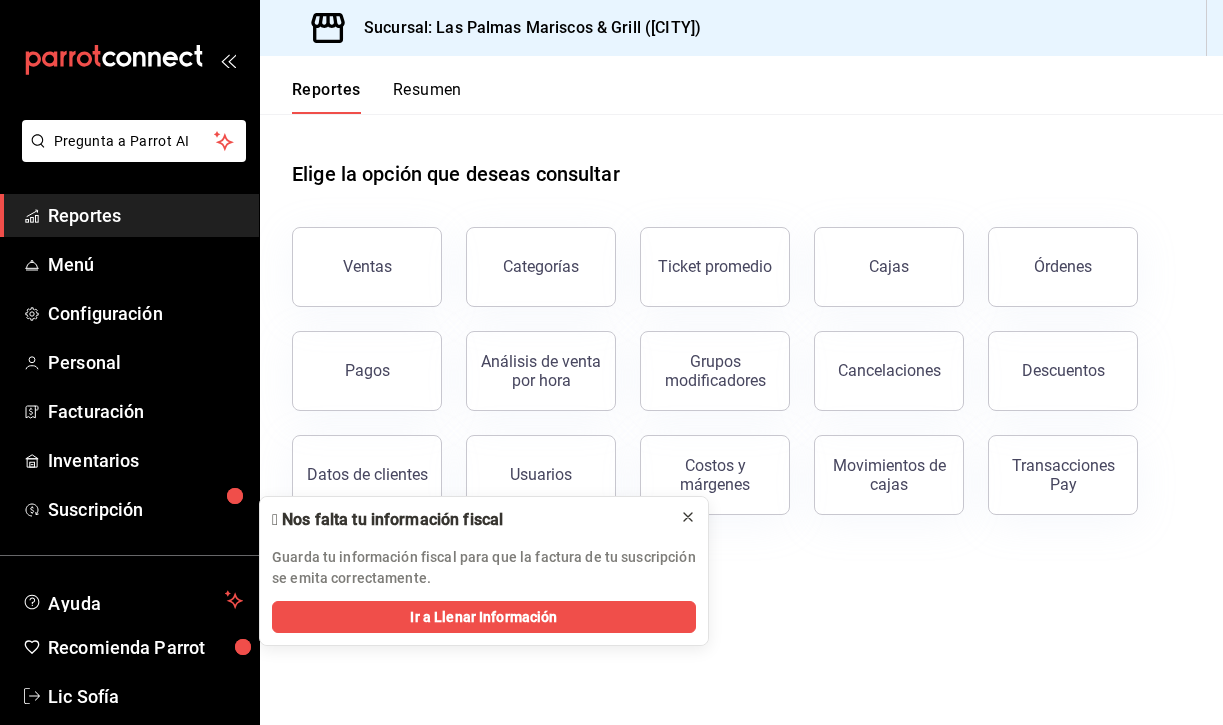 click 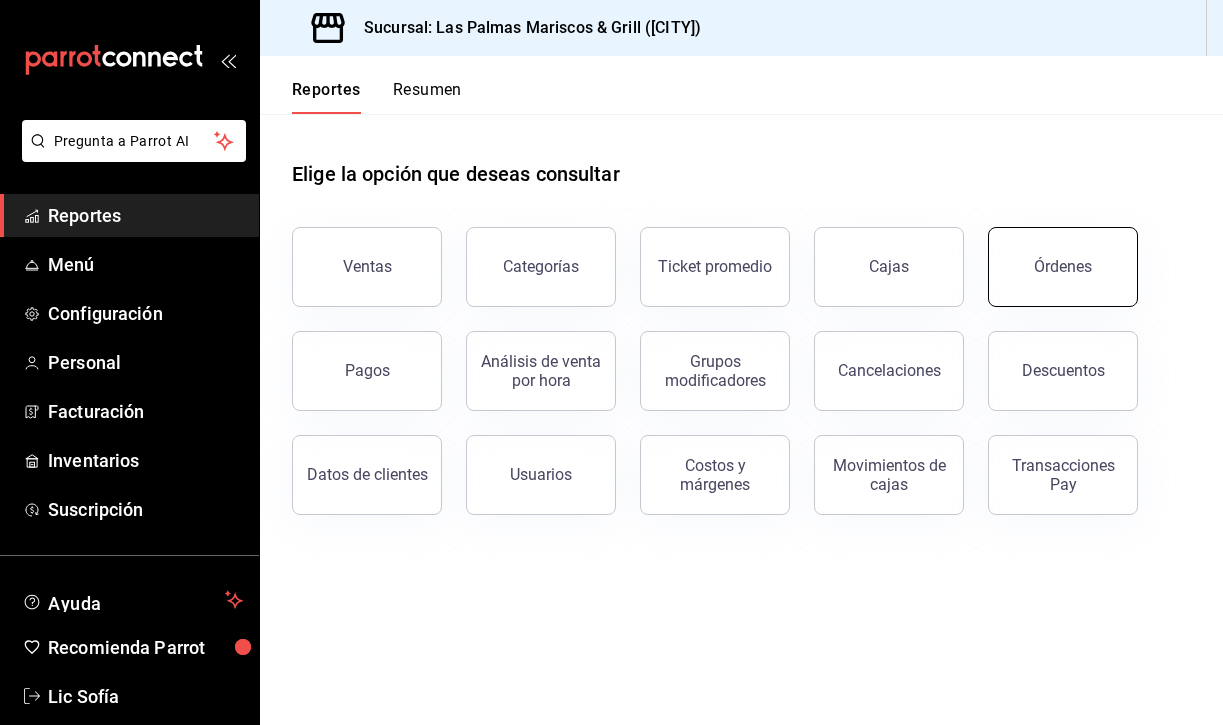click on "Órdenes" at bounding box center [1063, 267] 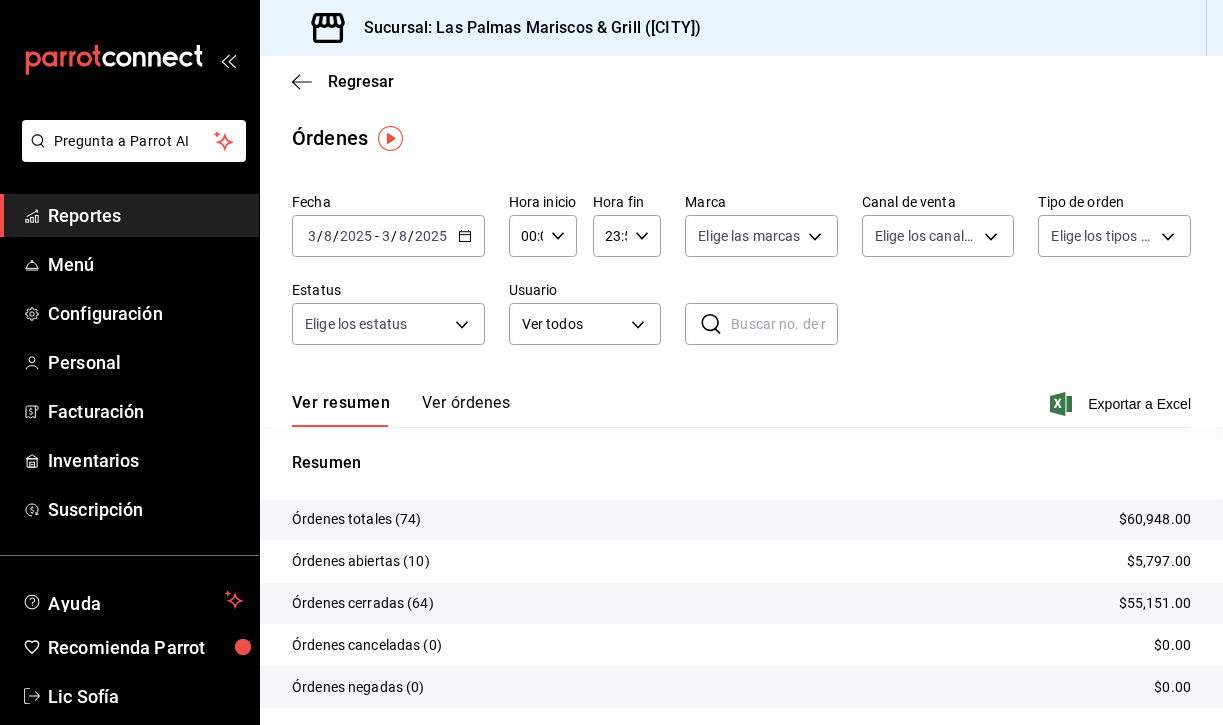 click 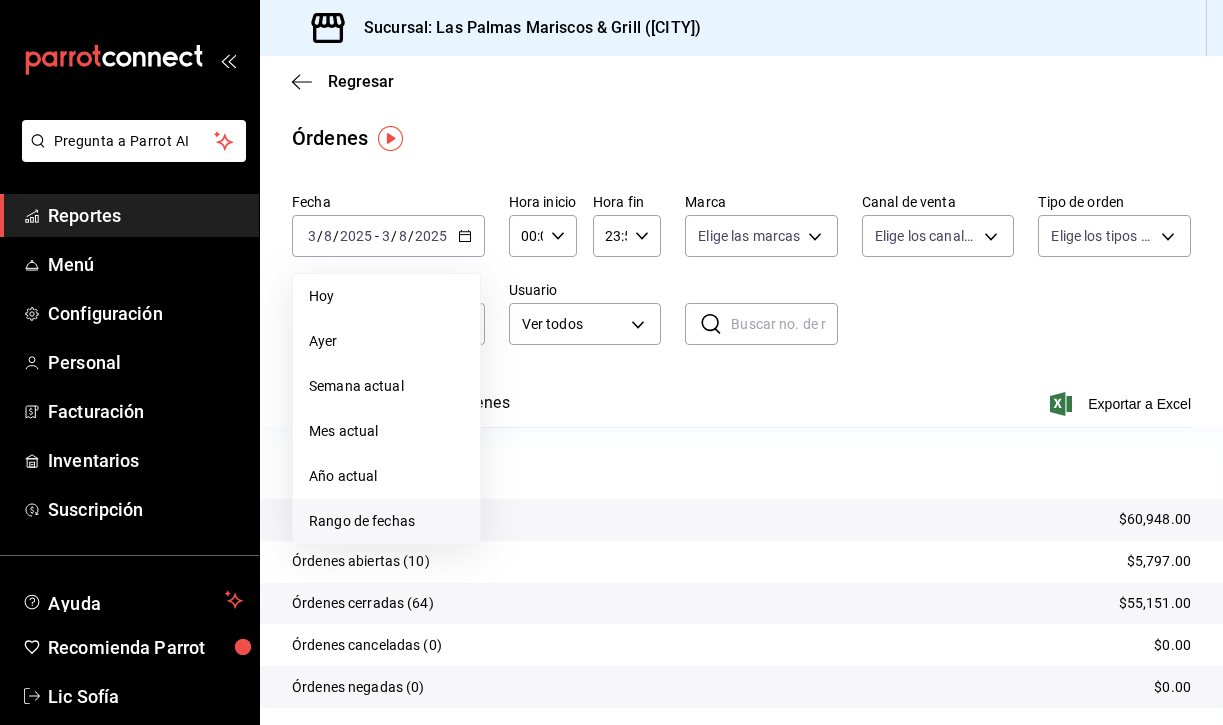 click on "Rango de fechas" at bounding box center [386, 521] 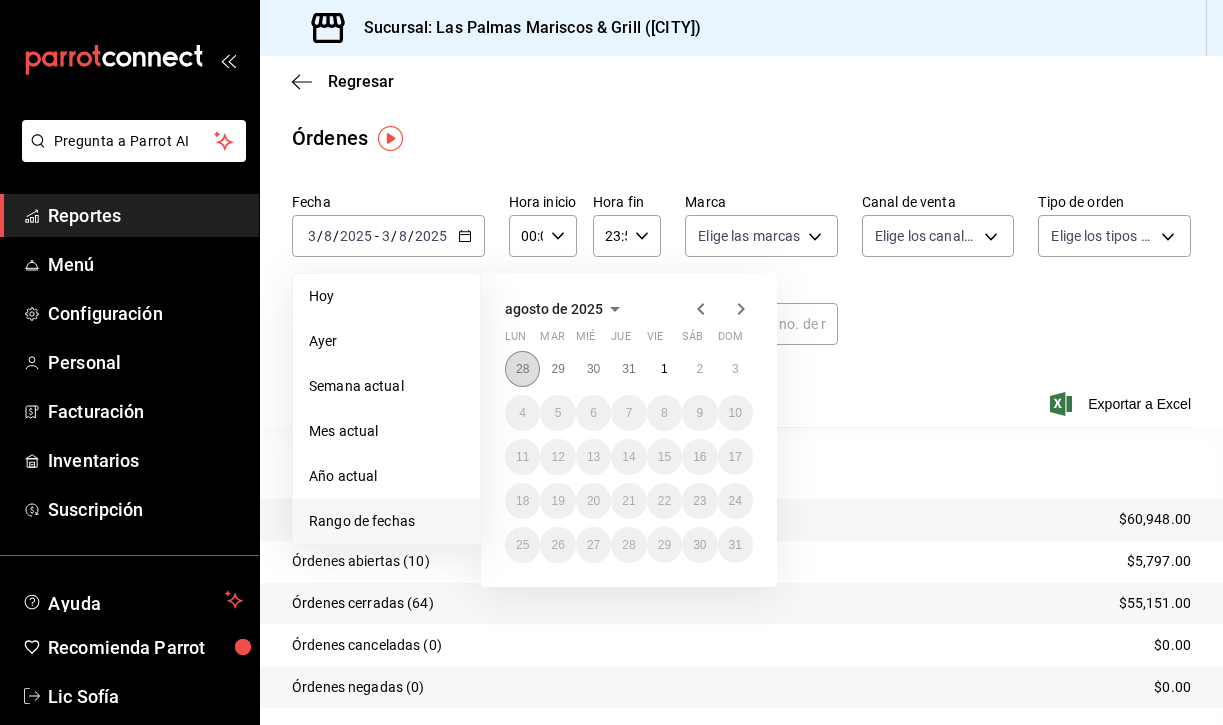 click on "28" at bounding box center [522, 369] 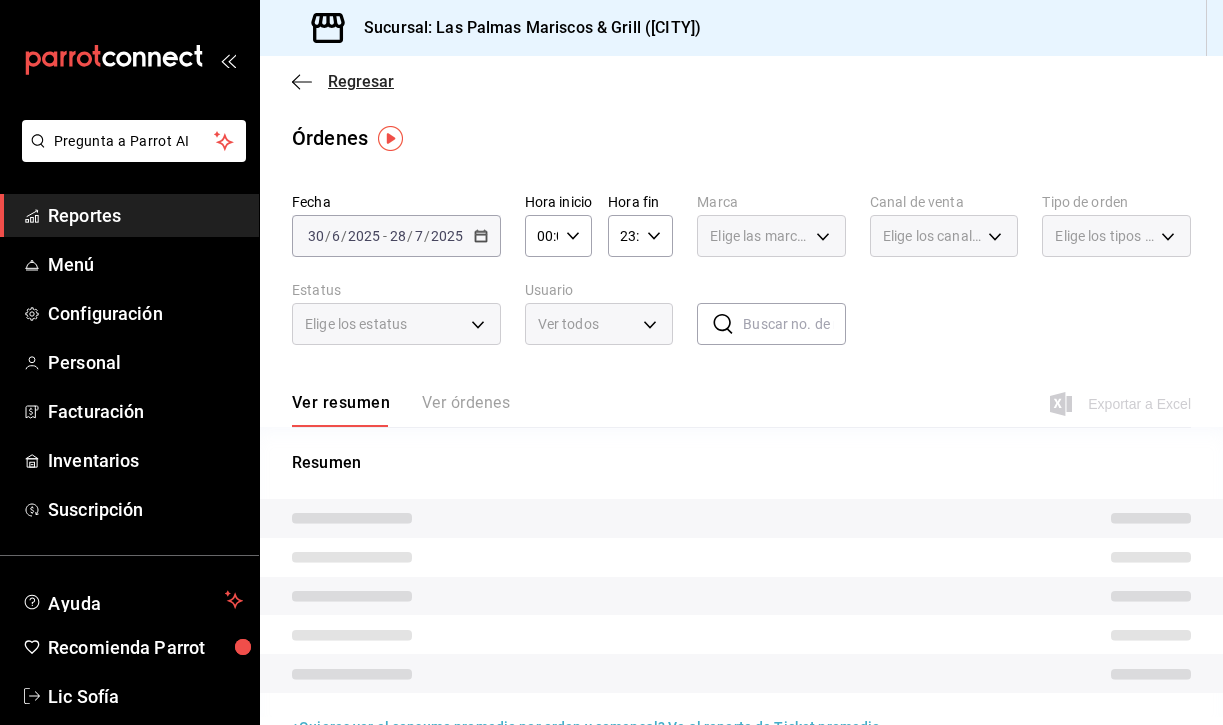 click 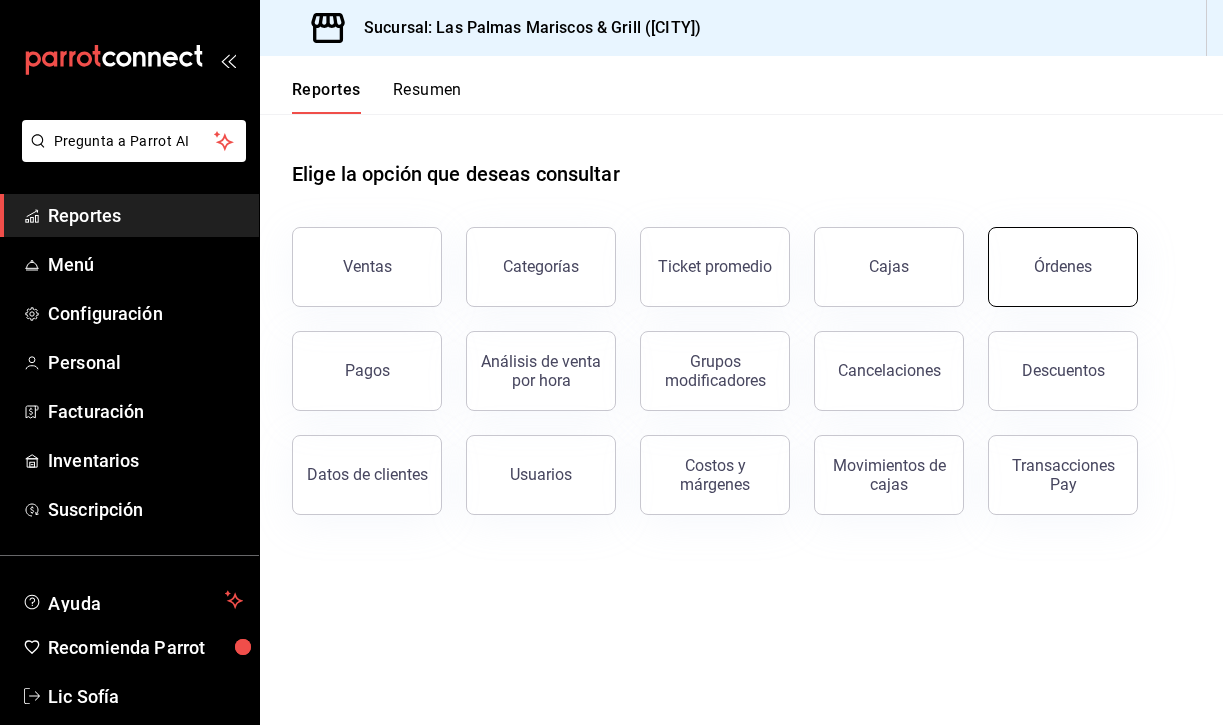 click on "Órdenes" at bounding box center [1063, 267] 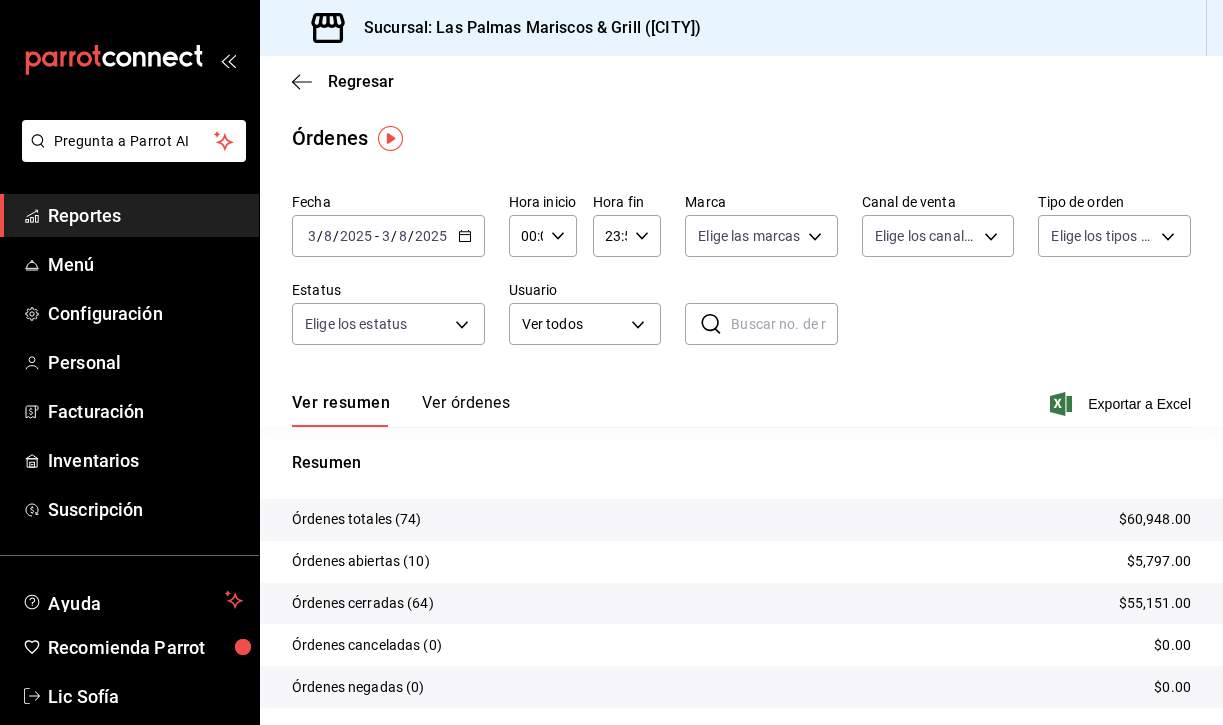click 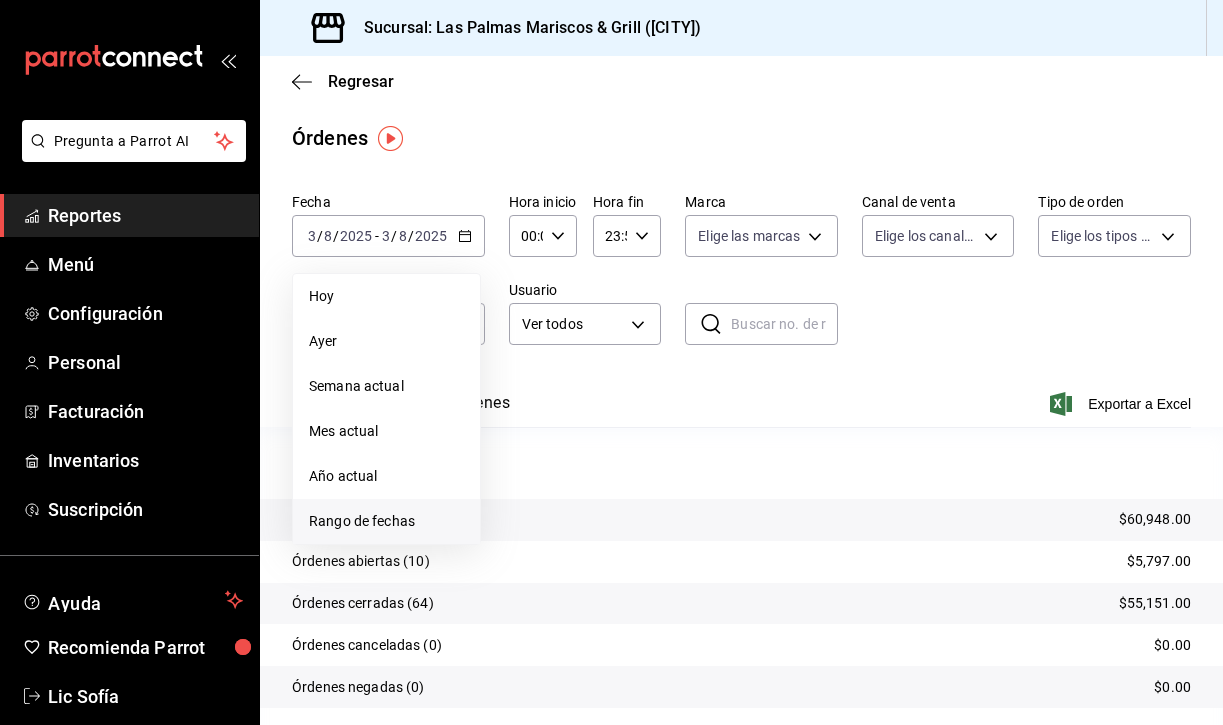 click on "Rango de fechas" at bounding box center [386, 521] 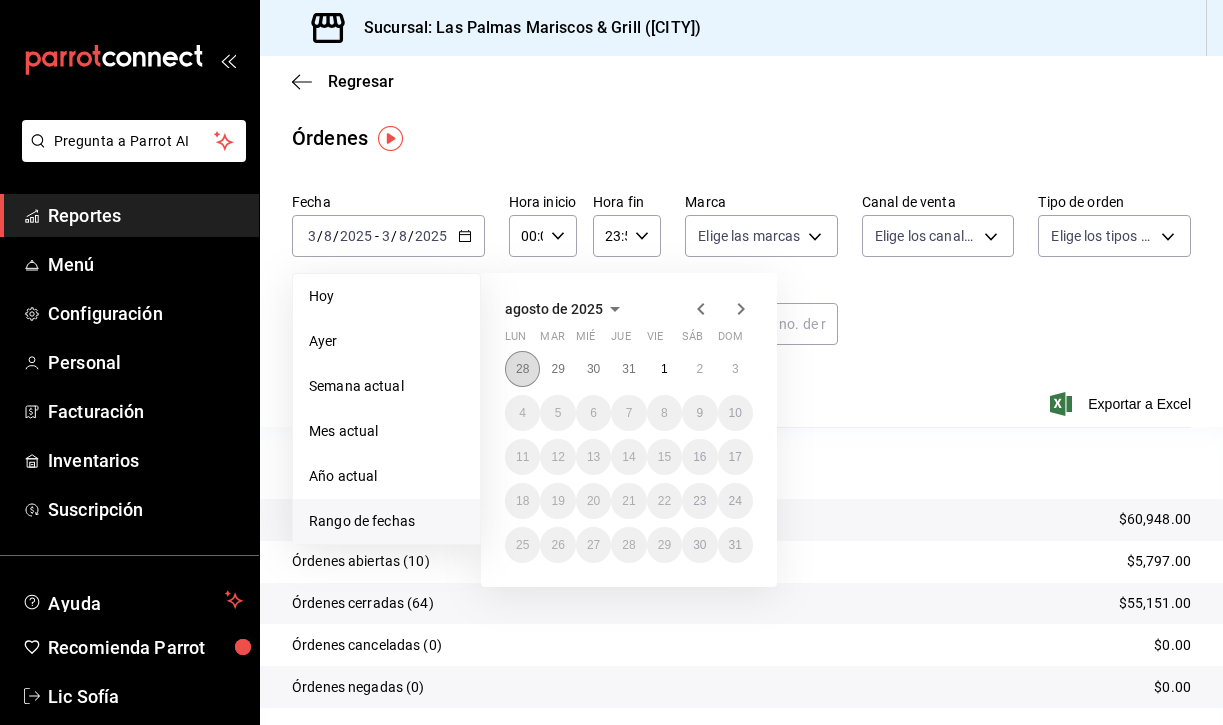 click on "28" at bounding box center (522, 369) 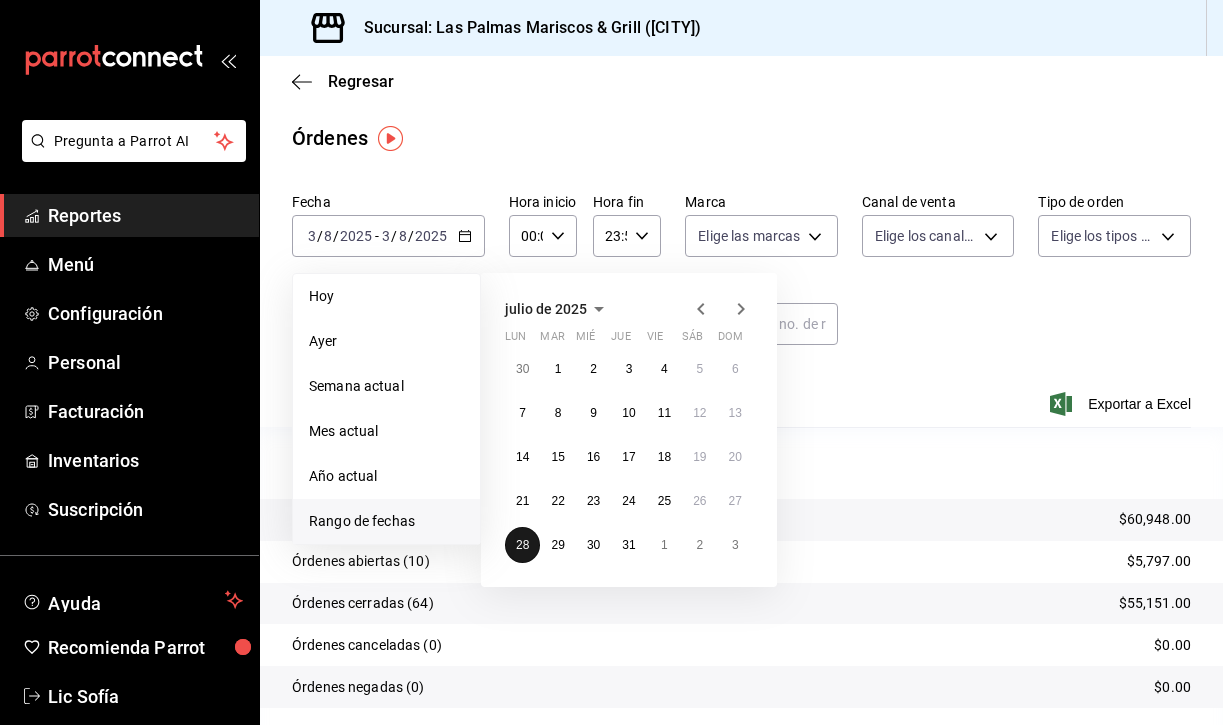 click on "28" at bounding box center (522, 545) 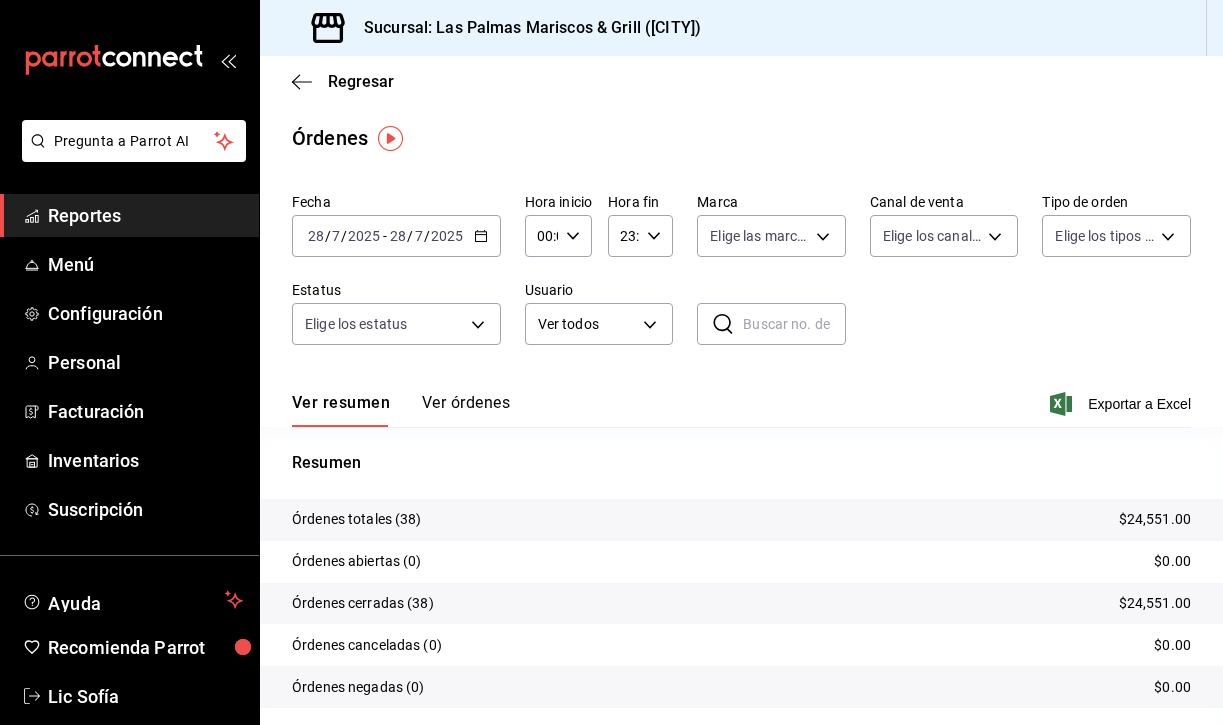 click on "Ver órdenes" at bounding box center (466, 410) 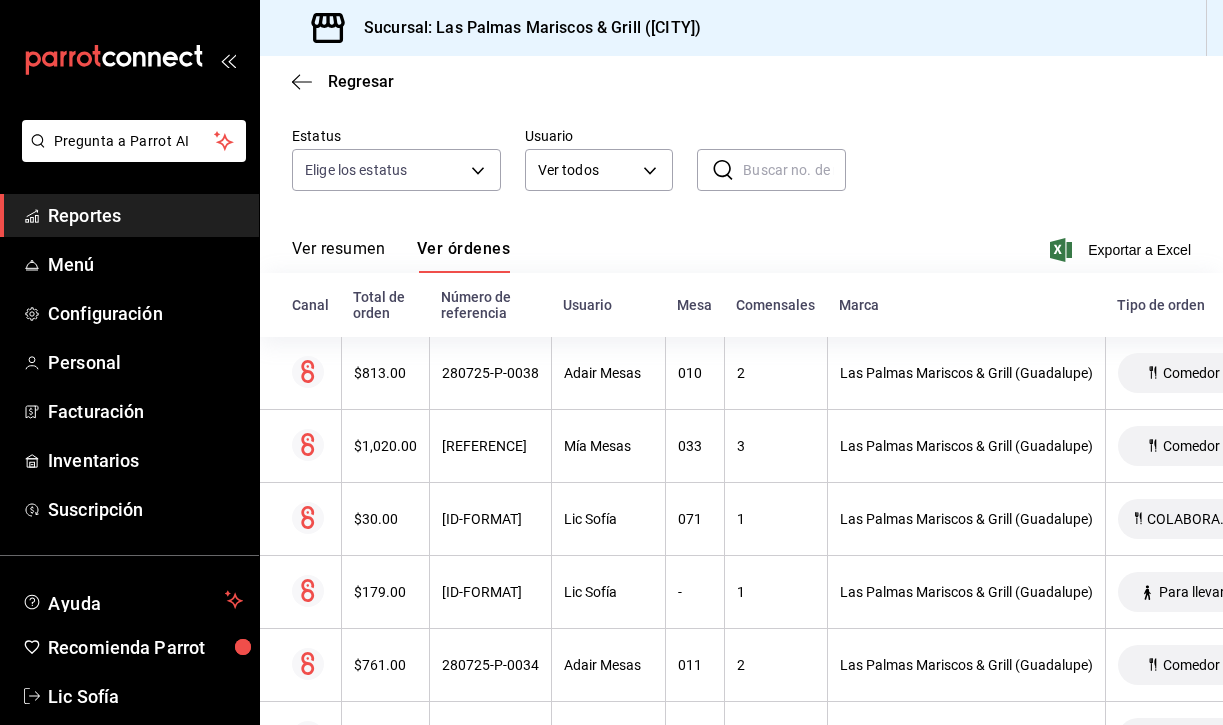 scroll, scrollTop: 155, scrollLeft: 0, axis: vertical 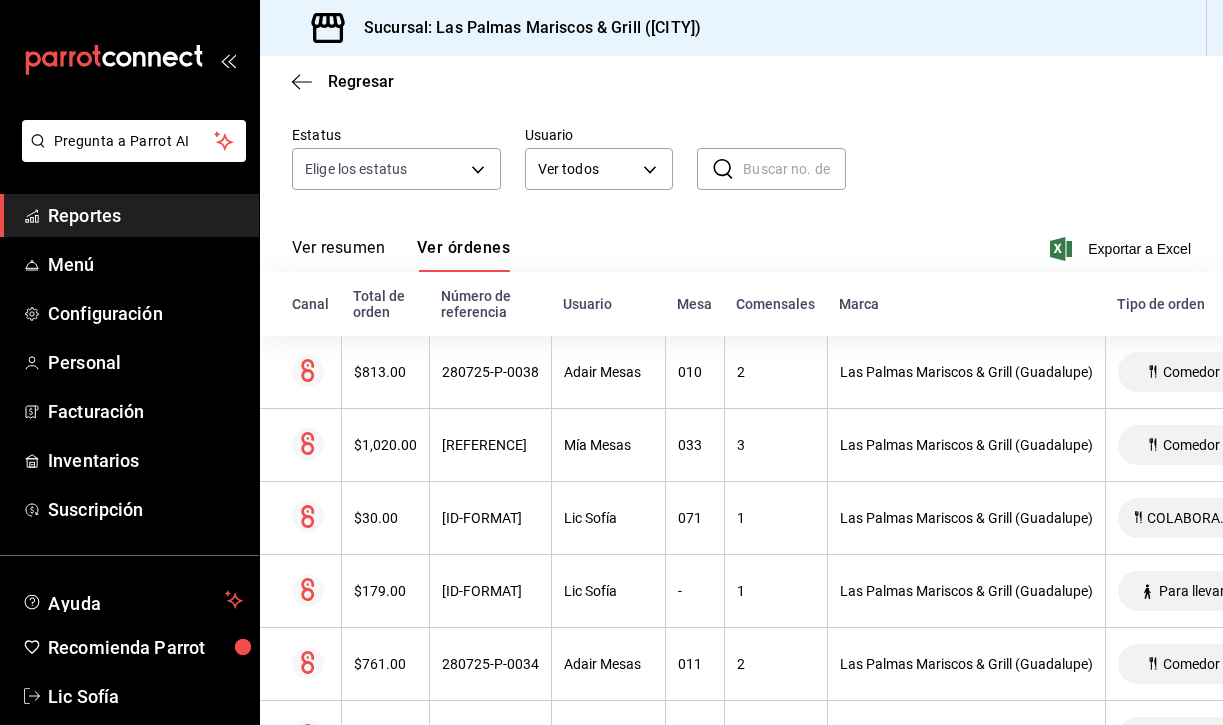 click on "Ver resumen" at bounding box center (338, 255) 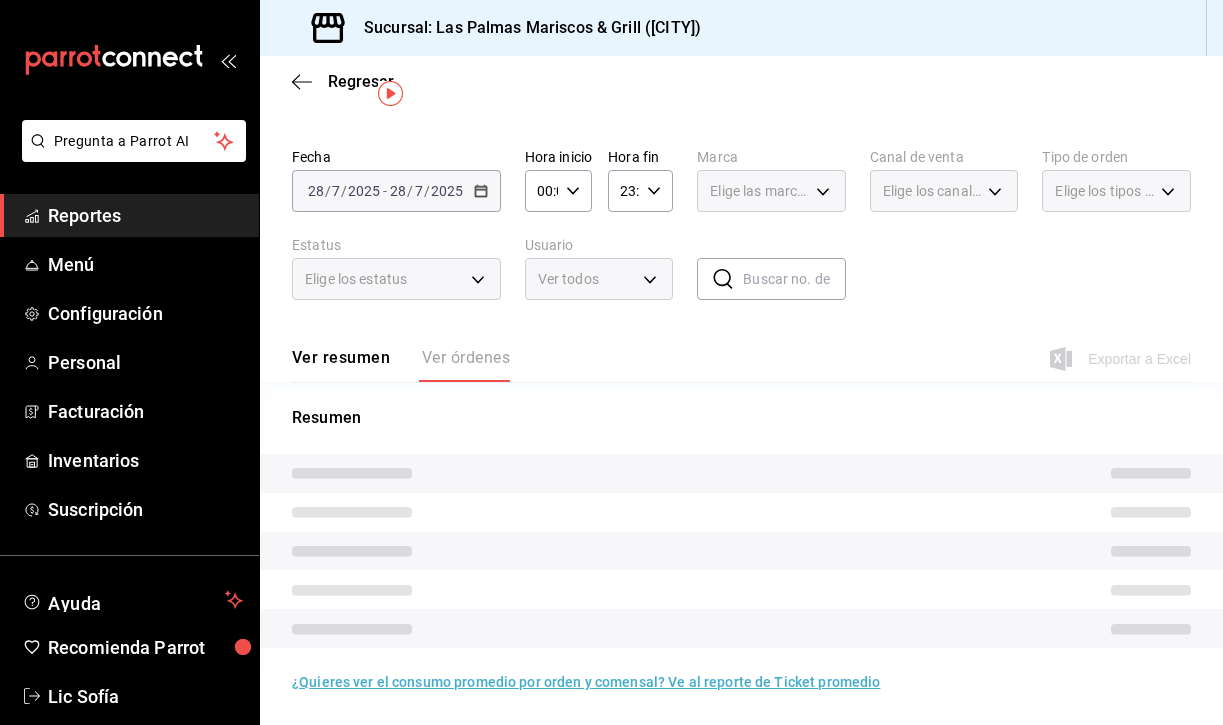 scroll, scrollTop: 45, scrollLeft: 0, axis: vertical 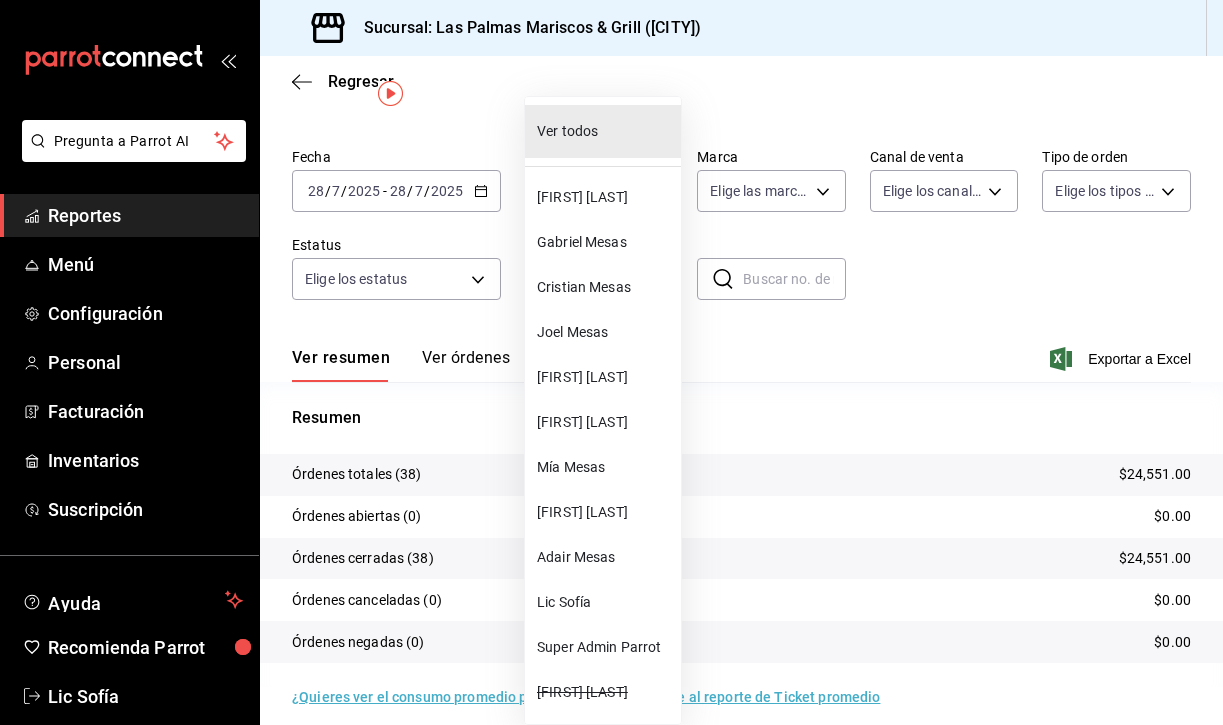 click on "Pregunta a Parrot AI Reportes   Menú   Configuración   Personal   Facturación   Inventarios   Suscripción   Ayuda Recomienda Parrot   Lic Sofía   Sugerir nueva función   Sucursal: Las Palmas Mariscos & Grill ([CITY]) Regresar Órdenes Fecha 2025-07-28 28 / 7 / 2025 - 2025-07-28 28 / 7 / 2025 Hora inicio 00:00 Hora inicio Hora fin 23:59 Hora fin Marca Elige las marcas Canal de venta Elige los canales de venta Tipo de orden Elige los tipos de orden Estatus Elige los estatus Usuario Ver todos ALL ​ ​ Ver resumen Ver órdenes Exportar a Excel Resumen Órdenes totales (38) $24,551.00 Órdenes abiertas (0) $0.00 Órdenes cerradas (38) $24,551.00 Órdenes canceladas (0) $0.00 Órdenes negadas (0) $0.00 ¿Quieres ver el consumo promedio por orden y comensal? Ve al reporte de Ticket promedio Pregunta a Parrot AI Reportes   Menú   Configuración   Personal   Facturación   Inventarios   Suscripción   Ayuda Recomienda Parrot   Lic Sofía   Sugerir nueva función   GANA 1 MES GRATIS EN TU SUSCRIPCIÓN AQUÍ" at bounding box center (611, 362) 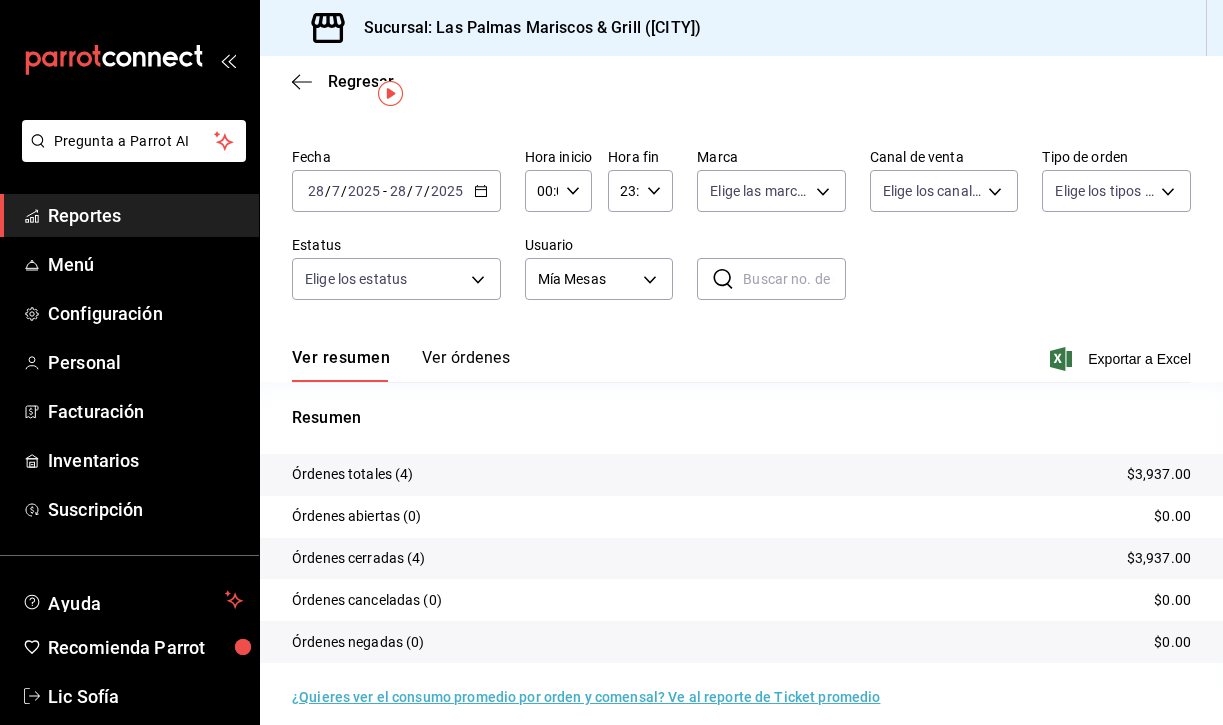 click on "Ver órdenes" at bounding box center [466, 365] 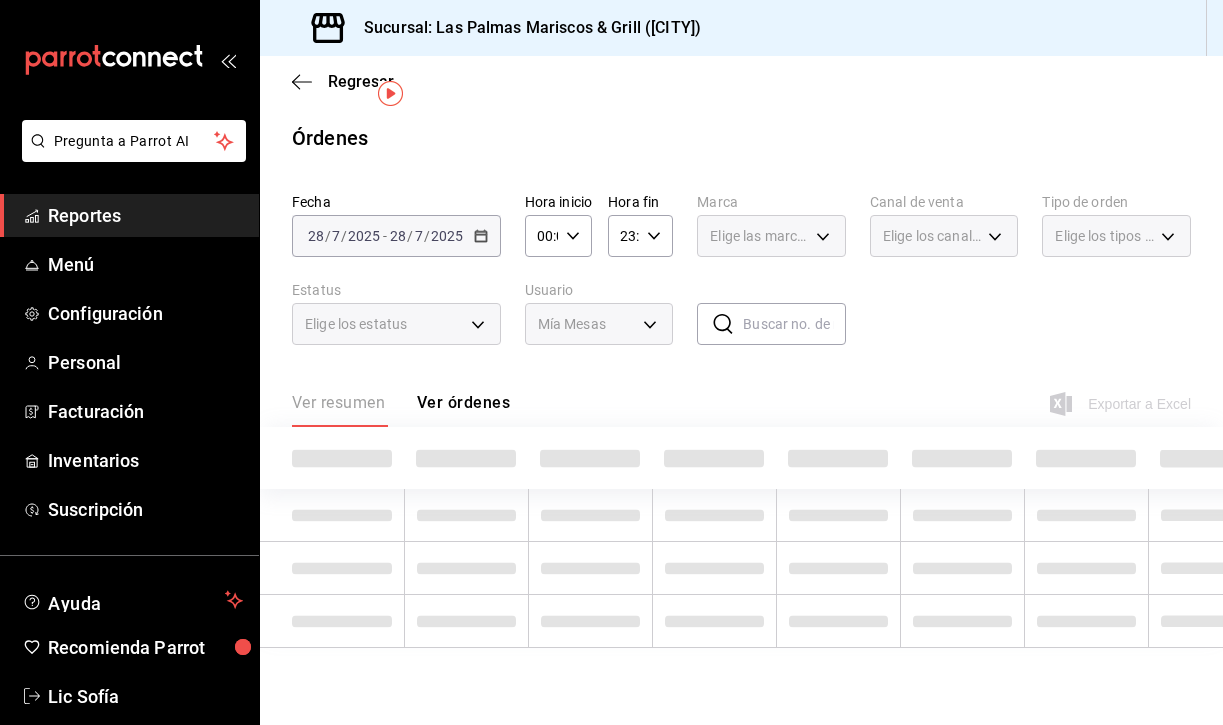 scroll, scrollTop: 0, scrollLeft: 0, axis: both 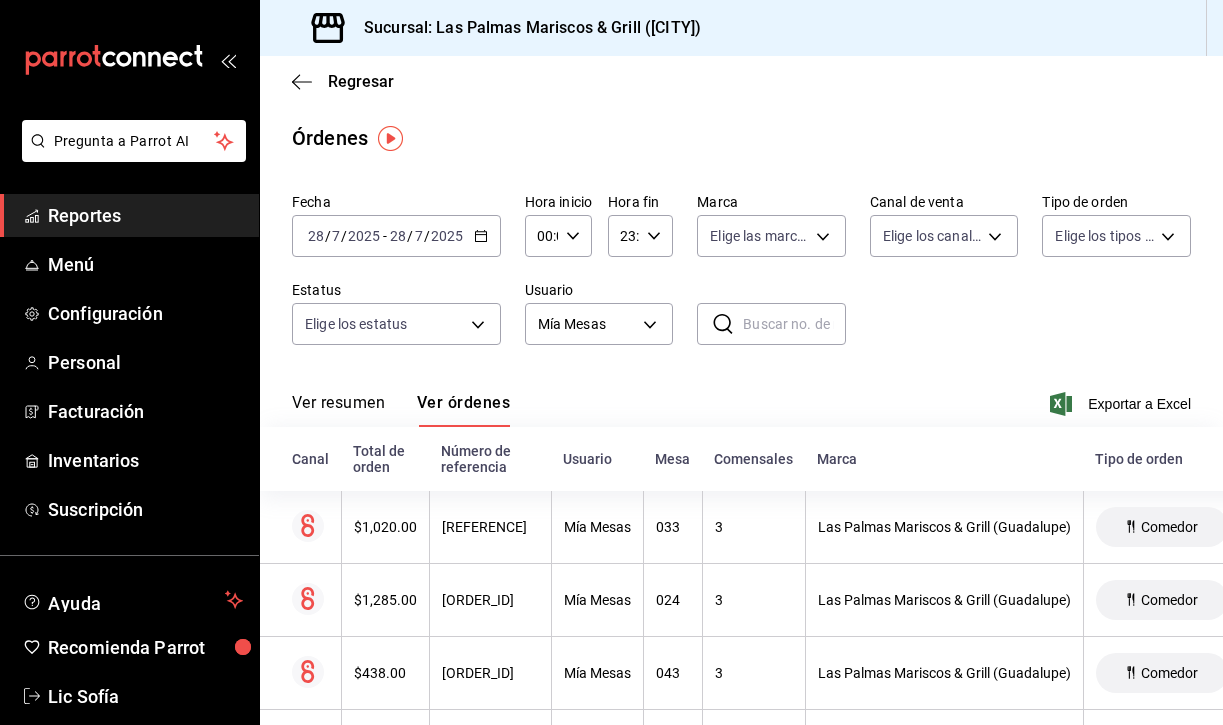 click on "Ver resumen Ver órdenes Exportar a Excel" at bounding box center (741, 398) 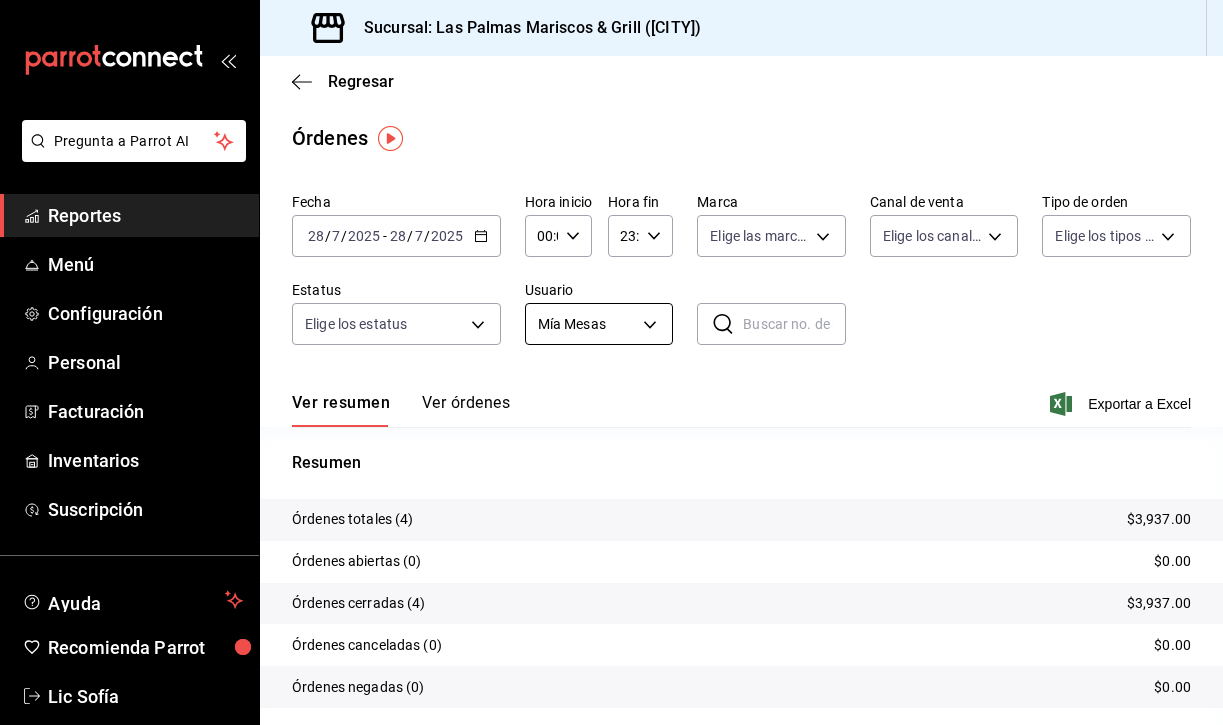 click on "Pregunta a Parrot AI Reportes   Menú   Configuración   Personal   Facturación   Inventarios   Suscripción   Ayuda Recomienda Parrot   Lic [PERSON]   Sugerir nueva función   Sucursal: Las Palmas Mariscos & Grill (MTY) Regresar Órdenes Fecha 2025-07-28 28 / 7 / 2025 - 2025-07-28 28 / 7 / 2025 Hora inicio 00:00 Hora inicio Hora fin 23:59 Hora fin Marca Elige las marcas Canal de venta Elige los canales de venta Tipo de orden Elige los tipos de orden Estatus Elige los estatus Usuario Mía Mesas [UUID] ​ ​ Ver resumen Ver órdenes Exportar a Excel Resumen Órdenes totales (4) $3,937.00 Órdenes abiertas (0) $0.00 Órdenes cerradas (4) $3,937.00 Órdenes canceladas (0) $0.00 Órdenes negadas (0) $0.00 ¿Quieres ver el consumo promedio por orden y comensal? Ve al reporte de Ticket promedio Pregunta a Parrot AI Reportes   Menú   Configuración   Personal   Facturación   Inventarios   Suscripción   Ayuda Recomienda Parrot   Lic [PERSON]   Sugerir nueva función   Ir a video" at bounding box center [611, 362] 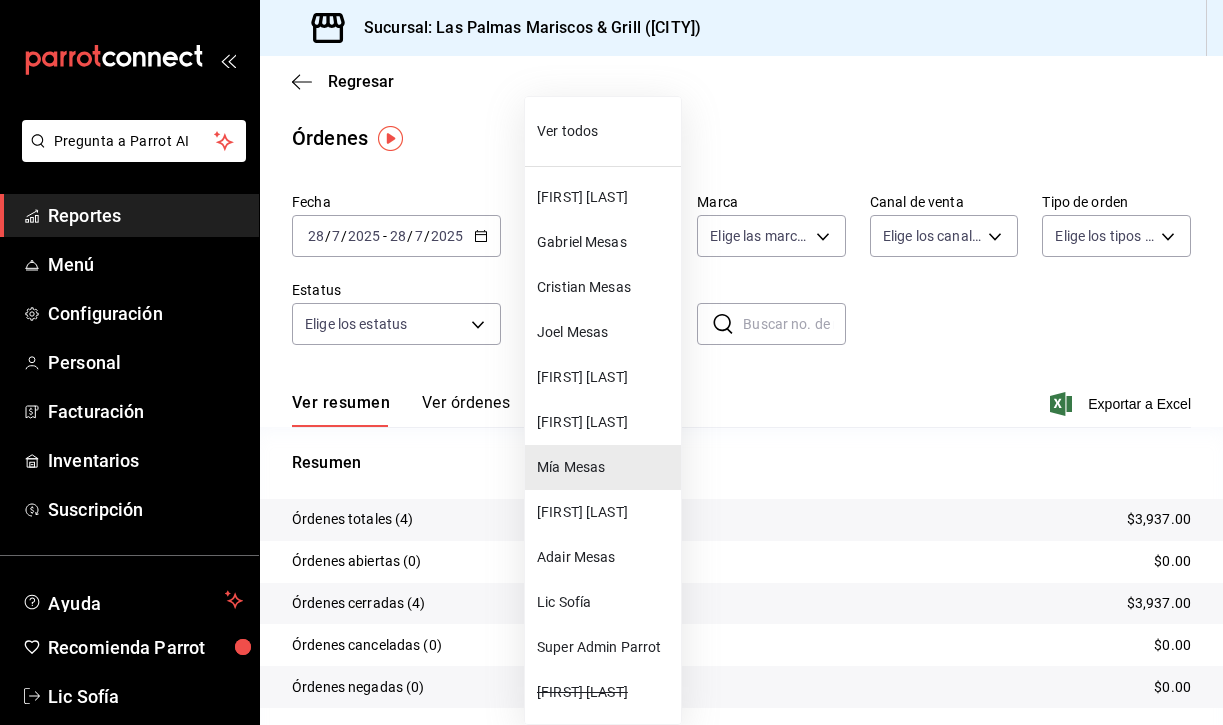 click on "Adair Mesas" at bounding box center [605, 557] 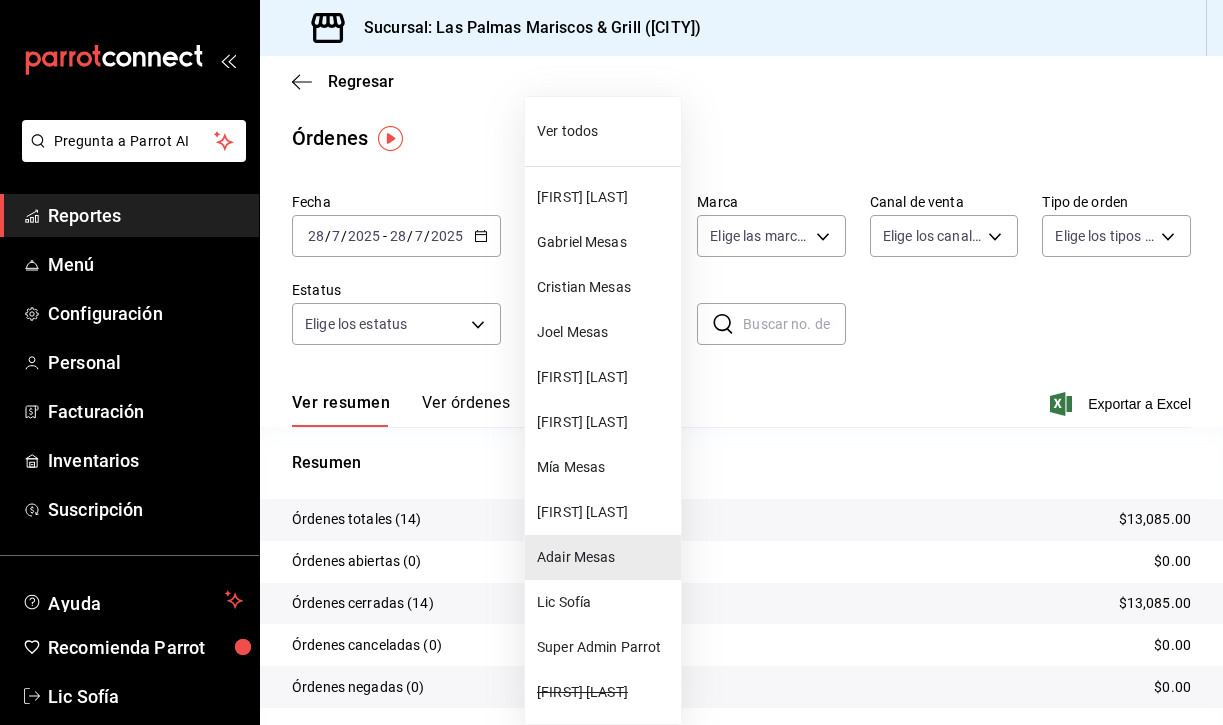 click on "Pregunta a Parrot AI Reportes   Menú   Configuración   Personal   Facturación   Inventarios   Suscripción   Ayuda Recomienda Parrot   Lic Sofía   Sugerir nueva función   Sucursal: Las Palmas Mariscos & Grill ([CITY]) Regresar Órdenes Fecha 2025-07-28 28 / 7 / 2025 - 2025-07-28 28 / 7 / 2025 Hora inicio 00:00 Hora inicio Hora fin 23:59 Hora fin Marca Elige las marcas Canal de venta Elige los canales de venta Tipo de orden Elige los tipos de orden Estatus Elige los estatus Usuario [PERSON] [LAST_NAME] [UUID] ​ ​ Ver resumen Ver órdenes Exportar a Excel Resumen Órdenes totales (14) $13,085.00 Órdenes abiertas (0) $0.00 Órdenes cerradas (14) $13,085.00 Órdenes canceladas (0) $0.00 Órdenes negadas (0) $0.00 ¿Quieres ver el consumo promedio por orden y comensal? Ve al reporte de Ticket promedio Pregunta a Parrot AI Reportes   Menú   Configuración   Personal   Facturación   Inventarios   Suscripción   Ayuda Recomienda Parrot   Lic Sofía   Sugerir nueva función   Ir a video" at bounding box center [611, 362] 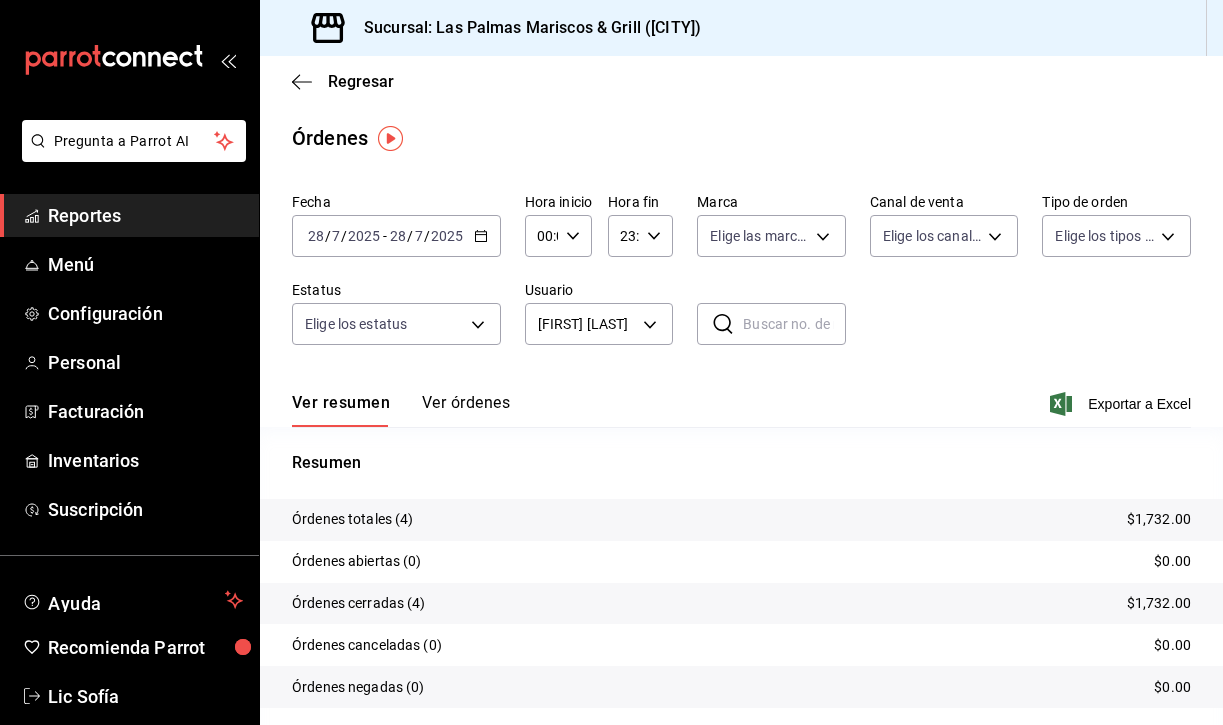 click on "Ver órdenes" at bounding box center [466, 410] 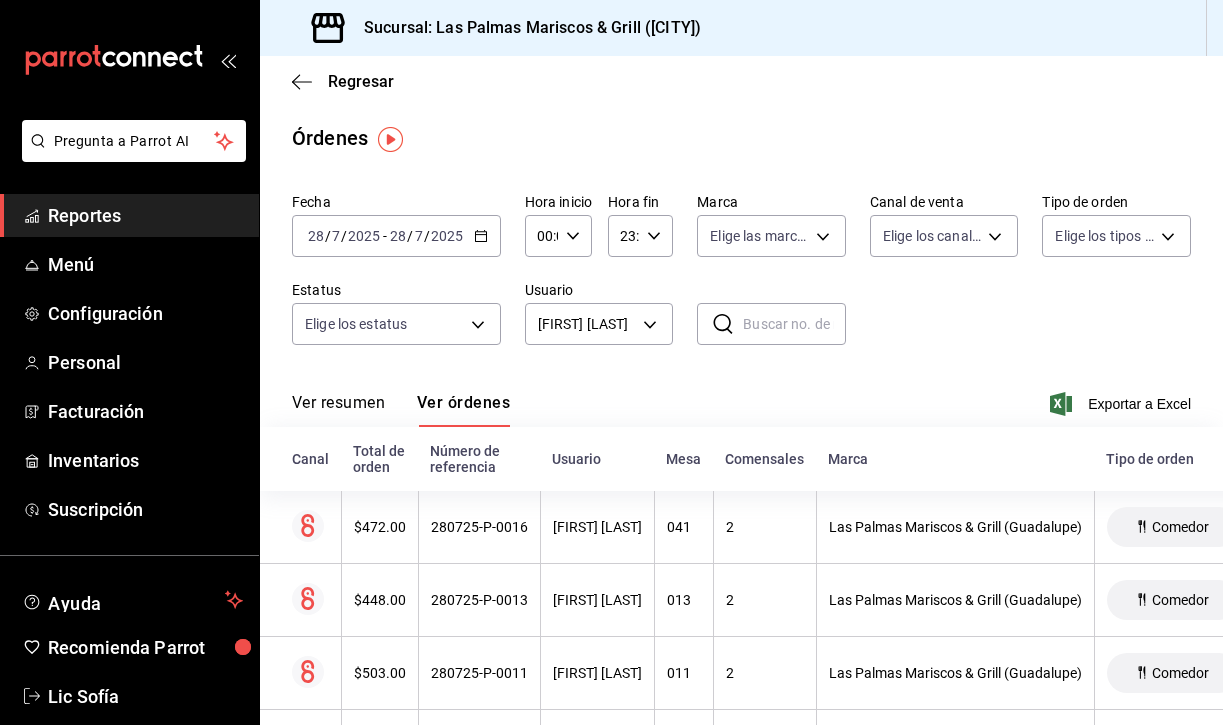 scroll, scrollTop: 0, scrollLeft: 0, axis: both 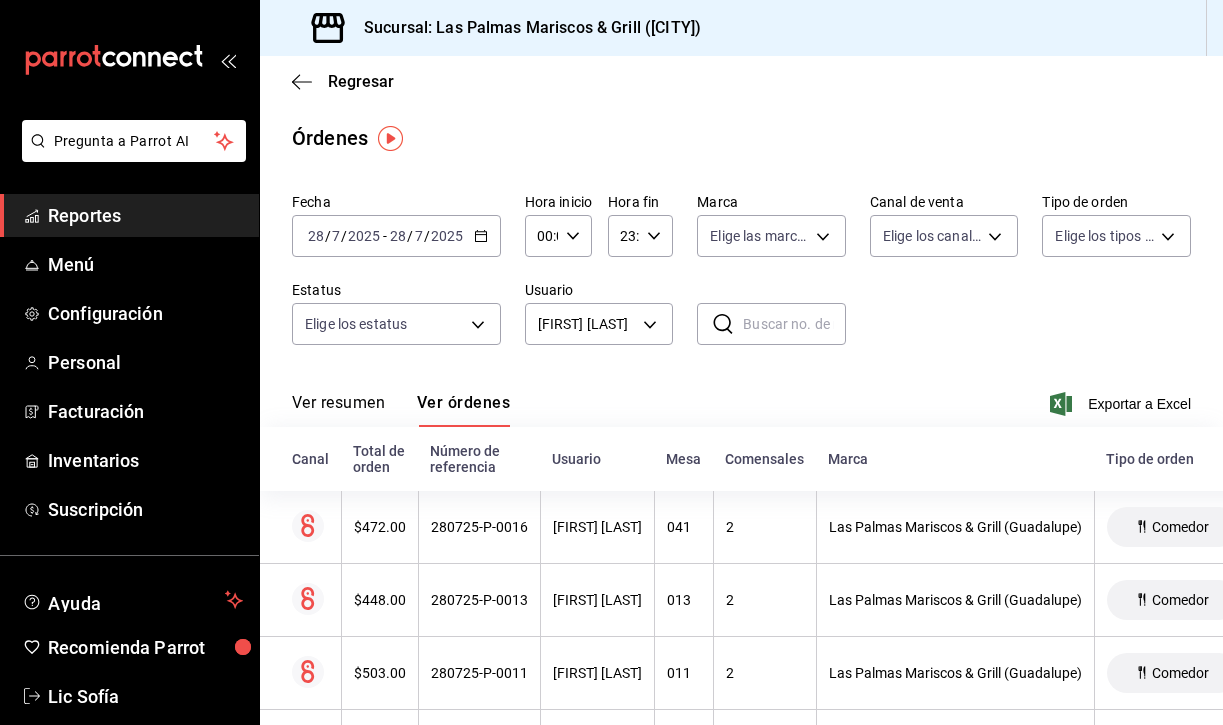 click on "Ver resumen" at bounding box center (338, 410) 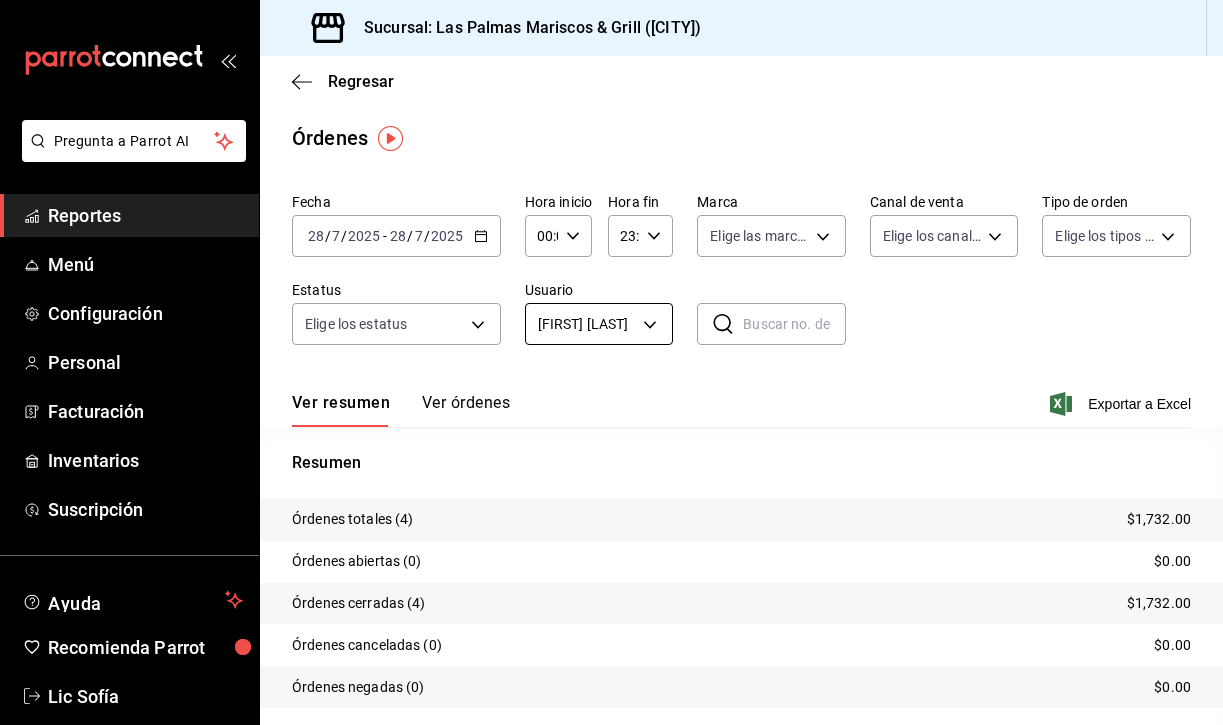 click on "Pregunta a Parrot AI Reportes   Menú   Configuración   Personal   Facturación   Inventarios   Suscripción   Ayuda Recomienda Parrot   Lic Sofía   Sugerir nueva función   Sucursal: Las Palmas Mariscos & Grill ([CITY]) Regresar Órdenes Fecha [DATE] [DATE] - [DATE] [DATE] Hora inicio 00:00 Hora inicio Hora fin 23:59 Hora fin Marca Elige las marcas Canal de venta Elige los canales de venta Tipo de orden Elige los tipos de orden Estatus Elige los estatus Usuario [FIRST] [LAST] [UUID] ​ ​ Ver resumen Ver órdenes Exportar a Excel Resumen Órdenes totales (4) $1,732.00 Órdenes abiertas (0) $0.00 Órdenes cerradas (4) $1,732.00 Órdenes canceladas (0) $0.00 Órdenes negadas (0) $0.00 ¿Quieres ver el consumo promedio por orden y comensal? Ve al reporte de Ticket promedio Pregunta a Parrot AI Reportes   Menú   Configuración   Personal   Facturación   Inventarios   Suscripción   Ayuda Recomienda Parrot   Lic Sofía   Sugerir nueva función   Ir a video" at bounding box center [611, 362] 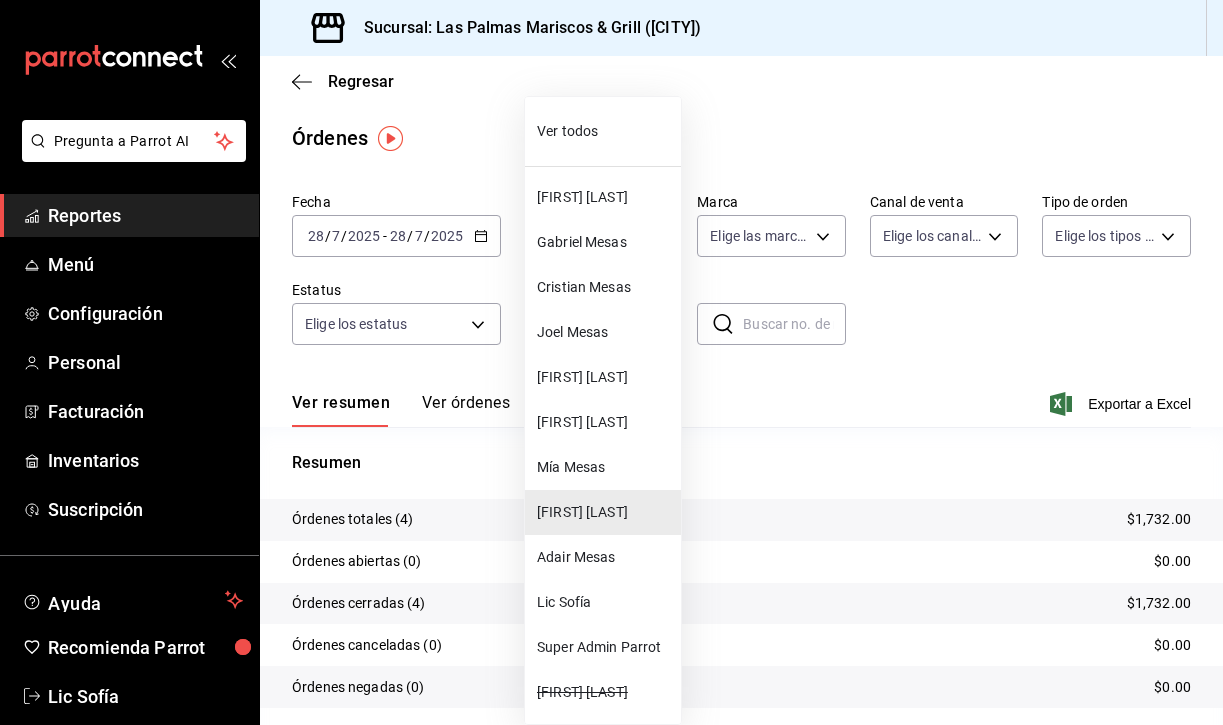 click on "[FIRST] [LAST]" at bounding box center [605, 377] 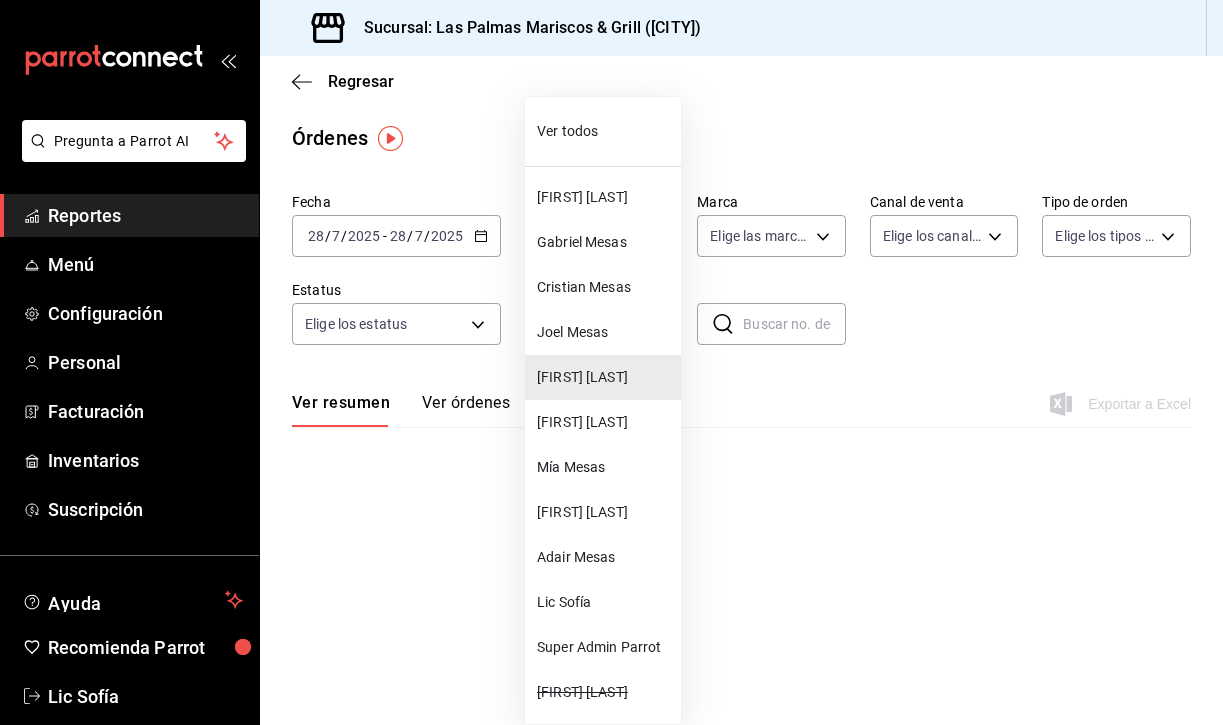 click on "Pregunta a Parrot AI Reportes   Menú   Configuración   Personal   Facturación   Inventarios   Suscripción   Ayuda Recomienda Parrot   Lic Sofía   Sugerir nueva función   Sucursal: Las Palmas Mariscos & Grill ([CITY]) Regresar Órdenes Fecha [DATE] [DATE] - [DATE] [DATE] Hora inicio 00:00 Hora inicio Hora fin 23:59 Hora fin Marca Elige las marcas Canal de venta Elige los canales de venta Tipo de orden Elige los tipos de orden Estatus Elige los estatus Usuario [FIRST] [LAST] [UUID] ​ ​ Ver resumen Ver órdenes Exportar a Excel Pregunta a Parrot AI Reportes   Menú   Configuración   Personal   Facturación   Inventarios   Suscripción   Ayuda Recomienda Parrot   Lic Sofía   Sugerir nueva función   GANA 1 MES GRATIS EN TU SUSCRIPCIÓN AQUÍ Ver video tutorial Ir a video Visitar centro de ayuda ([PHONE]) soporte@parrotsoftware.io Visitar centro de ayuda ([PHONE]) soporte@parrotsoftware.io Ver todos [FIRST] [LAST] [FIRST] [LAST] [FIRST] [LAST]" at bounding box center (611, 362) 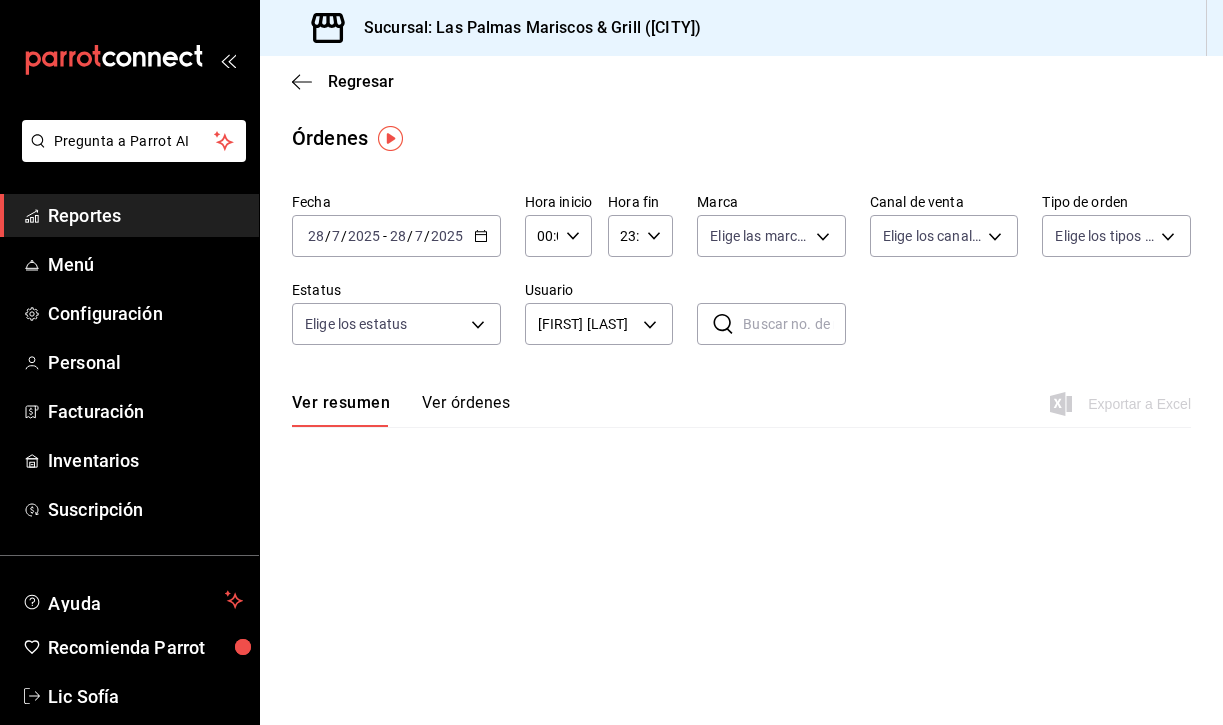 click on "2025-07-28 28 / 7 / 2025 - 2025-07-28 28 / 7 / 2025" at bounding box center (396, 236) 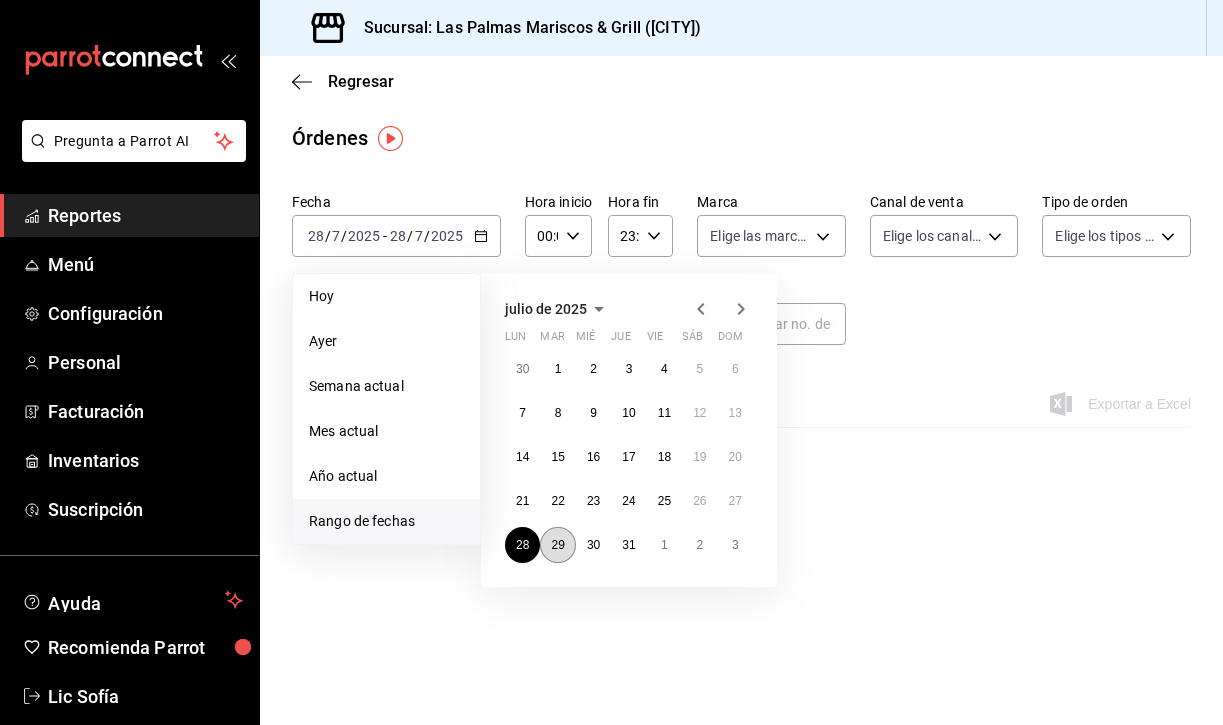 click on "29" at bounding box center [557, 545] 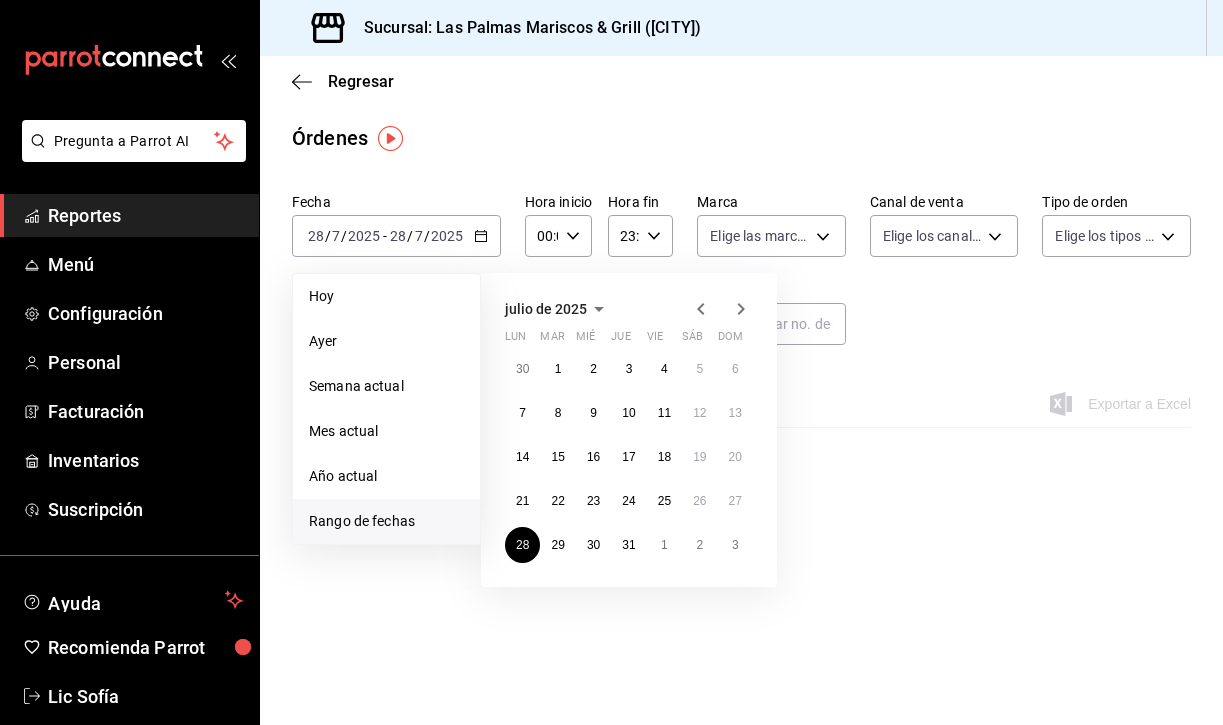 click on "29" at bounding box center [557, 545] 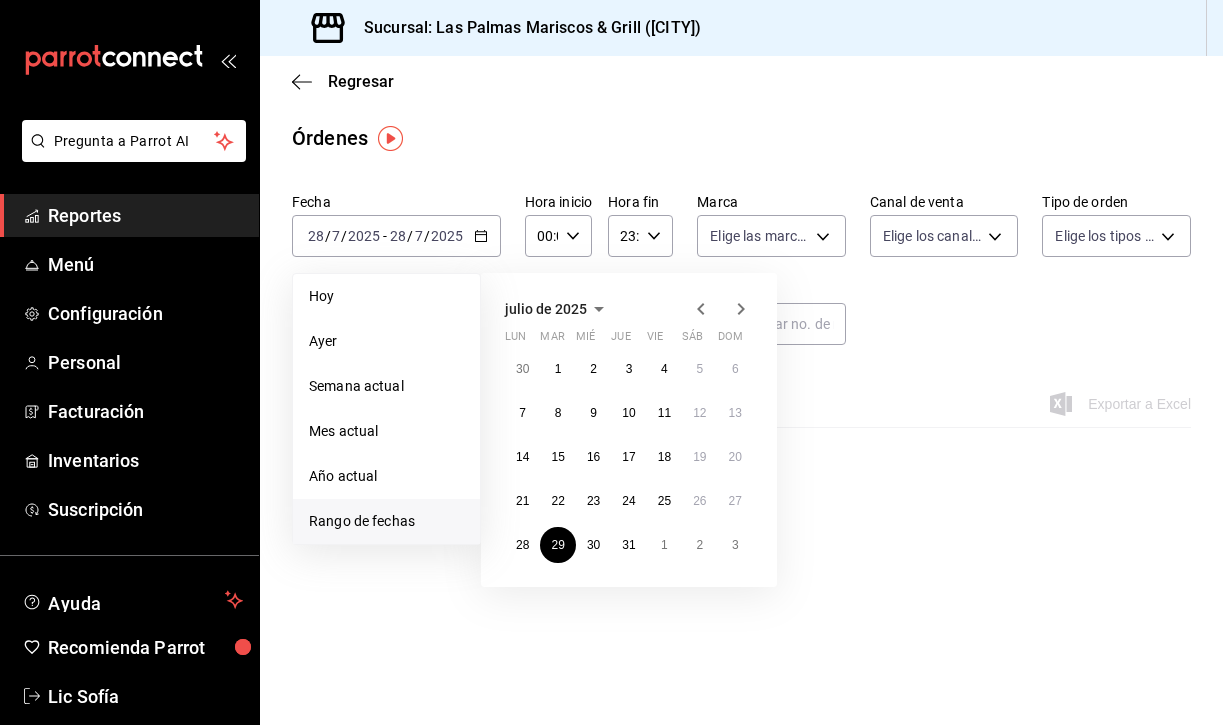 click on "29" at bounding box center [557, 545] 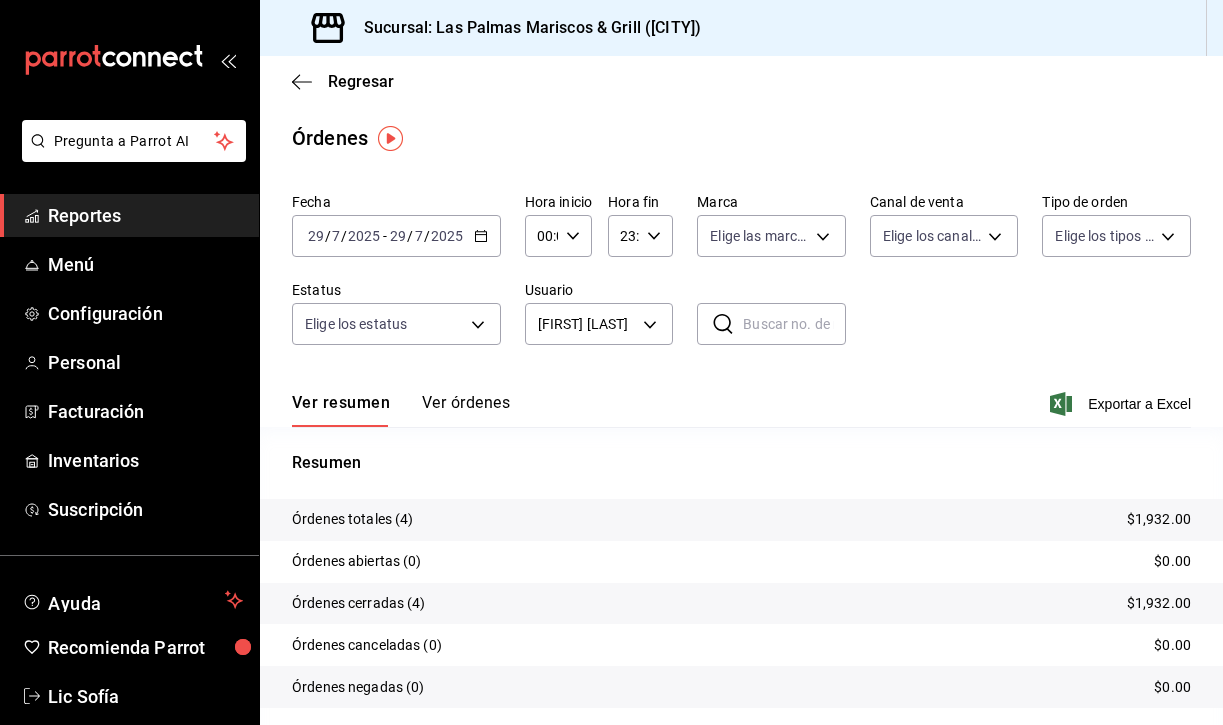 click on "Ver órdenes" at bounding box center [466, 410] 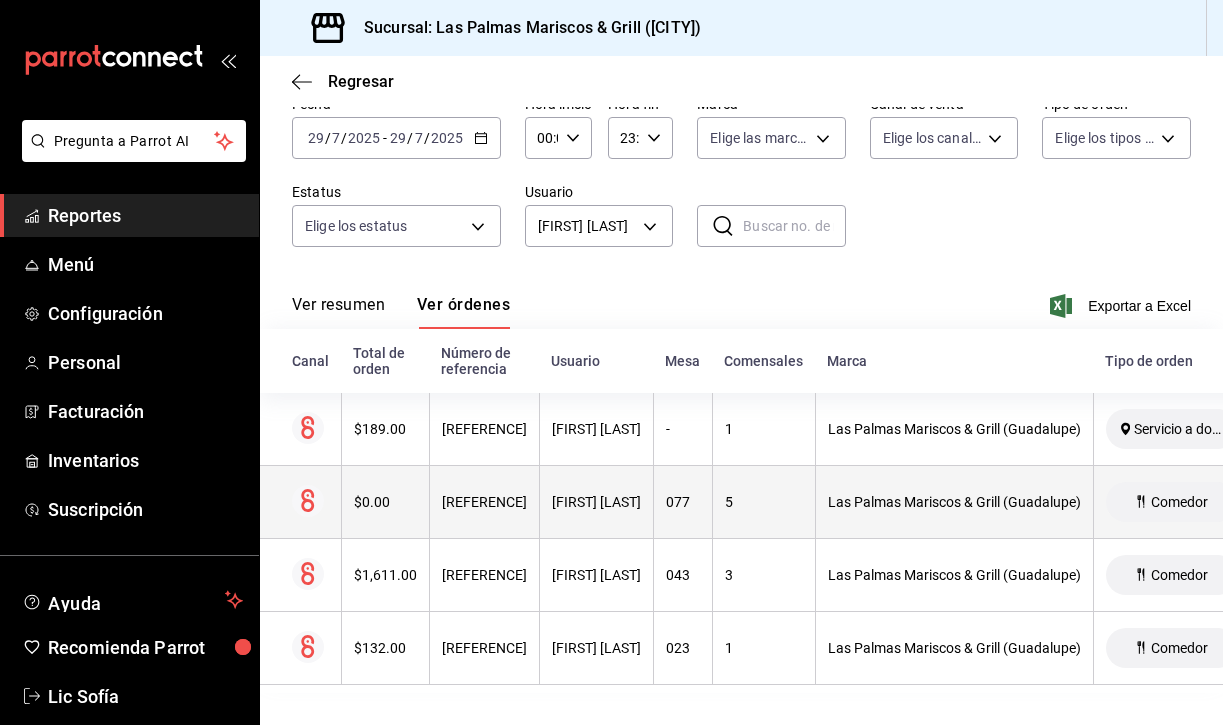 scroll, scrollTop: 98, scrollLeft: 0, axis: vertical 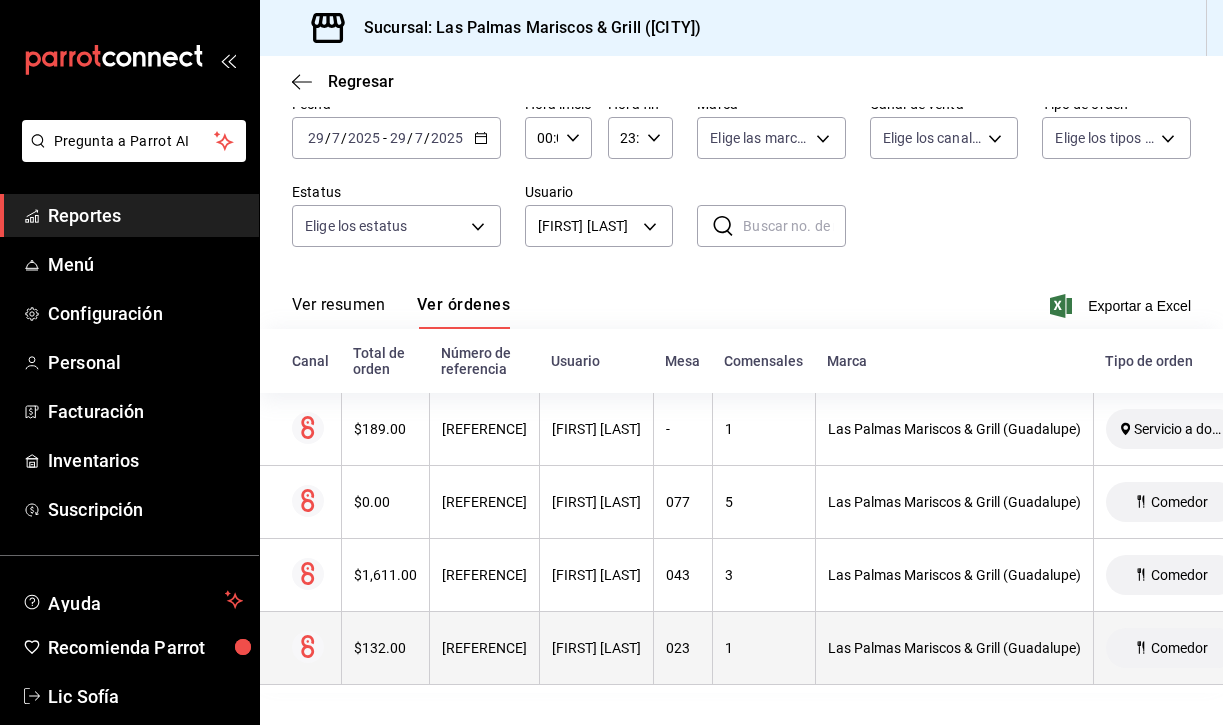 click on "[FIRST] [LAST]" at bounding box center [596, 648] 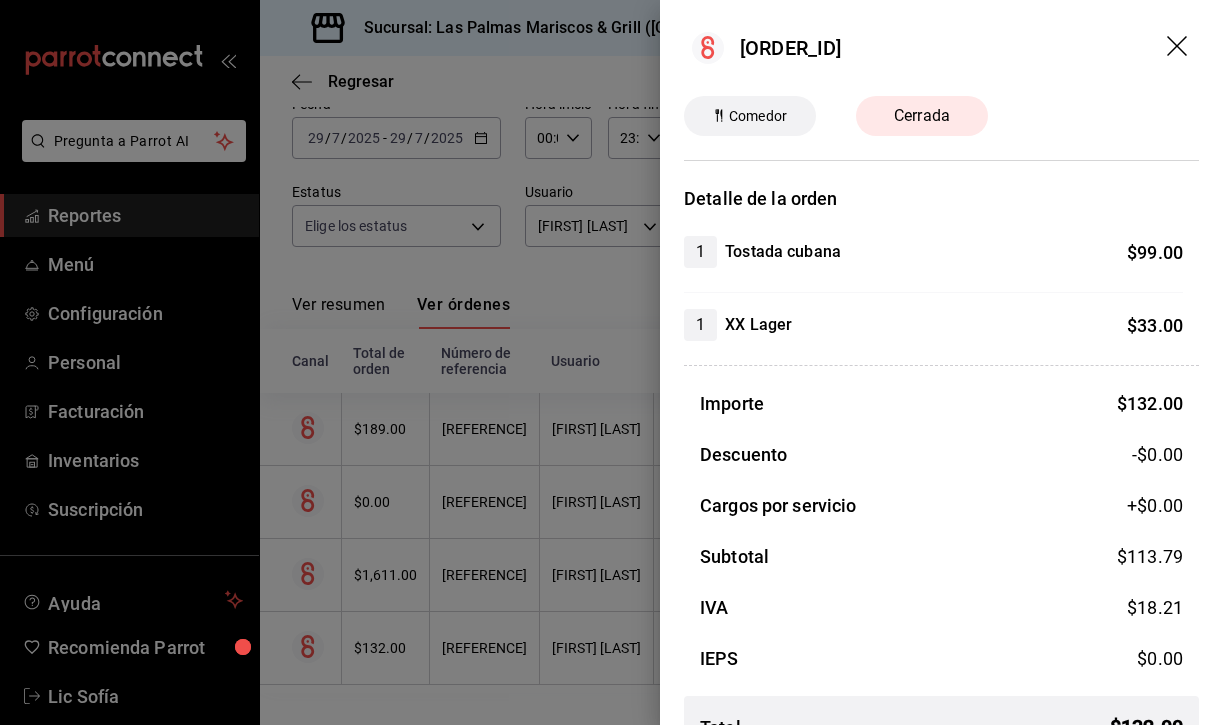 click 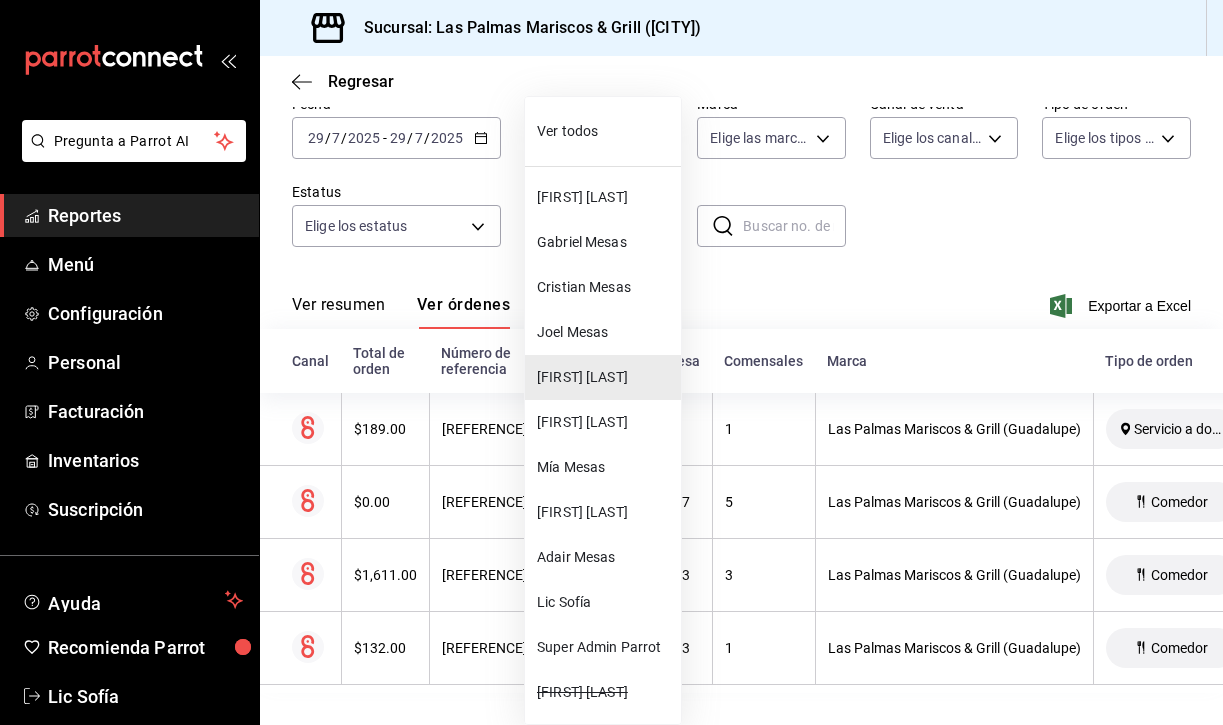 click on "Pregunta a Parrot AI Reportes   Menú   Configuración   Personal   Facturación   Inventarios   Suscripción   Ayuda Recomienda Parrot   Lic [PERSON]   Sugerir nueva función   Sucursal: Las Palmas Mariscos & Grill (MTY) Regresar Órdenes Fecha [DATE] [DATE] - [DATE] [DATE] Hora inicio 00:00 Hora inicio Hora fin 23:59 Hora fin Marca Elige las marcas Canal de venta Elige los canales de venta Tipo de orden Elige los tipos de orden Estatus Elige los estatus Usuario [FIRST] [LAST] [UUID] ​ ​ Ver resumen Ver órdenes Exportar a Excel Canal Total de orden Número de referencia Usuario Mesa Comensales Marca Tipo de orden Fecha Estatus $[PRICE] [REFERENCE] [FIRST] [LAST] - [NUMBER] [BRAND] Servicio a domicilio [DATE] [TIME] Cerrada $[PRICE] [REFERENCE] [FIRST] [LAST] [NUMBER] [BRAND] Comedor [DATE] [TIME] Cerrada $[PRICE] [REFERENCE] [FIRST] [LAST] [NUMBER] [BRAND] Comedor" at bounding box center [611, 362] 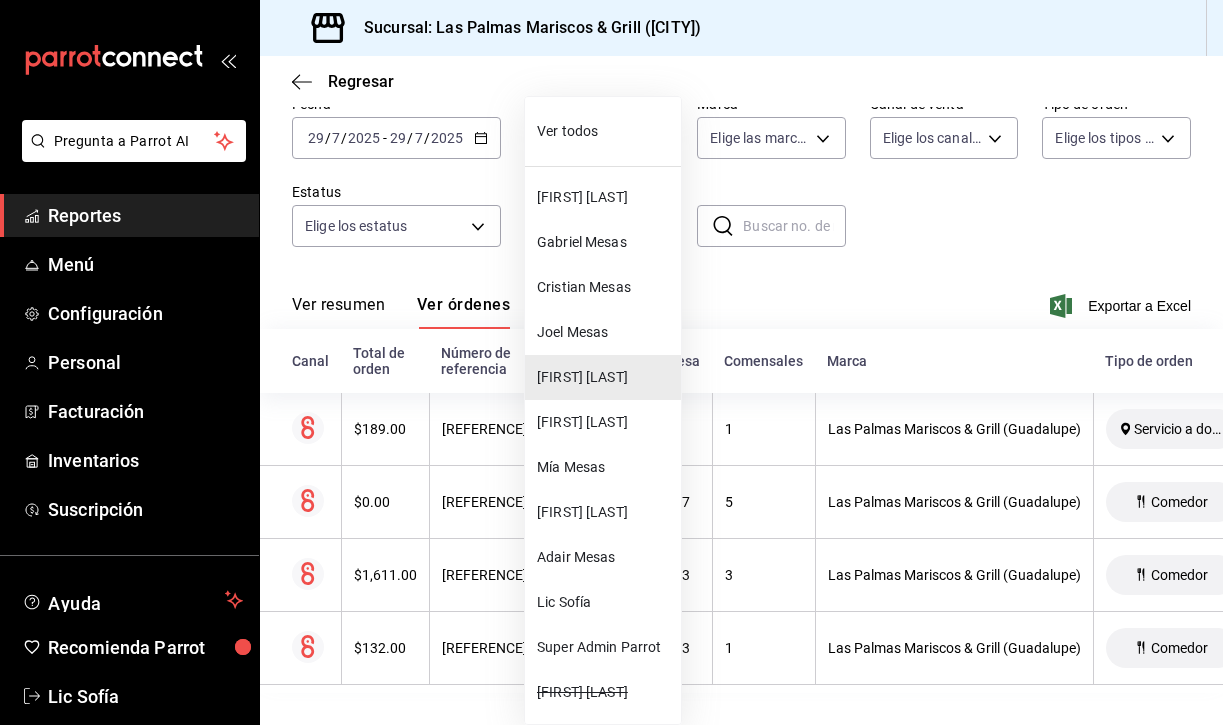 click on "[FIRST] [LAST]" at bounding box center [605, 512] 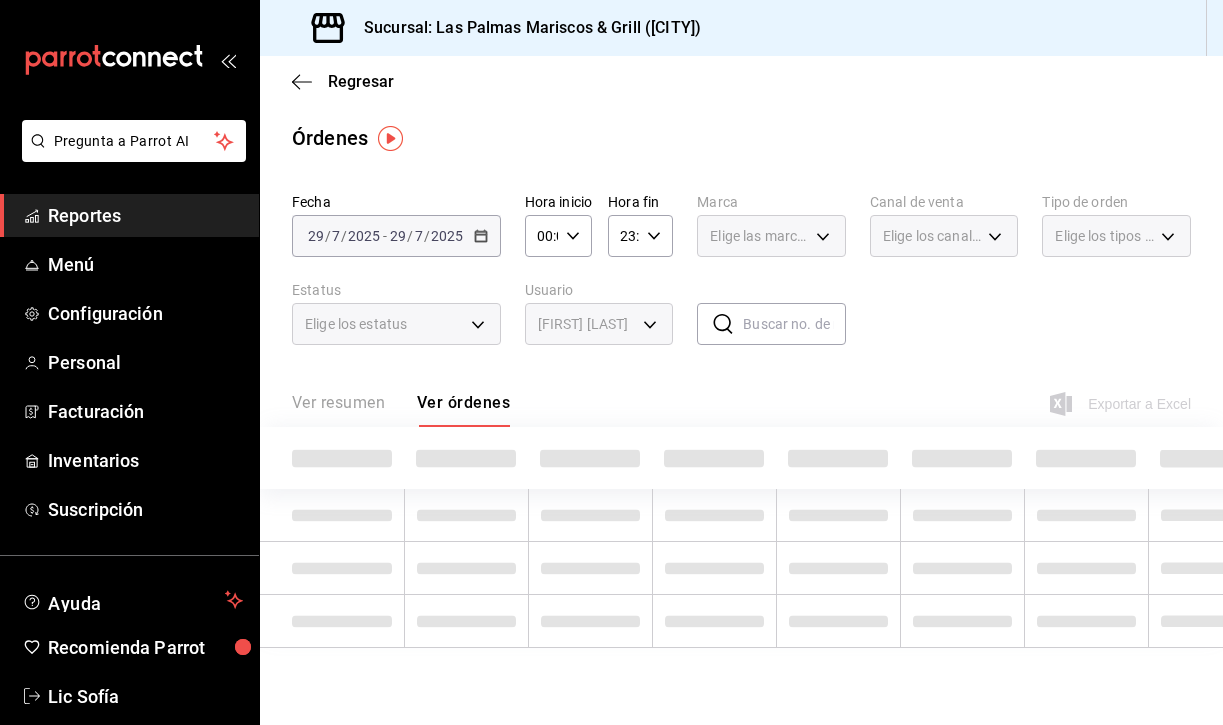 scroll, scrollTop: 0, scrollLeft: 0, axis: both 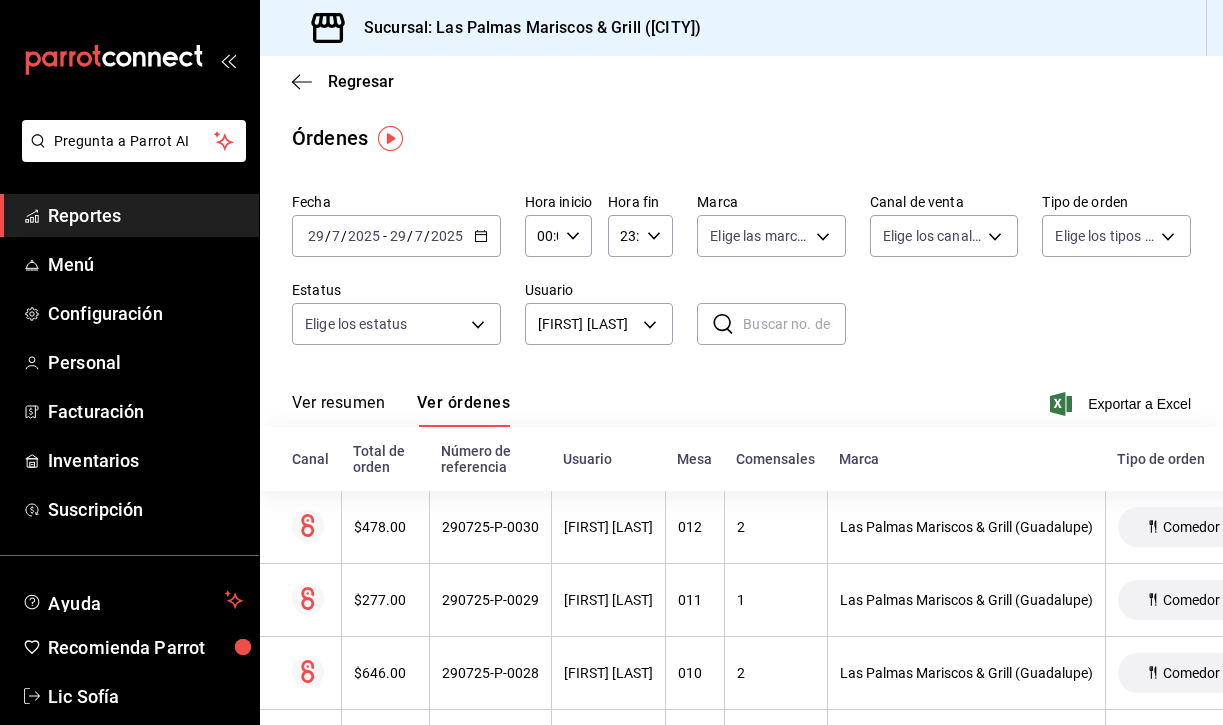click on "Ver resumen" at bounding box center (338, 410) 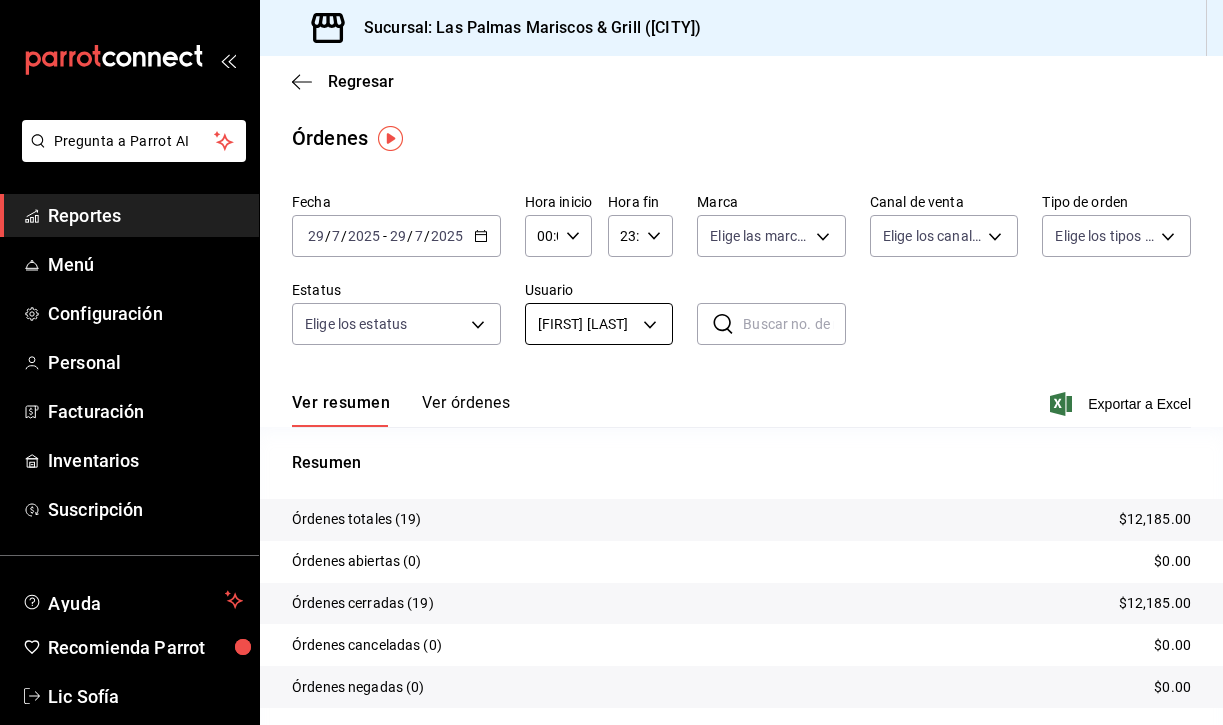click on "Pregunta a Parrot AI Reportes   Menú   Configuración   Personal   Facturación   Inventarios   Suscripción   Ayuda Recomienda Parrot   Lic Sofía   Sugerir nueva función   Sucursal: Las Palmas Mariscos & Grill ([CITY]) Regresar Órdenes Fecha [DATE] [DATE] - [DATE] [DATE] Hora inicio 00:00 Hora inicio Hora fin 23:59 Hora fin Marca Elige las marcas Canal de venta Elige los canales de venta Tipo de orden Elige los tipos de orden Estatus Elige los estatus Usuario [FIRST] [LAST] [UUID] ​ ​ Ver resumen Ver órdenes Exportar a Excel Resumen Órdenes totales (19) $12,185.00 Órdenes abiertas (0) $0.00 Órdenes cerradas (19) $12,185.00 Órdenes canceladas (0) $0.00 Órdenes negadas (0) $0.00 ¿Quieres ver el consumo promedio por orden y comensal? Ve al reporte de Ticket promedio Pregunta a Parrot AI Reportes   Menú   Configuración   Personal   Facturación   Inventarios   Suscripción   Ayuda Recomienda Parrot   Lic Sofía   Sugerir nueva función   Ir a video" at bounding box center (611, 362) 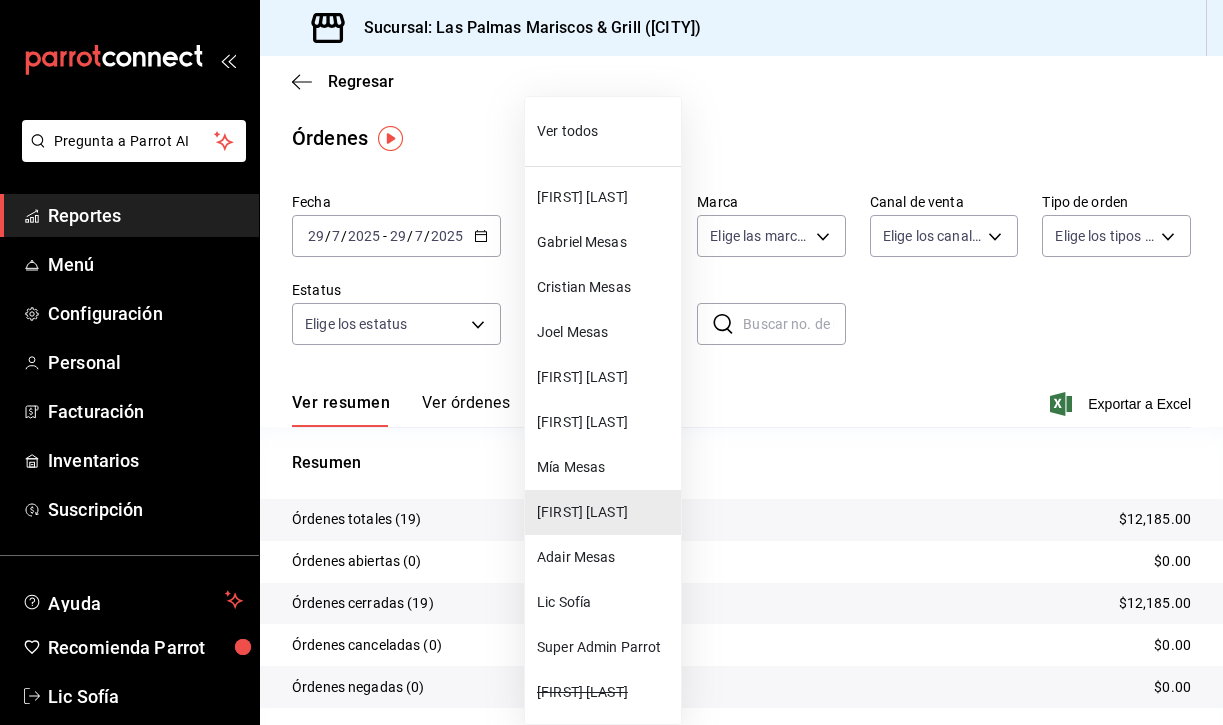 click on "Adair Mesas" at bounding box center [603, 557] 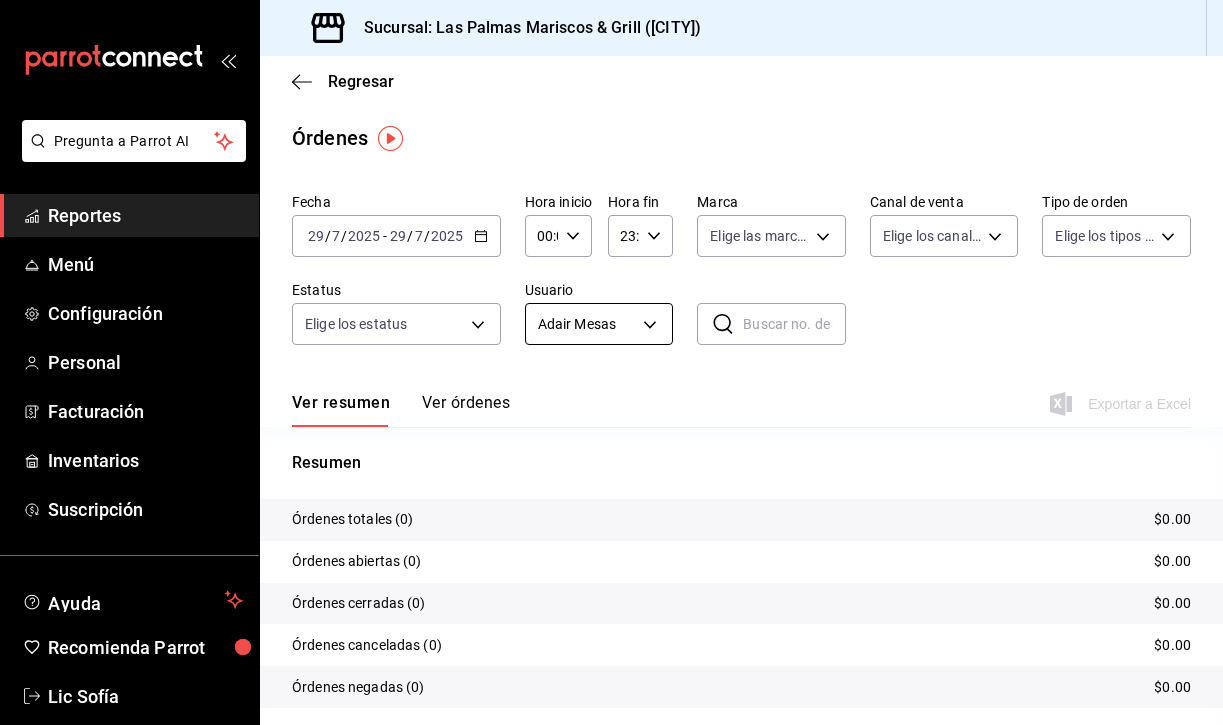 click on "Pregunta a Parrot AI Reportes   Menú   Configuración   Personal   Facturación   Inventarios   Suscripción   Ayuda Recomienda Parrot   Lic Sofía   Sugerir nueva función   Sucursal: Las Palmas Mariscos & Grill ([CITY]) Regresar Órdenes Fecha [DATE] [DATE] - [DATE] [DATE] Hora inicio 00:00 Hora inicio Hora fin 23:59 Hora fin Marca Elige las marcas Canal de venta Elige los canales de venta Tipo de orden Elige los tipos de orden Estatus Elige los estatus Usuario [FIRST] [LAST] [UUID] ​ ​ Ver resumen Ver órdenes Exportar a Excel Resumen Órdenes totales (0) $0.00 Órdenes abiertas (0) $0.00 Órdenes cerradas (0) $0.00 Órdenes canceladas (0) $0.00 Órdenes negadas (0) $0.00 ¿Quieres ver el consumo promedio por orden y comensal? Ve al reporte de Ticket promedio Pregunta a Parrot AI Reportes   Menú   Configuración   Personal   Facturación   Inventarios   Suscripción   Ayuda Recomienda Parrot   Lic Sofía   Sugerir nueva función   Ver video tutorial" at bounding box center [611, 362] 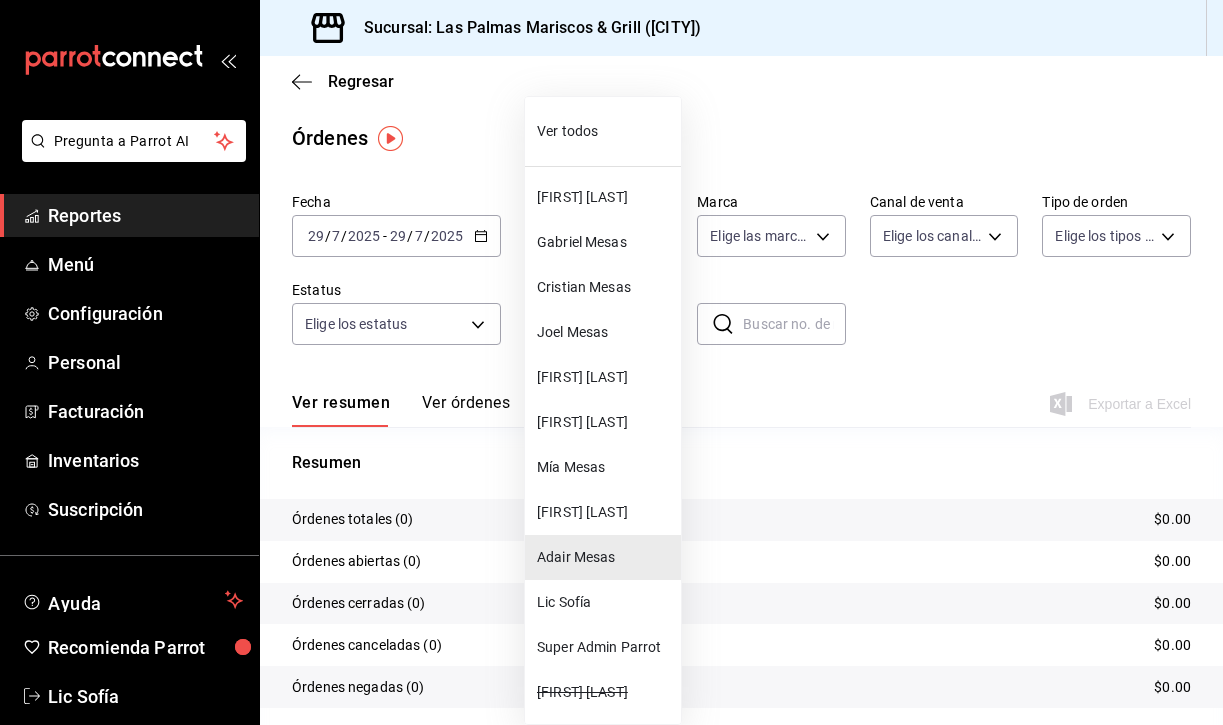 click on "Mía Mesas" at bounding box center (605, 467) 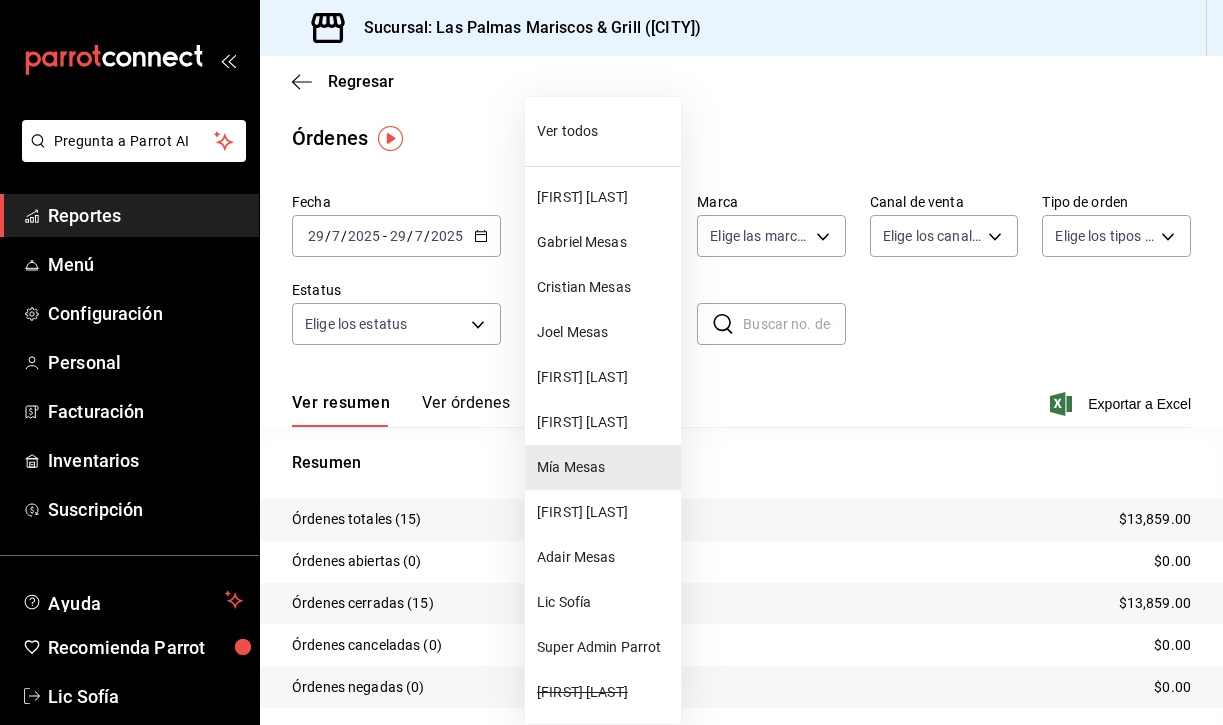 click on "Pregunta a Parrot AI Reportes   Menú   Configuración   Personal   Facturación   Inventarios   Suscripción   Ayuda Recomienda Parrot   Lic Sofía   Sugerir nueva función   Sucursal: Las Palmas Mariscos & Grill ([CITY]) Regresar Órdenes Fecha 2025-07-29 29 / 7 / 2025 - 2025-07-29 29 / 7 / 2025 Hora inicio 00:00 Hora inicio Hora fin 23:59 Hora fin Marca Elige las marcas Canal de venta Elige los canales de venta Tipo de orden Elige los tipos de orden Estatus Elige los estatus Usuario Mía Mesas [UUID] ​ ​ Ver resumen Ver órdenes Exportar a Excel Resumen Órdenes totales (15) $13,859.00 Órdenes abiertas (0) $0.00 Órdenes cerradas (15) $13,859.00 Órdenes canceladas (0) $0.00 Órdenes negadas (0) $0.00 ¿Quieres ver el consumo promedio por orden y comensal? Ve al reporte de Ticket promedio Pregunta a Parrot AI Reportes   Menú   Configuración   Personal   Facturación   Inventarios   Suscripción   Ayuda Recomienda Parrot   Lic Sofía   Sugerir nueva función   Ir a video" at bounding box center (611, 362) 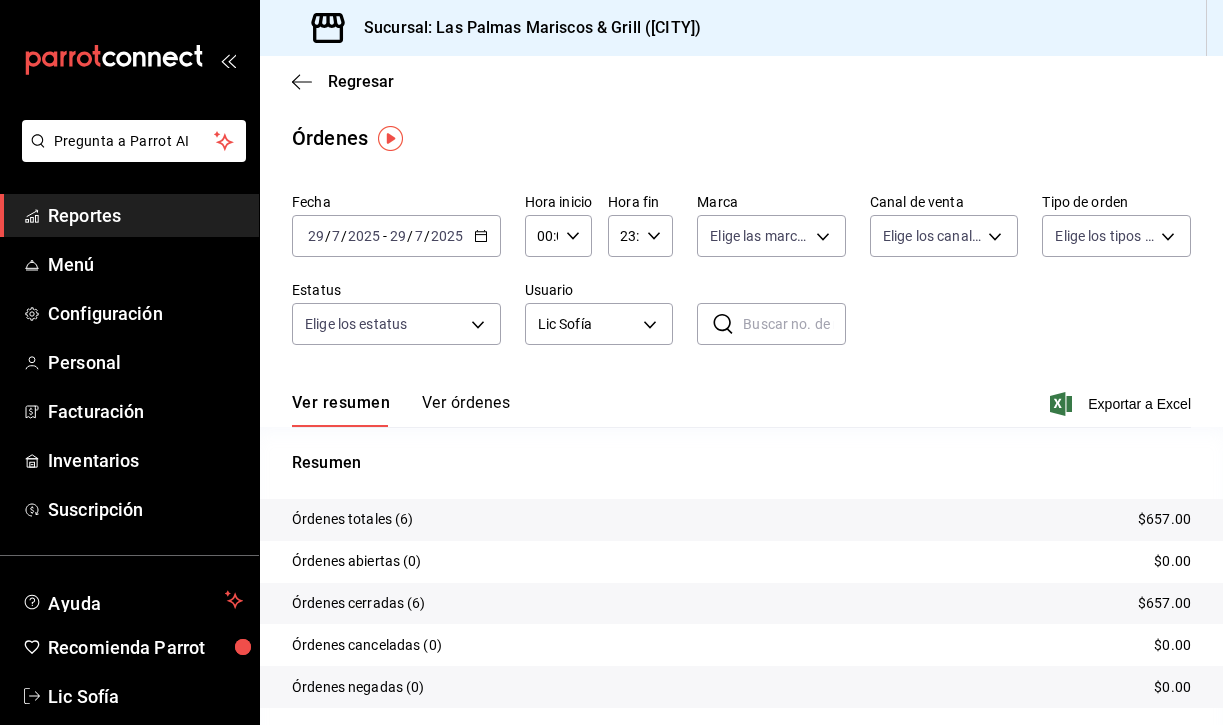 click on "Ver órdenes" at bounding box center [466, 410] 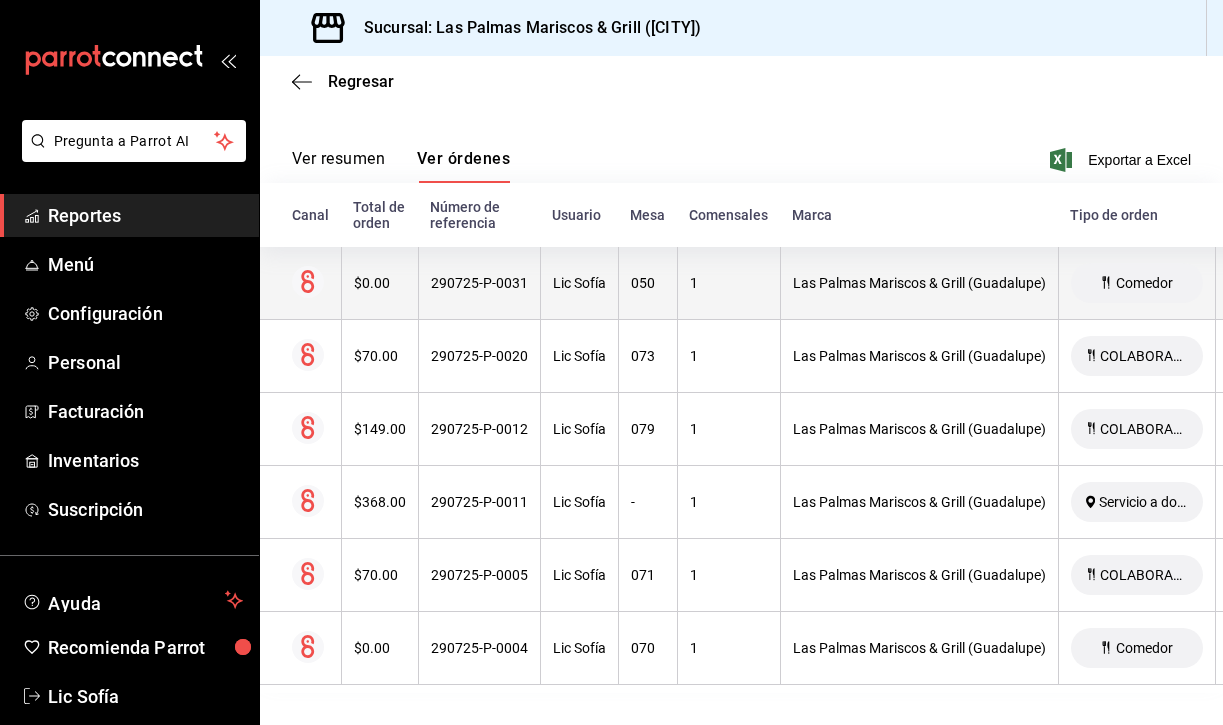 scroll, scrollTop: 244, scrollLeft: 0, axis: vertical 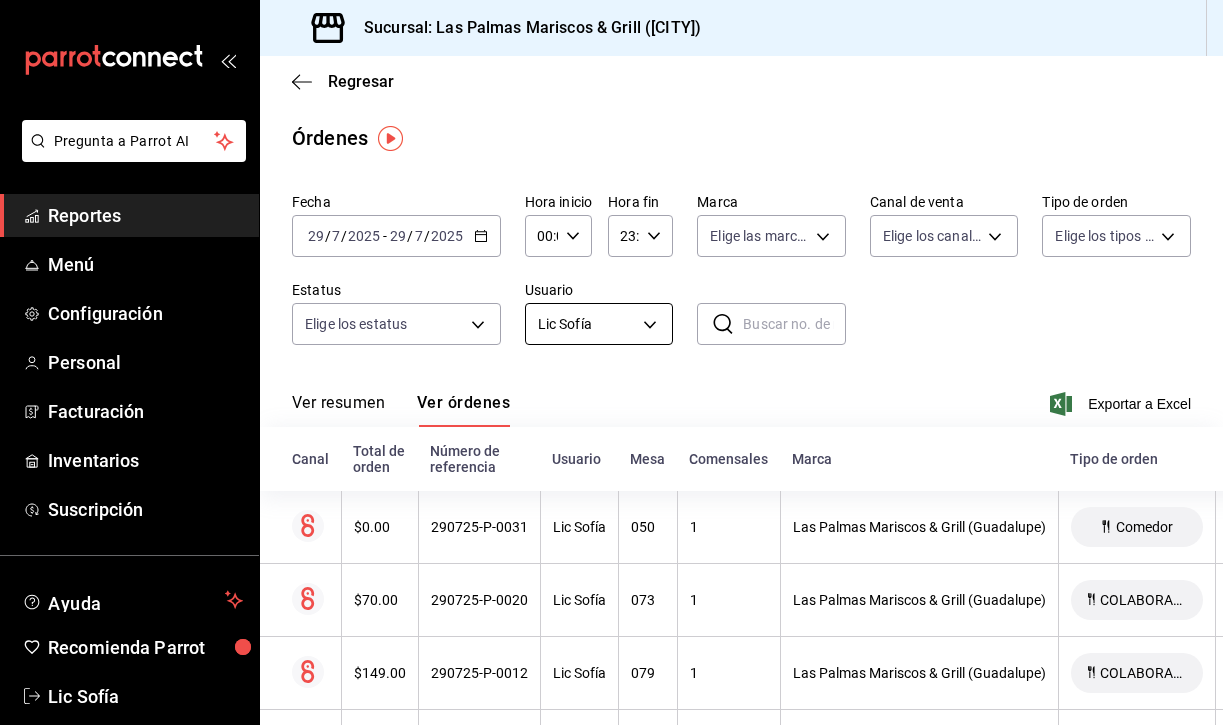 click on "Pregunta a Parrot AI Reportes   Menú   Configuración   Personal   Facturación   Inventarios   Suscripción   Ayuda Recomienda Parrot   Lic [PERSON]   Sugerir nueva función   Sucursal: Las Palmas Mariscos & Grill (MTY) Regresar Órdenes Fecha [DATE] [DATE] - [DATE] [DATE] Hora inicio 00:00 Hora inicio Hora fin 23:59 Hora fin Marca Elige las marcas Canal de venta Elige los canales de venta Tipo de orden Elige los tipos de orden Estatus Elige los estatus Usuario Lic [PERSON] [UUID] ​ ​ Ver resumen Ver órdenes Exportar a Excel Canal Total de orden Número de referencia Usuario Mesa Comensales Marca Tipo de orden Fecha Estatus $[PRICE] [REFERENCE] [FIRST] [LAST] [NUMBER] [BRAND] Comedor [DATE] [TIME] Cerrada $[PRICE] [REFERENCE] [FIRST] [LAST] [NUMBER] [BRAND] COLABORADOR [DATE] [TIME] Cerrada $[PRICE] [REFERENCE]" at bounding box center [611, 362] 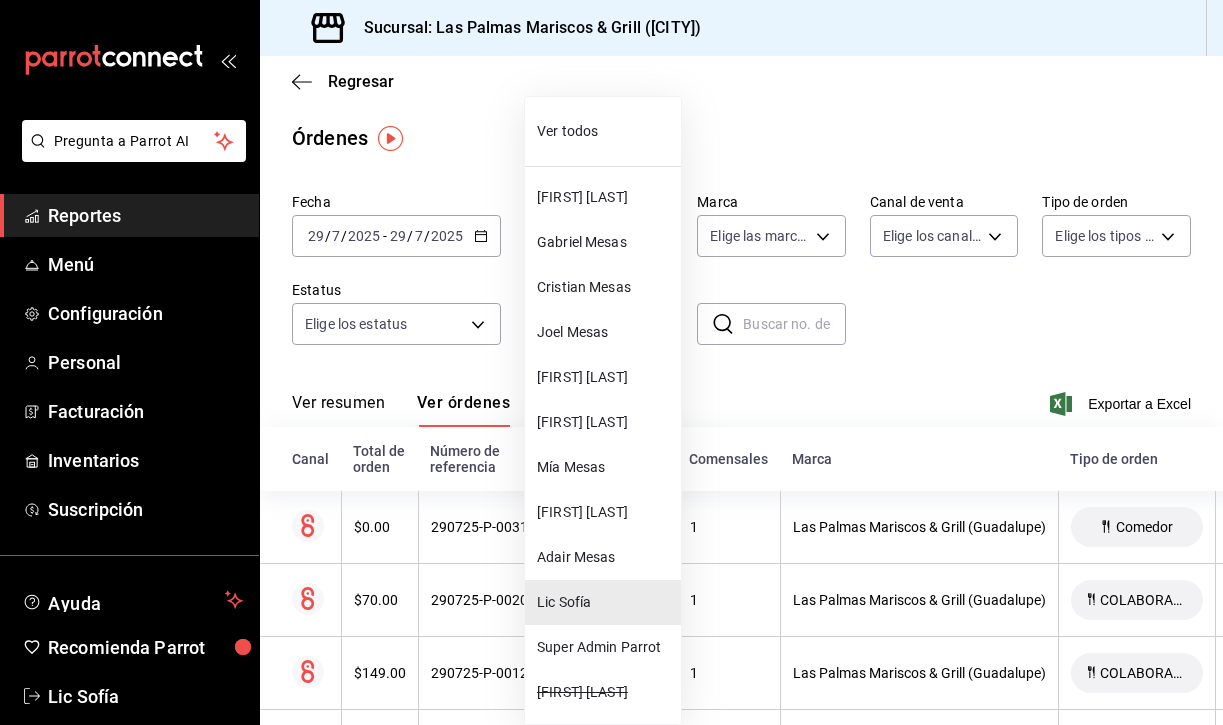 click on "[FIRST] [LAST]" at bounding box center (605, 422) 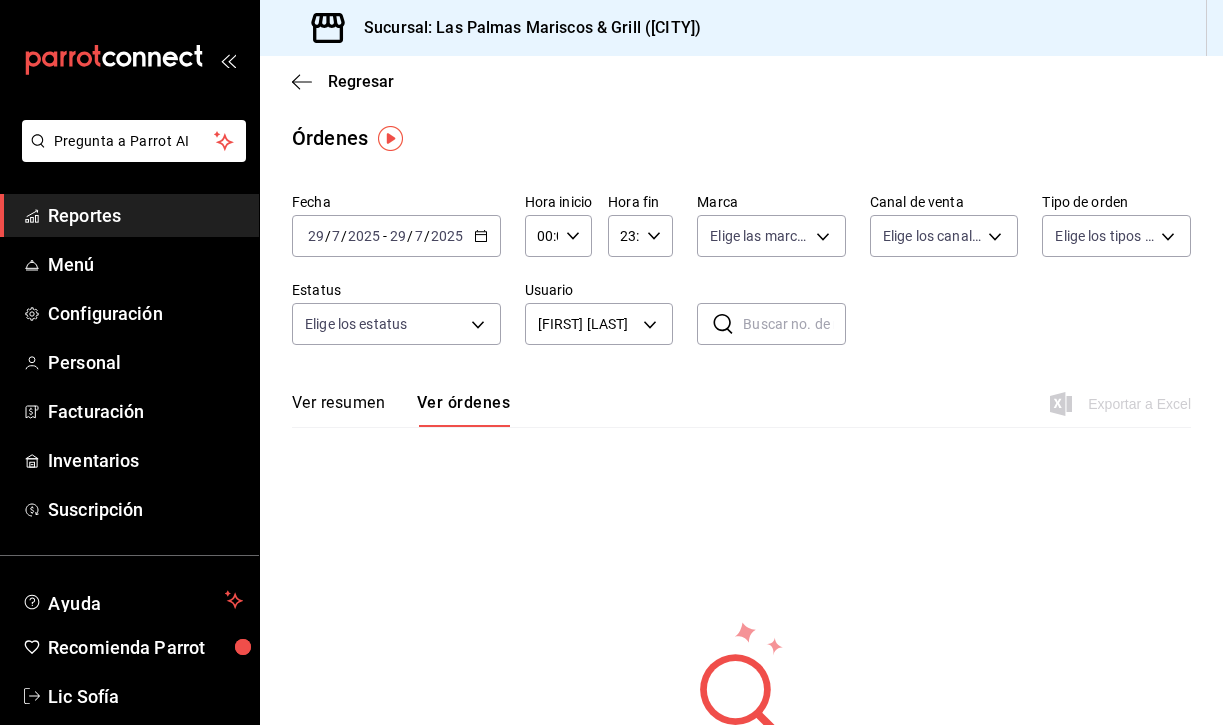 click 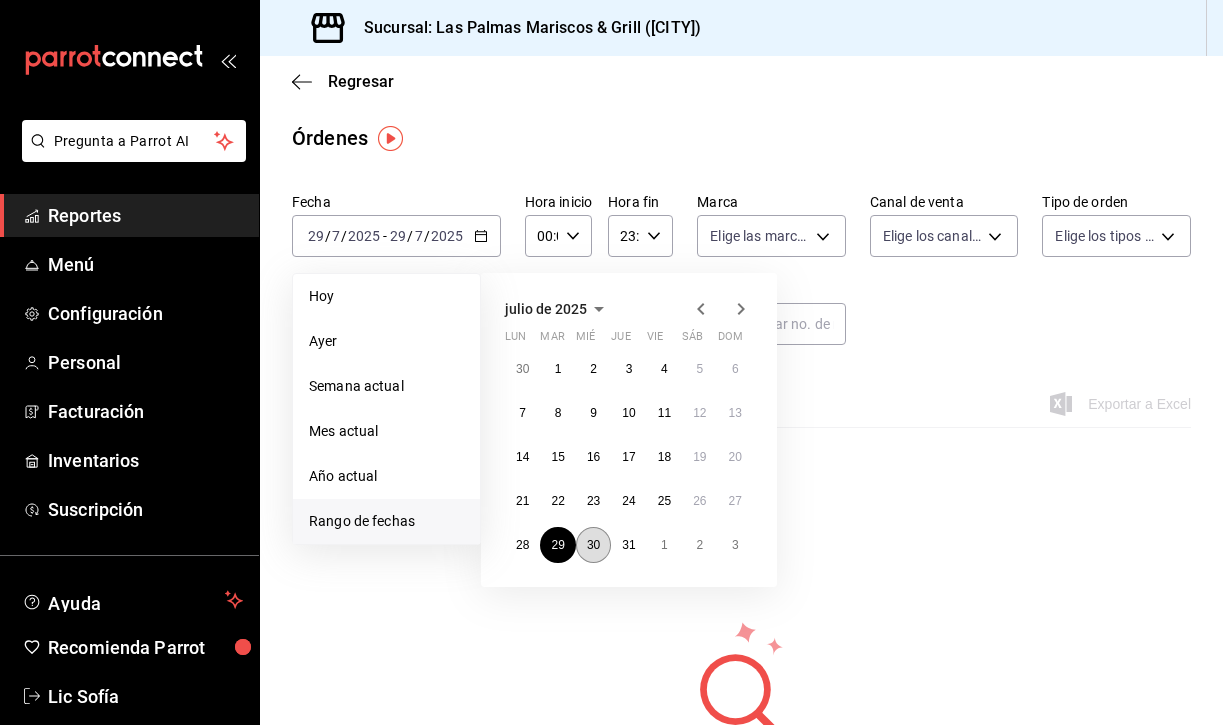 click on "30" at bounding box center [593, 545] 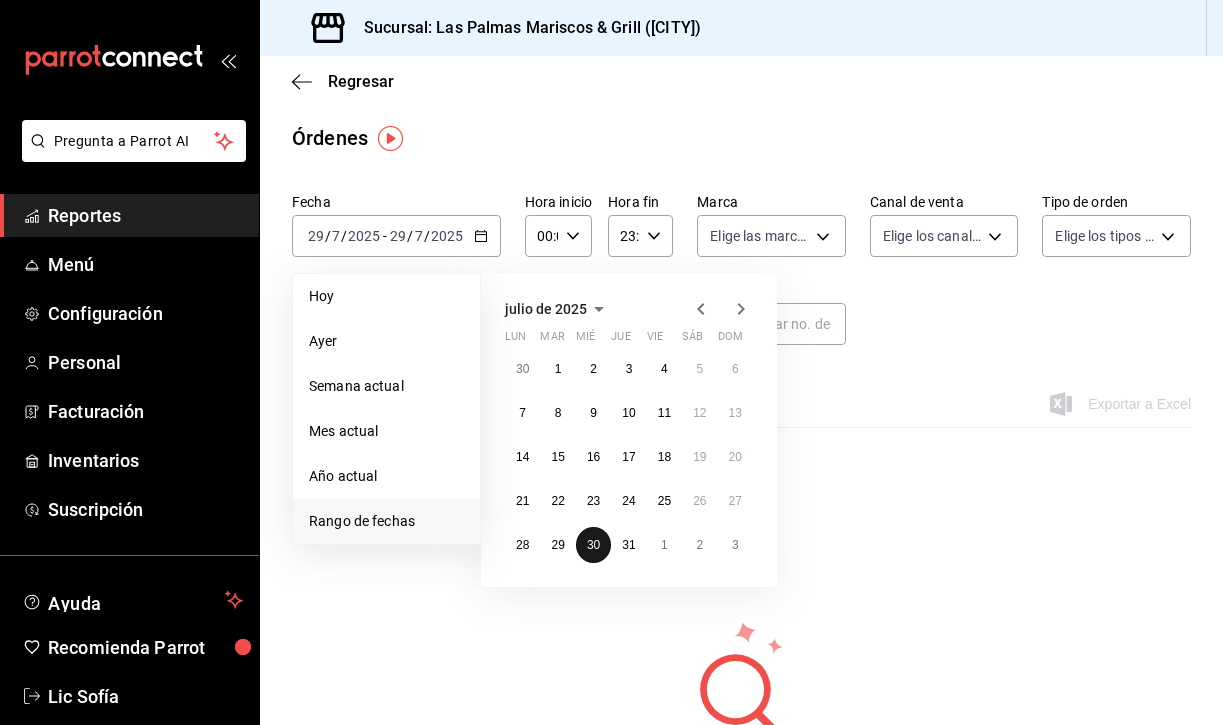 click on "30" at bounding box center [593, 545] 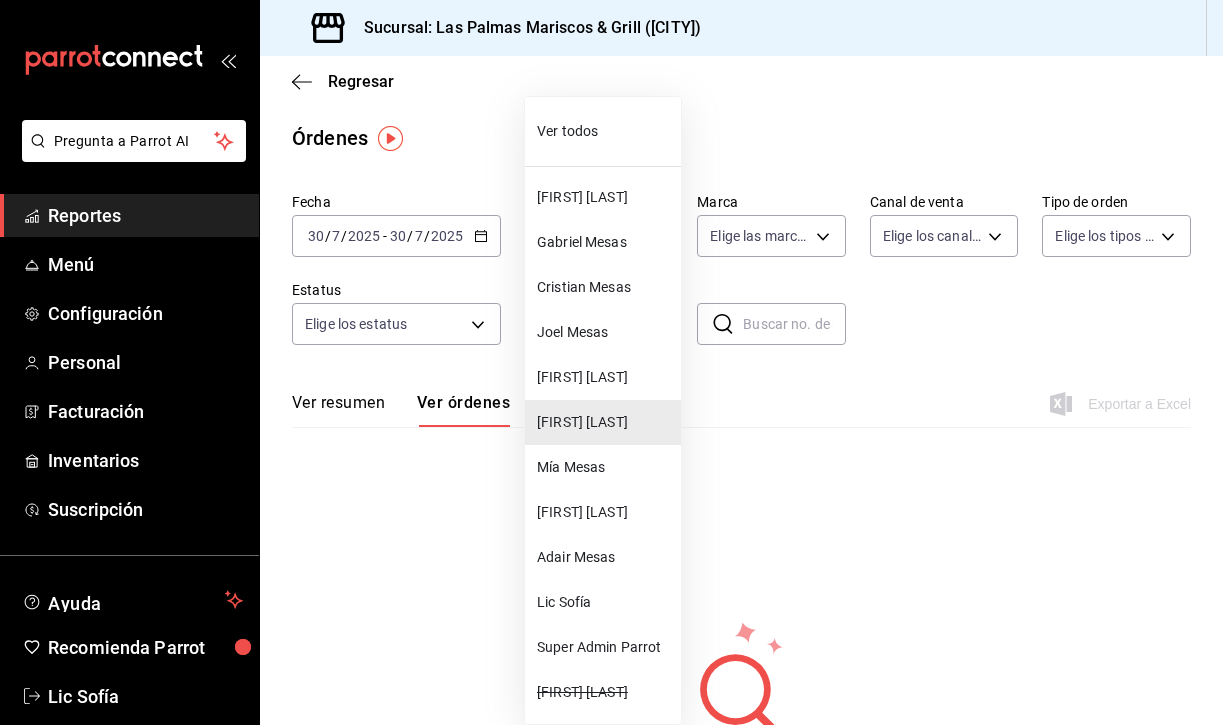 click on "Pregunta a Parrot AI Reportes   Menú   Configuración   Personal   Facturación   Inventarios   Suscripción   Ayuda Recomienda Parrot   Lic Sofía   Sugerir nueva función   Sucursal: Las Palmas Mariscos & Grill ([CITY]) Regresar Órdenes Fecha [DATE] [DATE] - [DATE] [DATE] Hora inicio 00:00 Hora inicio Hora fin 23:59 Hora fin Marca Elige las marcas Canal de venta Elige los canales de venta Tipo de orden Elige los tipos de orden Estatus Elige los estatus Usuario [FIRST] [LAST] [UUID] ​ ​ Ver resumen Ver órdenes Exportar a Excel No hay información que mostrar Pregunta a Parrot AI Reportes   Menú   Configuración   Personal   Facturación   Inventarios   Suscripción   Ayuda Recomienda Parrot   Lic Sofía   Sugerir nueva función   GANA 1 MES GRATIS EN TU SUSCRIPCIÓN AQUÍ Ver video tutorial Ir a video Visitar centro de ayuda ([PHONE]) soporte@parrotsoftware.io Visitar centro de ayuda ([PHONE]) soporte@parrotsoftware.io Ver todos [FIRST] [LAST]" at bounding box center (611, 362) 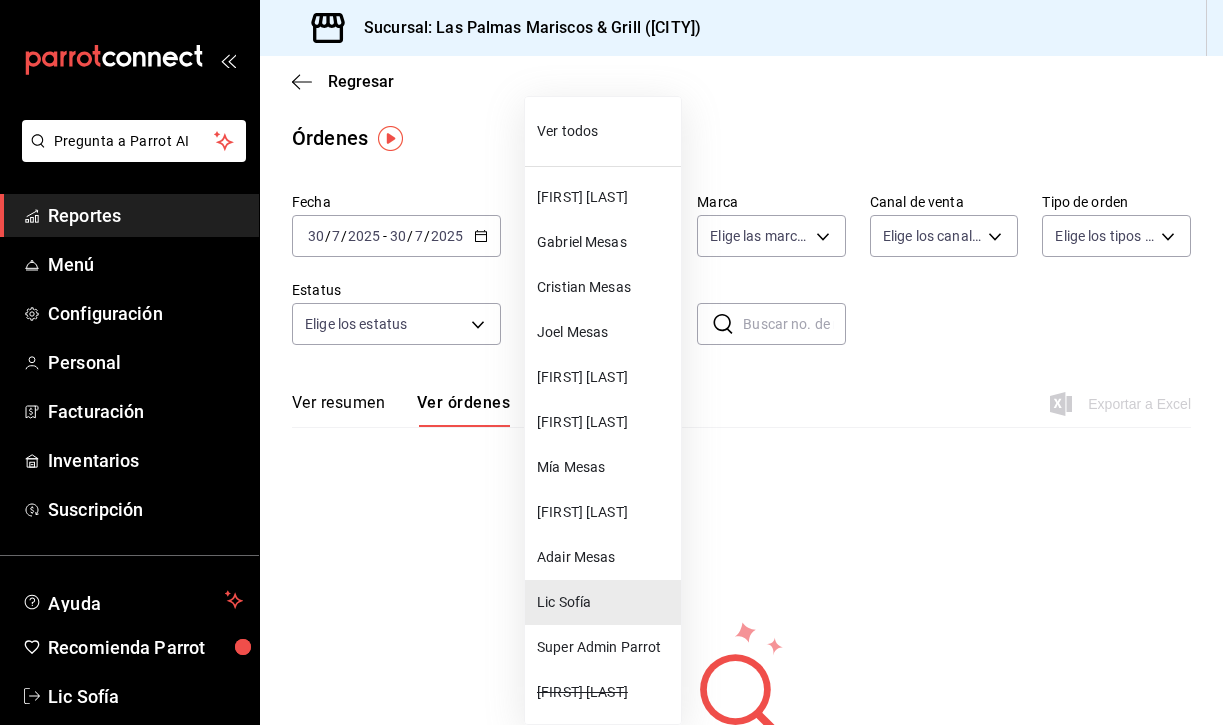 click on "Pregunta a Parrot AI Reportes   Menú   Configuración   Personal   Facturación   Inventarios   Suscripción   Ayuda Recomienda Parrot   Lic [PERSON]   Sugerir nueva función   Sucursal: Las Palmas Mariscos & Grill (MTY) Regresar Órdenes Fecha [DATE] [DATE] - [DATE] [DATE] Hora inicio 00:00 Hora inicio Hora fin 23:59 Hora fin Marca Elige las marcas Canal de venta Elige los canales de venta Tipo de orden Elige los tipos de orden Estatus Elige los estatus Usuario Lic [PERSON] [UUID] ​ ​ Ver resumen Ver órdenes Exportar a Excel No hay información que mostrar Pregunta a Parrot AI Reportes   Menú   Configuración   Personal   Facturación   Inventarios   Suscripción   Ayuda Recomienda Parrot   Lic [PERSON]   Sugerir nueva función   GANA 1 MES GRATIS EN TU SUSCRIPCIÓN AQUÍ Ver video tutorial Ir a video Visitar centro de ayuda (81) 2046 6363 soporte@parrotsoftware.io Visitar centro de ayuda (81) 2046 6363 soporte@parrotsoftware.io Ver todos [FIRST] [LAST]" at bounding box center (611, 362) 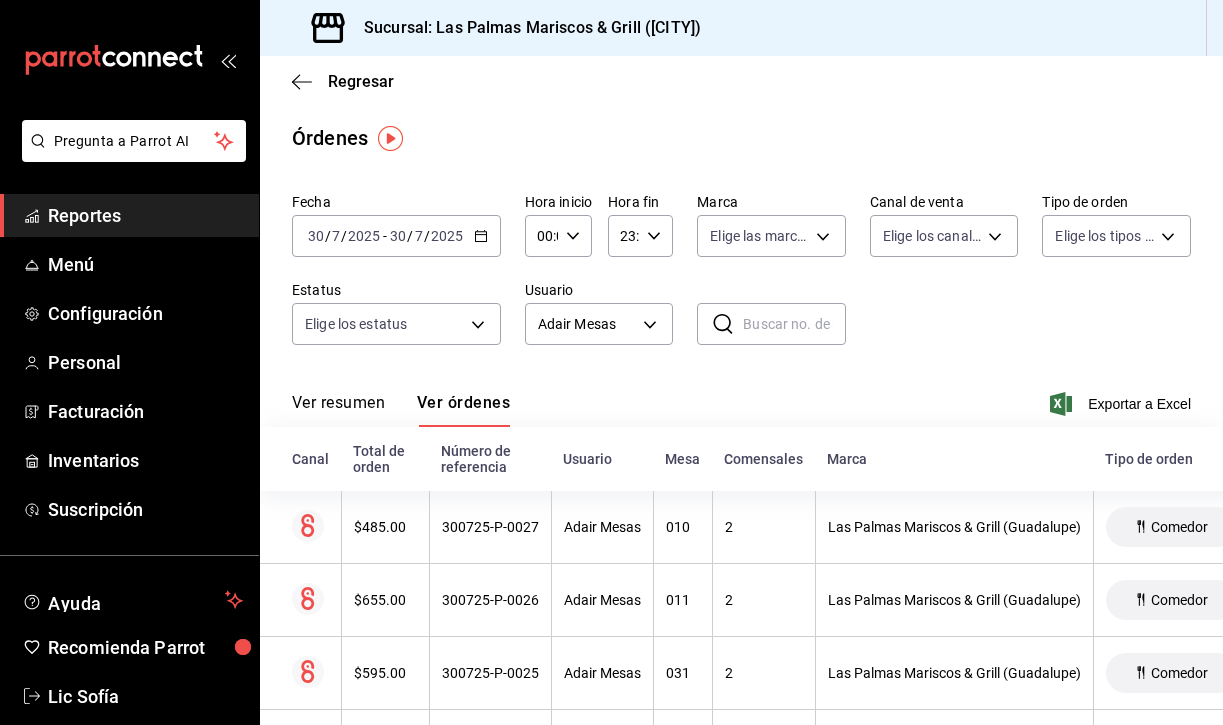 click on "Ver resumen" at bounding box center [338, 410] 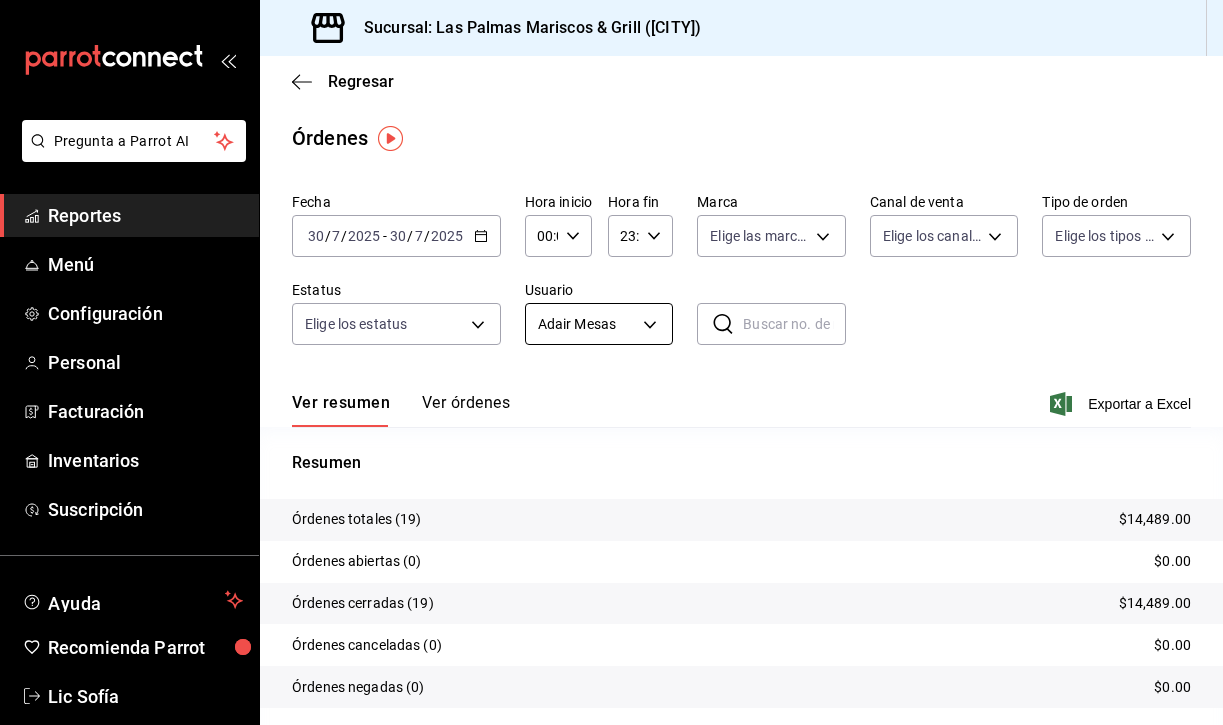 click on "Pregunta a Parrot AI Reportes   Menú   Configuración   Personal   Facturación   Inventarios   Suscripción   Ayuda Recomienda Parrot   Lic Sofía   Sugerir nueva función   Sucursal: Las Palmas Mariscos & Grill ([CITY]) Regresar Órdenes Fecha [DATE] [DATE] - [DATE] [DATE] Hora inicio 00:00 Hora inicio Hora fin 23:59 Hora fin Marca Elige las marcas Canal de venta Elige los canales de venta Tipo de orden Elige los tipos de orden Estatus Elige los estatus Usuario [USER] Mesas [UUID] ​ ​ Ver resumen Ver órdenes Exportar a Excel Resumen Órdenes totales (19) $14,489.00 Órdenes abiertas (0) $0.00 Órdenes cerradas (19) $14,489.00 Órdenes canceladas (0) $0.00 Órdenes negadas (0) $0.00 ¿Quieres ver el consumo promedio por orden y comensal? Ve al reporte de Ticket promedio Pregunta a Parrot AI Reportes   Menú   Configuración   Personal   Facturación   Inventarios   Suscripción   Ayuda Recomienda Parrot   Lic Sofía   Sugerir nueva función   Ir a video" at bounding box center (611, 362) 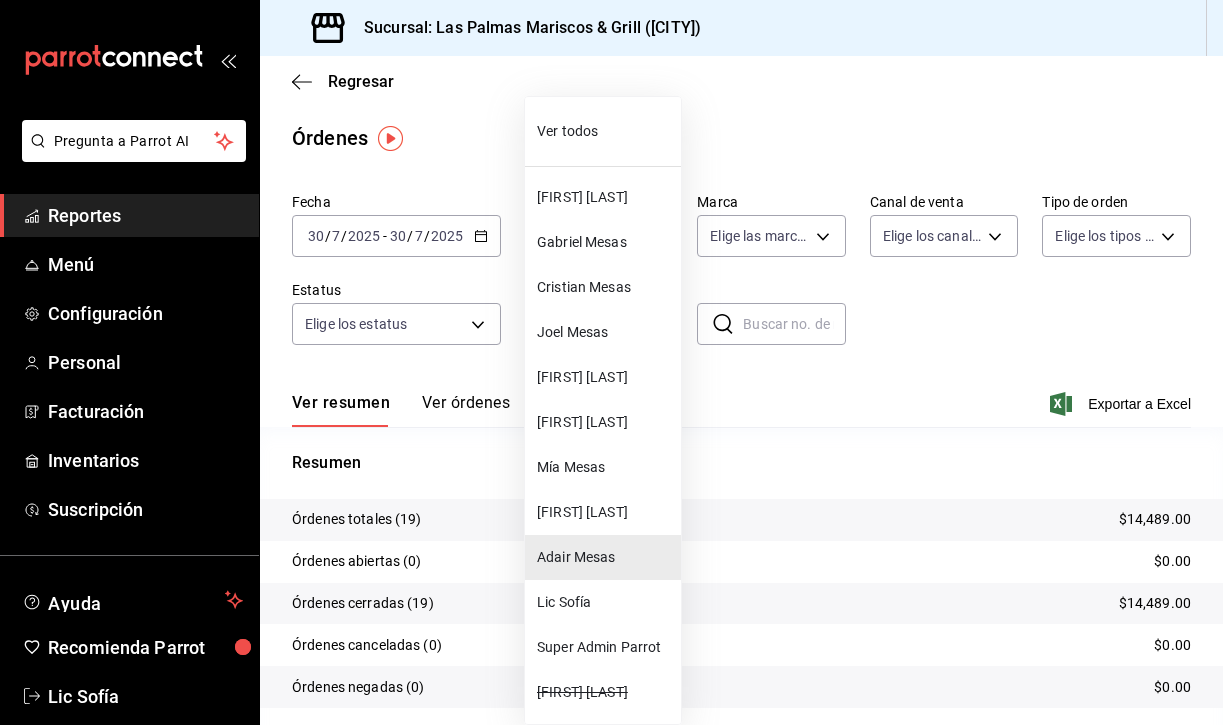 click on "Mía Mesas" at bounding box center (605, 467) 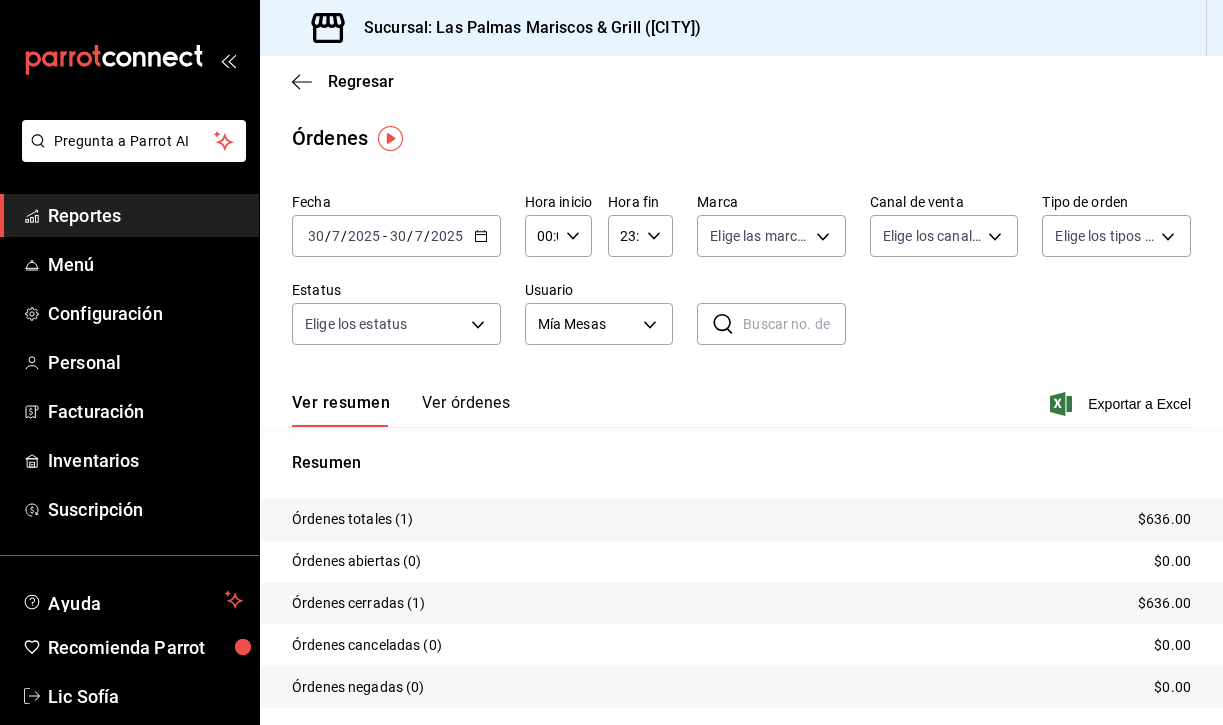 click on "Ver todos Jahir Mesas Gabriel Mesas Cristian Mesas Joel Mesas Adriana Caja Edgar Torres Mía Mesas Emerson Mesas Adair Mesas Lic [PERSON] Super Admin Parrot Alfonso Mesas Fernando Mesas Clara Caja Marisol mesas Hector Admin Lesly Caja Rubí Mesas Suzzeth Caja Priss Admin Abigail mesas Francisco Supervisor DANIEL DELGADO Abigail Mesas Vivian Caja Juan José Mesas Juany Admin Carlos Mesas DARIANA CHAVEZ Priscilla parrot Edna Navarrete Caja Julio Mesas DANIEL DELGADO Diego Mesas Cecia Salas Yajaira Caja EMMANUEL MORA Cristian Salazar ABIGAIL MOLINA Yoni Machado MARIELA CLEMENTE RODRIGUEZ MARIELA CLEMENTE ALEYDA SERNA FATIMA DE LA GARZA CRISTIAN SOLIS MAGDA ORTEGA ALEYDA SERNA MARIELA CLEMETE Alejandra Rosas Ángel Mesas FATIMA DE LA GARZA CRISTIAN MANUEL REYES FATIMA DE LA GARZA AMAIRANY LOPEZ Cristhiaan Solis Raul Trujillo Emilio Torres Andrés flores Sanchez FERNANDA CAZARES ROBERTO GUILLEN Lizbeth Caja Guillen mesas Griselda Mesas Paula Mesas Magda Mesas Jair Mesas Kenia Mesas Paola Mesas Cristal Caja" at bounding box center (583, 1262) 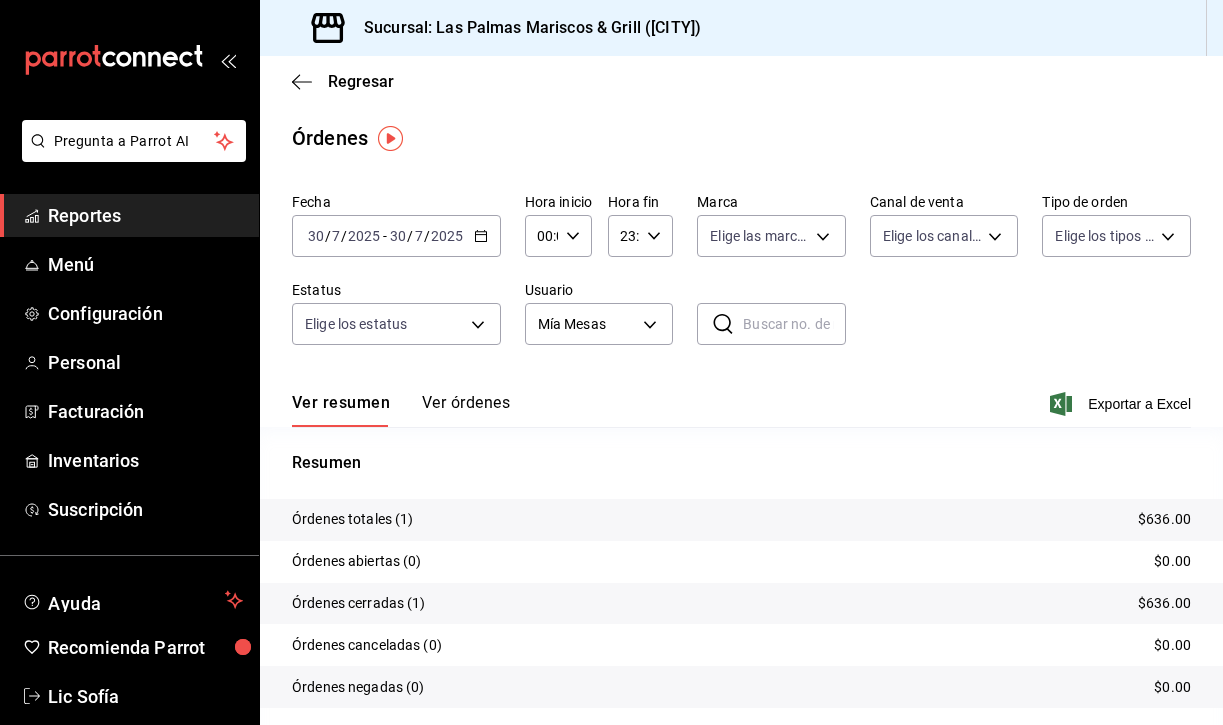 click on "Ver órdenes" at bounding box center [466, 410] 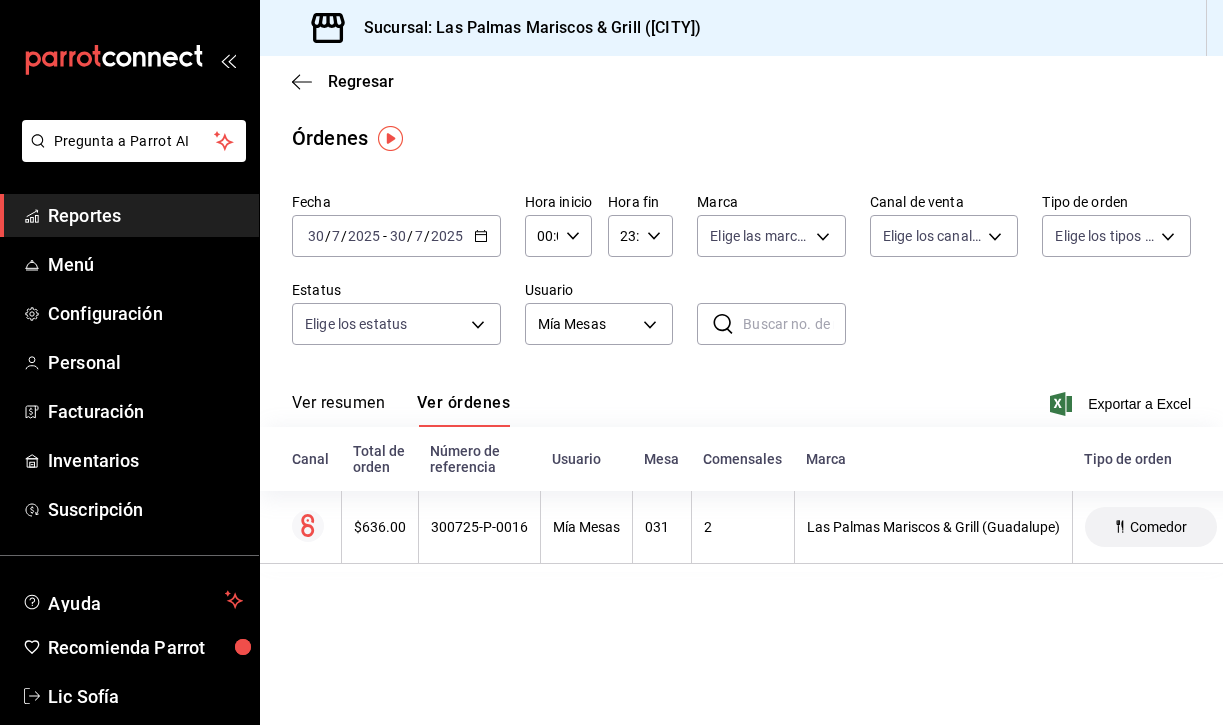 click on "Ver resumen" at bounding box center [338, 410] 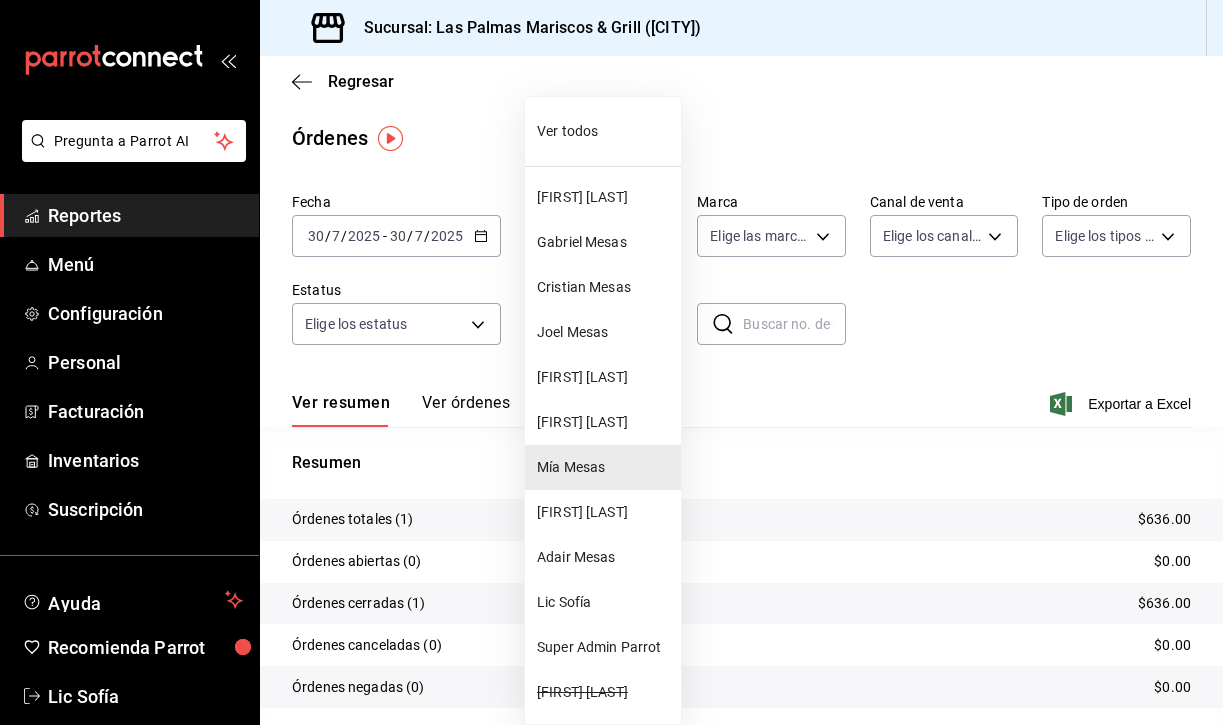 click on "Pregunta a Parrot AI Reportes   Menú   Configuración   Personal   Facturación   Inventarios   Suscripción   Ayuda Recomienda Parrot   Lic Sofía   Sugerir nueva función   Sucursal: Las Palmas Mariscos & Grill ([CITY]) Regresar Órdenes Fecha [DATE] [DATE] - [DATE] [DATE] Hora inicio 00:00 Hora inicio Hora fin 23:59 Hora fin Marca Elige las marcas Canal de venta Elige los canales de venta Tipo de orden Elige los tipos de orden Estatus Elige los estatus Usuario [FIRST] [LAST] [UUID] ​ ​ Ver resumen Ver órdenes Exportar a Excel Resumen Órdenes totales (1) $636.00 Órdenes abiertas (0) $0.00 Órdenes cerradas (1) $636.00 Órdenes canceladas (0) $0.00 Órdenes negadas (0) $0.00 ¿Quieres ver el consumo promedio por orden y comensal? Ve al reporte de Ticket promedio Pregunta a Parrot AI Reportes   Menú   Configuración   Personal   Facturación   Inventarios   Suscripción   Ayuda Recomienda Parrot   Lic Sofía   Sugerir nueva función   Ver video tutorial" at bounding box center [611, 362] 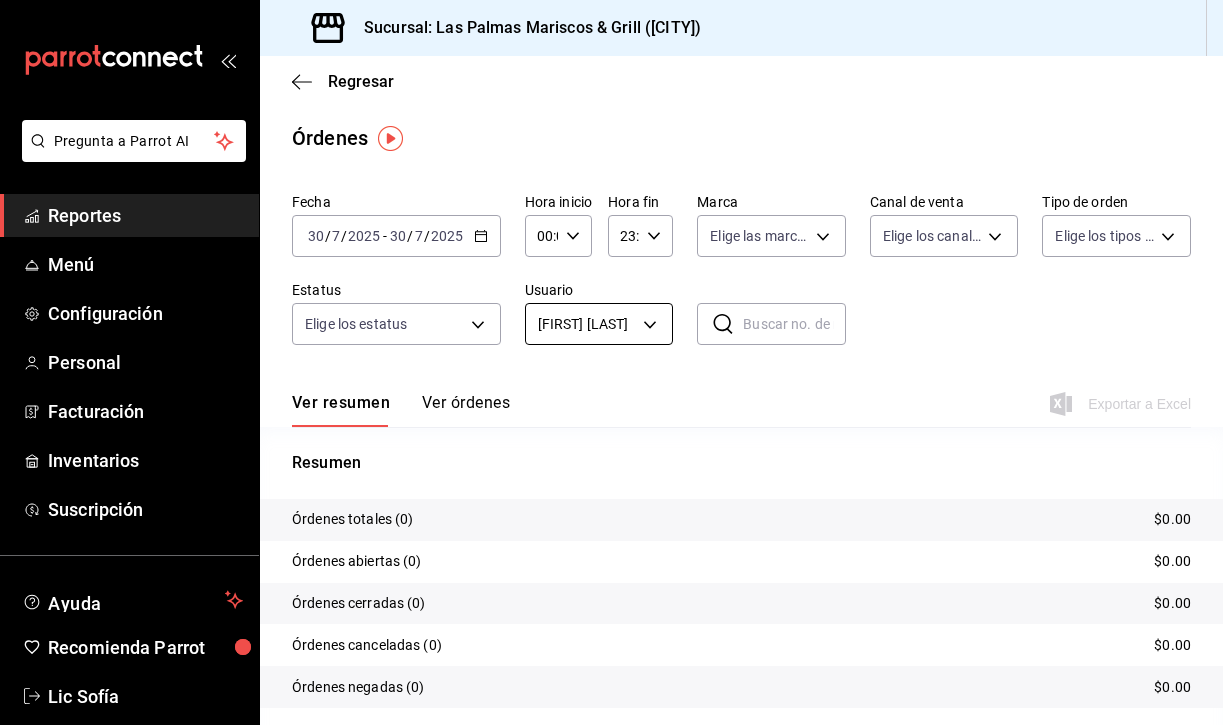 click on "Pregunta a Parrot AI Reportes   Menú   Configuración   Personal   Facturación   Inventarios   Suscripción   Ayuda Recomienda Parrot   Lic Sofía   Sugerir nueva función   Sucursal: Las Palmas Mariscos & Grill ([CITY]) Regresar Órdenes Fecha [DATE] [DATE] - [DATE] [DATE] Hora inicio 00:00 Hora inicio Hora fin 23:59 Hora fin Marca Elige las marcas Canal de venta Elige los canales de venta Tipo de orden Elige los tipos de orden Estatus Elige los estatus Usuario [FIRST] Mesas [UUID] ​ ​ Ver resumen Ver órdenes Exportar a Excel Resumen Órdenes totales (0) $0.00 Órdenes abiertas (0) $0.00 Órdenes cerradas (0) $0.00 Órdenes canceladas (0) $0.00 Órdenes negadas (0) $0.00 ¿Quieres ver el consumo promedio por orden y comensal? Ve al reporte de Ticket promedio Pregunta a Parrot AI Reportes   Menú   Configuración   Personal   Facturación   Inventarios   Suscripción   Ayuda Recomienda Parrot   Lic Sofía   Sugerir nueva función   Ver video tutorial" at bounding box center [611, 362] 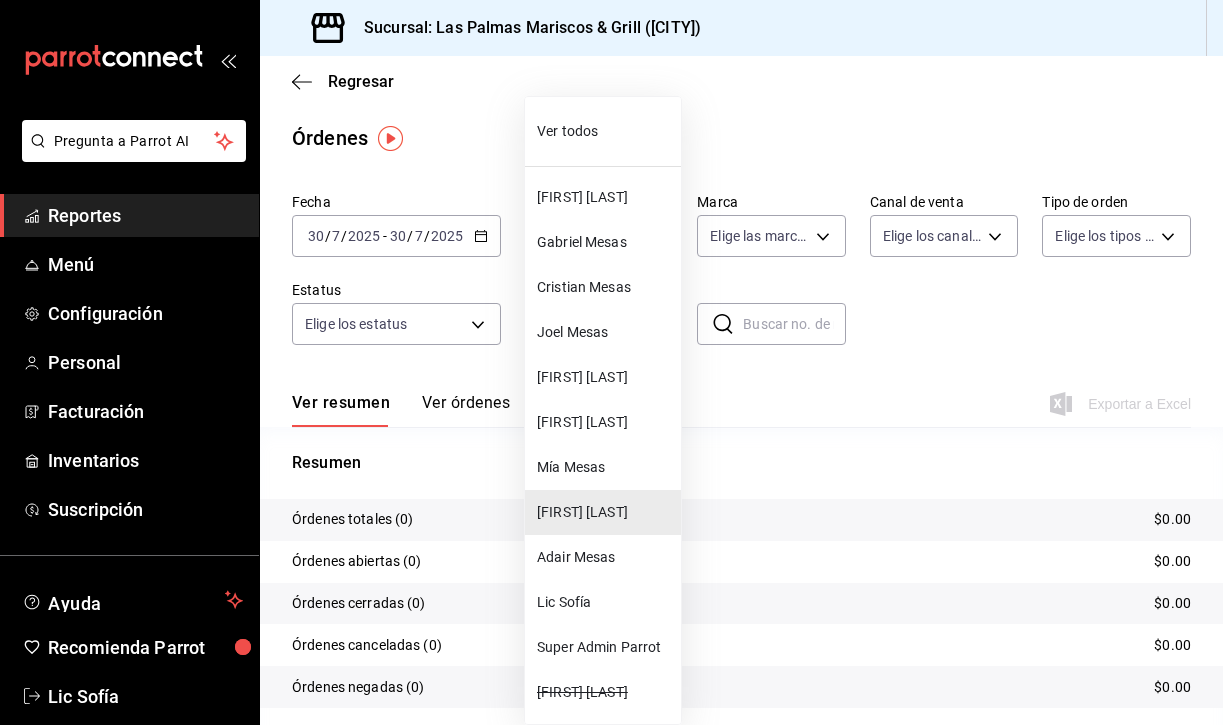 click on "Joel Mesas" at bounding box center (605, 332) 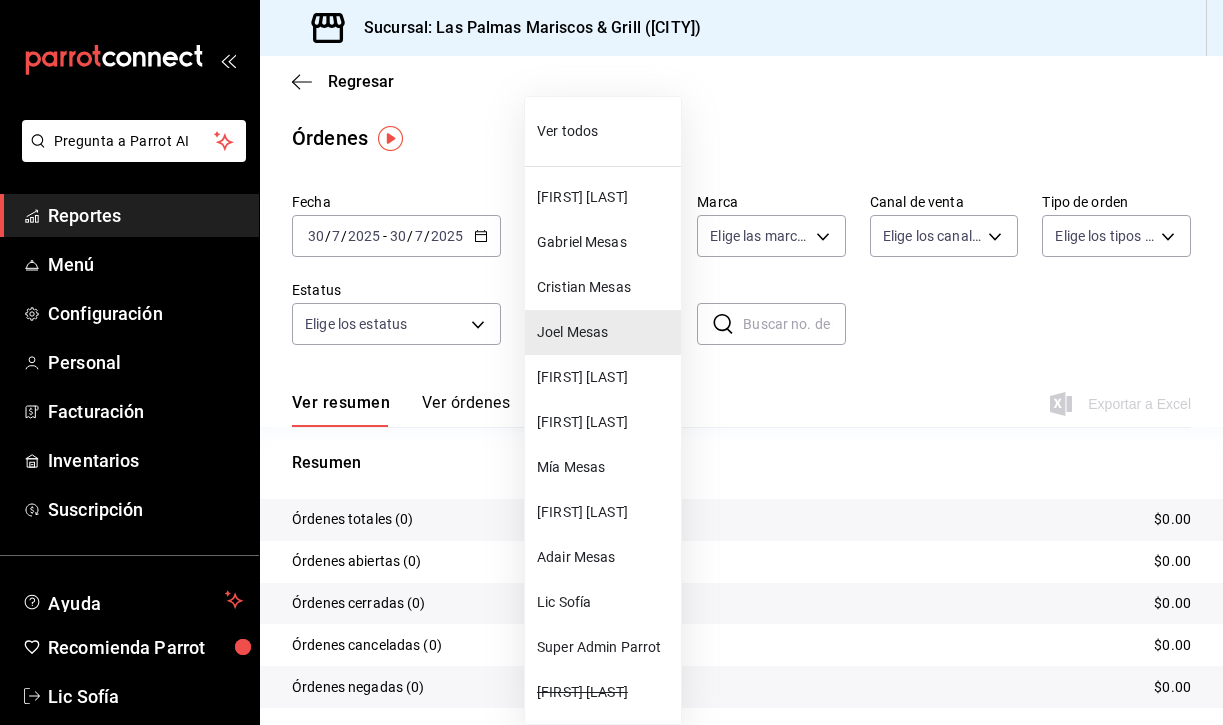 click on "Pregunta a Parrot AI Reportes   Menú   Configuración   Personal   Facturación   Inventarios   Suscripción   Ayuda Recomienda Parrot   Lic Sofía   Sugerir nueva función   Sucursal: Las Palmas Mariscos & Grill ([CITY]) Regresar Órdenes Fecha [DATE] [DATE] - [DATE] [DATE] Hora inicio 00:00 Hora inicio Hora fin 23:59 Hora fin Marca Elige las marcas Canal de venta Elige los canales de venta Tipo de orden Elige los tipos de orden Estatus Elige los estatus Usuario [FIRST] [LAST] [UUID] ​ ​ Ver resumen Ver órdenes Exportar a Excel Resumen Órdenes totales (0) $0.00 Órdenes abiertas (0) $0.00 Órdenes cerradas (0) $0.00 Órdenes canceladas (0) $0.00 Órdenes negadas (0) $0.00 ¿Quieres ver el consumo promedio por orden y comensal? Ve al reporte de Ticket promedio Pregunta a Parrot AI Reportes   Menú   Configuración   Personal   Facturación   Inventarios   Suscripción   Ayuda Recomienda Parrot   Lic Sofía   Sugerir nueva función   Ver video tutorial" at bounding box center (611, 362) 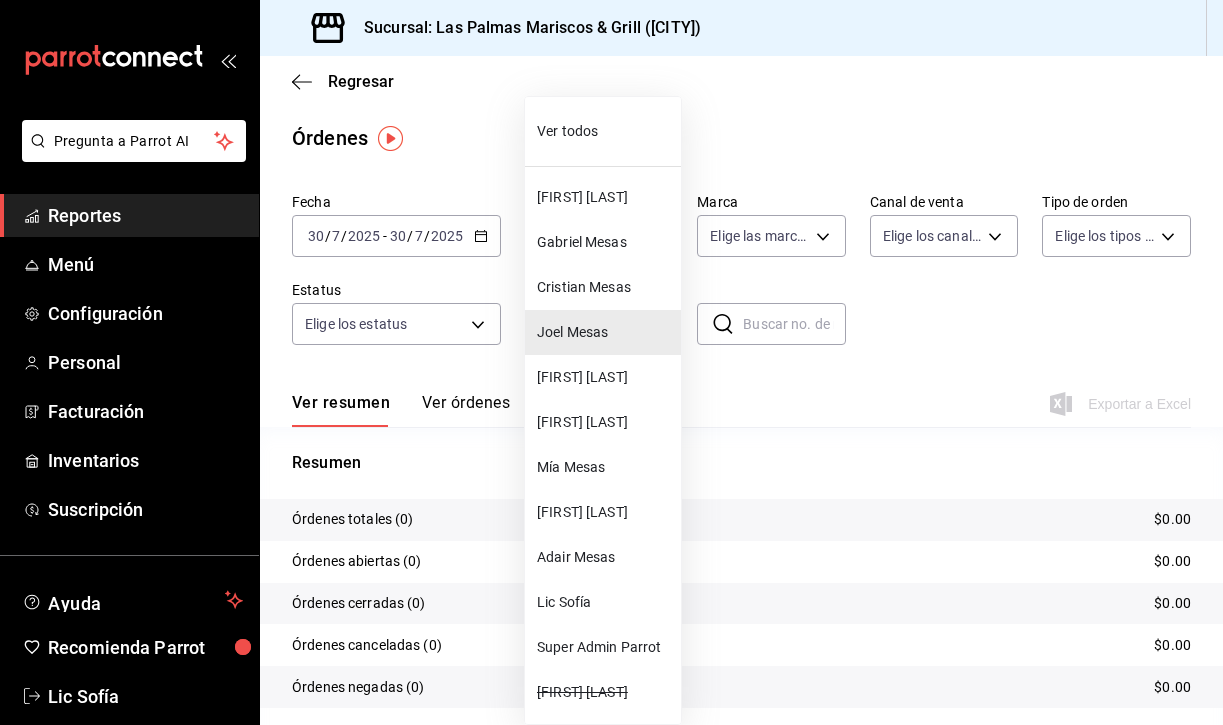 click on "[FIRST] [LAST]" at bounding box center [605, 377] 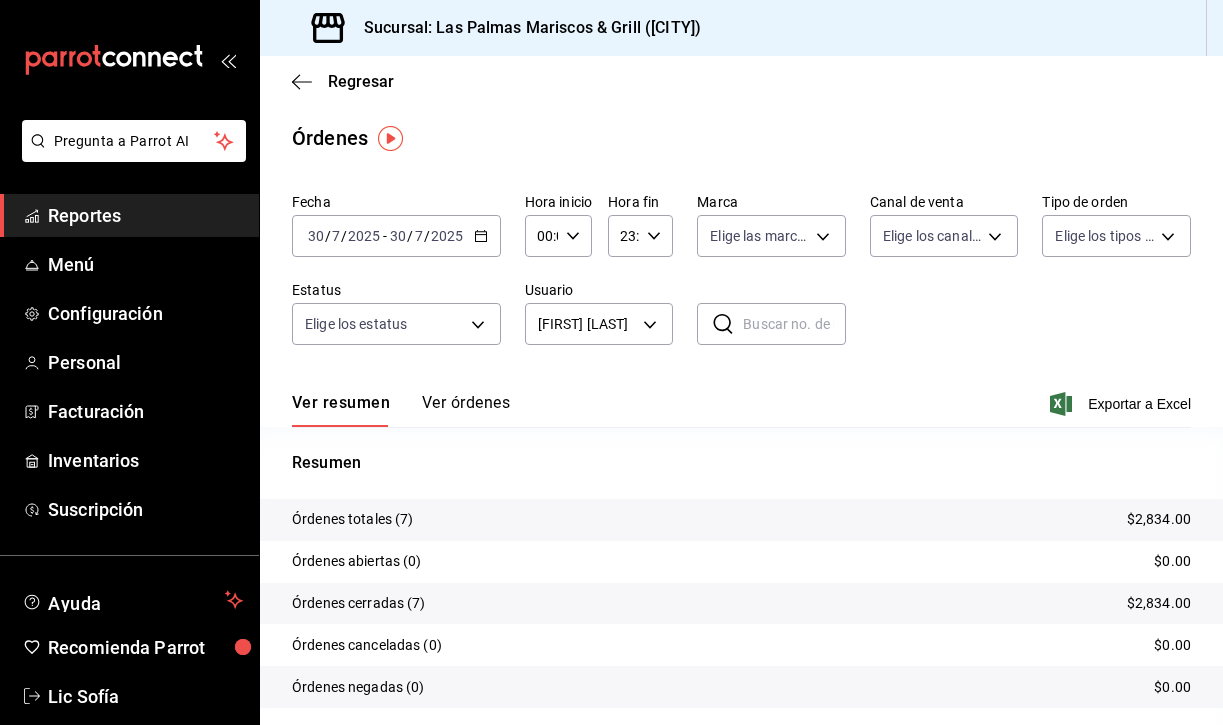 click on "Ver órdenes" at bounding box center (466, 410) 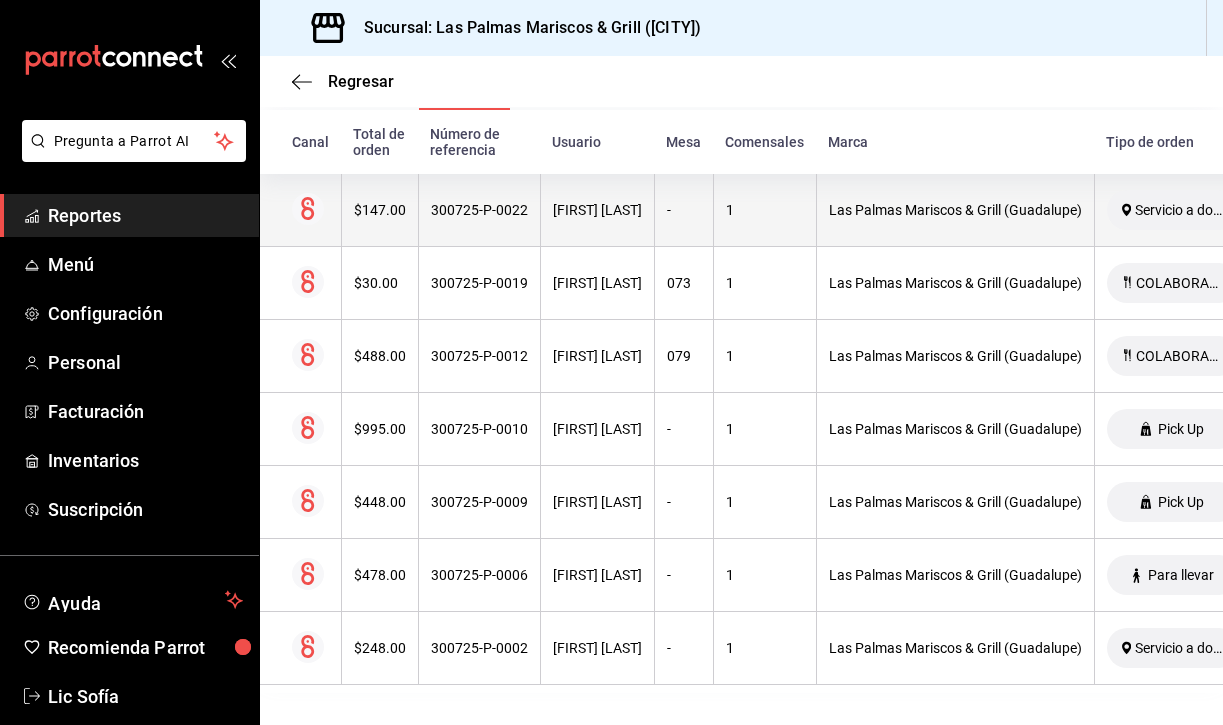 scroll, scrollTop: 317, scrollLeft: 0, axis: vertical 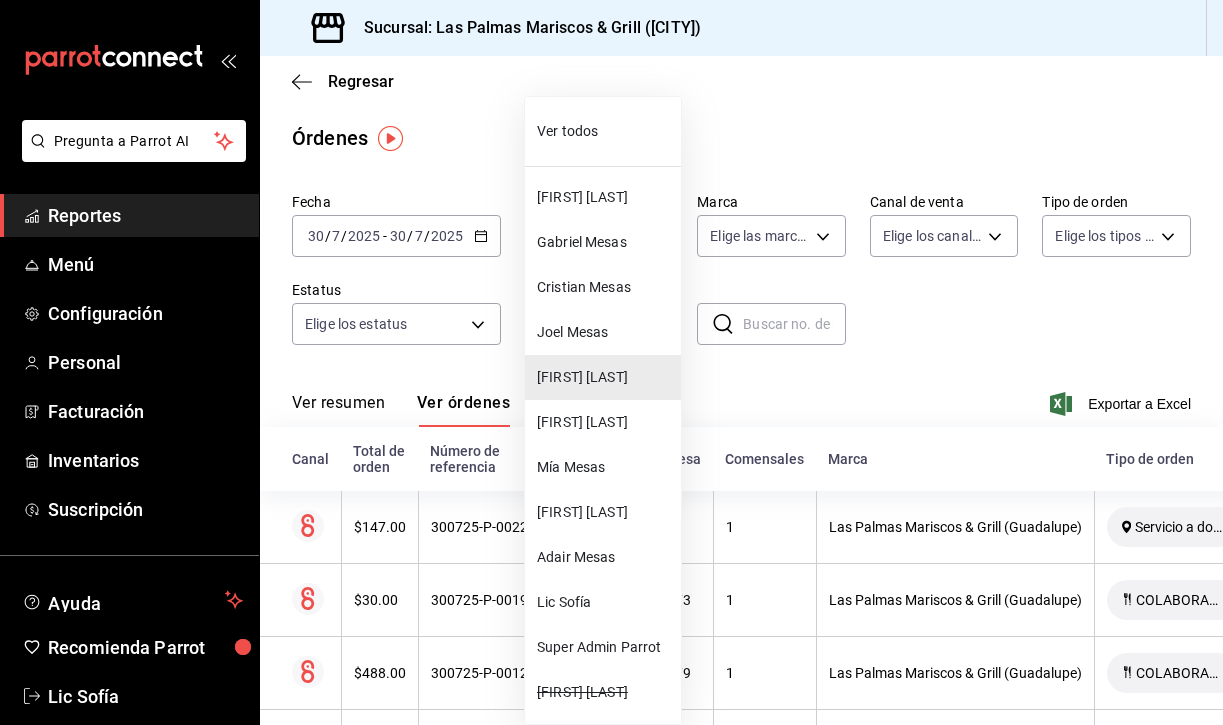 click on "Pregunta a Parrot AI Reportes   Menú   Configuración   Personal   Facturación   Inventarios   Suscripción   Ayuda Recomienda Parrot   Lic Sofía   Sugerir nueva función   Sucursal: Las Palmas Mariscos & Grill ([CITY]) Regresar Órdenes Fecha [DATE] [DATE] - [DATE] [DATE] Hora inicio 00:00 Hora inicio Hora fin 23:59 Hora fin Marca Elige las marcas Canal de venta Elige los canales de venta Tipo de orden Elige los tipos de orden Estatus Elige los estatus Usuario [USER] Caja [UUID] ​ ​ Ver resumen Ver órdenes Exportar a Excel Canal Total de orden Número de referencia Usuario Mesa Comensales Marca Tipo de orden Fecha Estatus $147.00 300725-P-0022 [USER] Caja - 1 Las Palmas Mariscos & Grill ([CITY]) Servicio a domicilio [DATE] [TIME] Cerrada $30.00 300725-P-0019 [USER] Caja 073 1 Las Palmas Mariscos & Grill ([CITY]) COLABORADOR [DATE] [TIME] Cerrada $488.00 300725-P-0012 [USER] Caja 079 1 Las Palmas Mariscos & Grill ([CITY]) - 1" at bounding box center (611, 362) 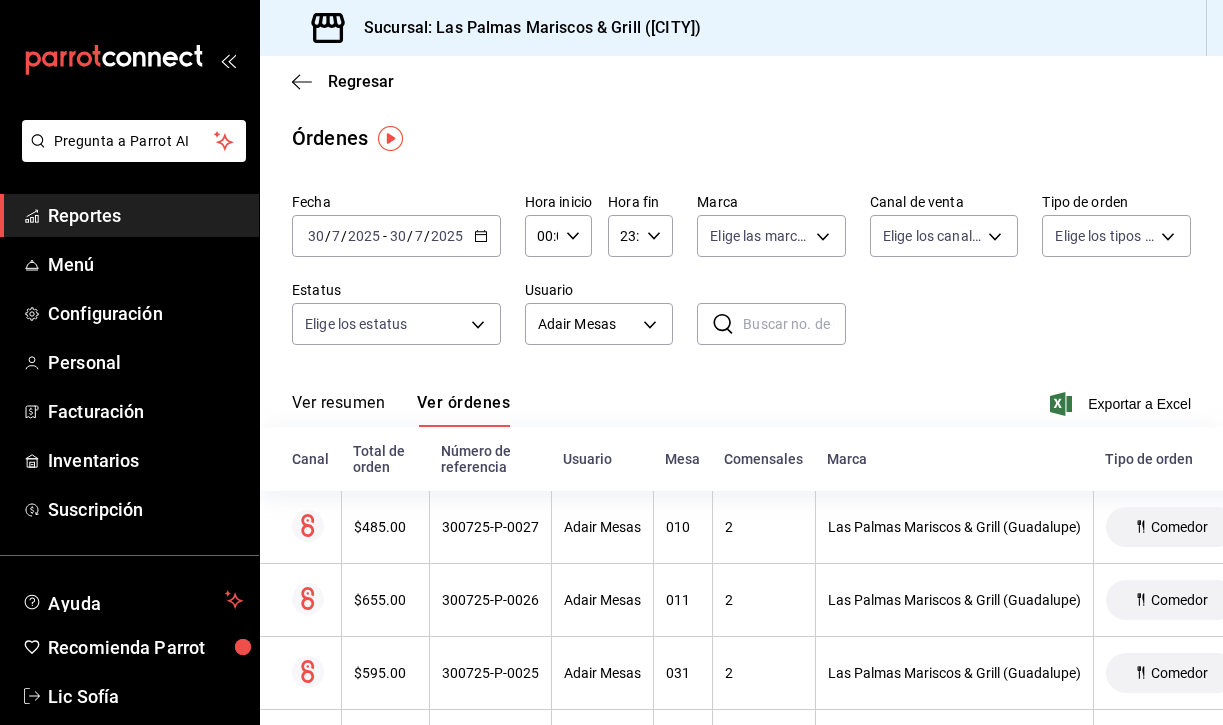 click on "Ver resumen" at bounding box center (338, 410) 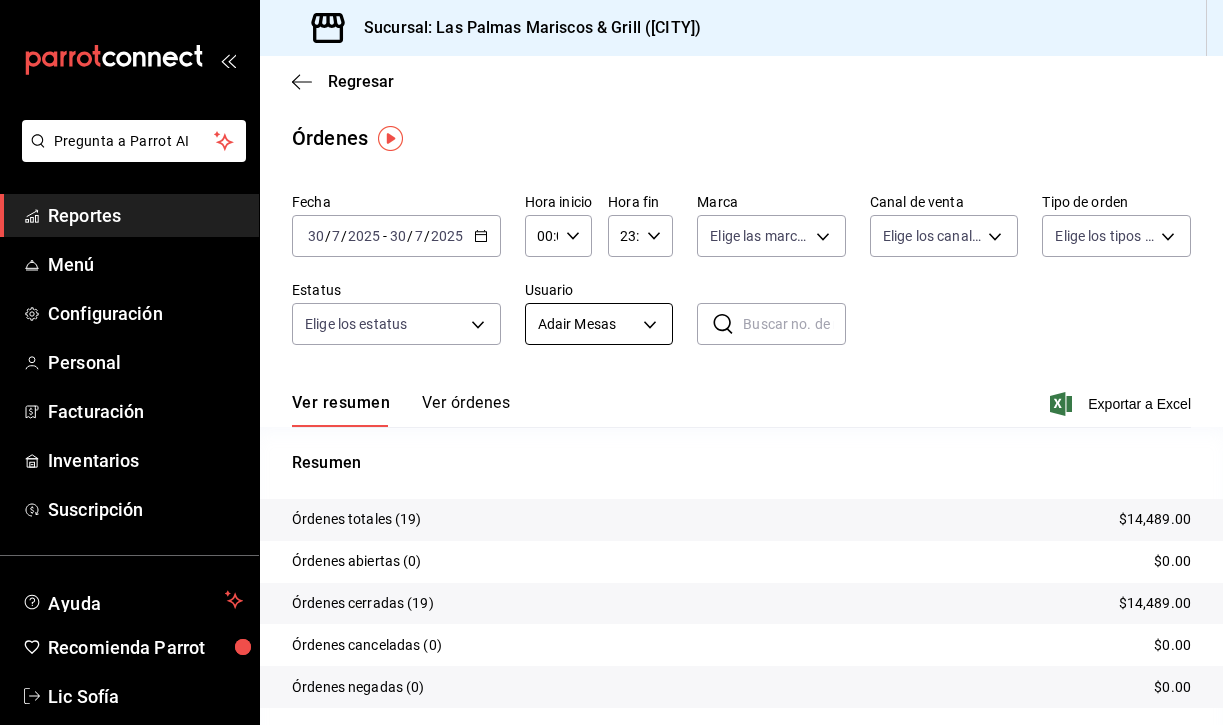 click on "Pregunta a Parrot AI Reportes   Menú   Configuración   Personal   Facturación   Inventarios   Suscripción   Ayuda Recomienda Parrot   Lic Sofía   Sugerir nueva función   Sucursal: Las Palmas Mariscos & Grill ([CITY]) Regresar Órdenes Fecha [DATE] [DATE] - [DATE] [DATE] Hora inicio 00:00 Hora inicio Hora fin 23:59 Hora fin Marca Elige las marcas Canal de venta Elige los canales de venta Tipo de orden Elige los tipos de orden Estatus Elige los estatus Usuario [USER] Mesas [UUID] ​ ​ Ver resumen Ver órdenes Exportar a Excel Resumen Órdenes totales (19) $14,489.00 Órdenes abiertas (0) $0.00 Órdenes cerradas (19) $14,489.00 Órdenes canceladas (0) $0.00 Órdenes negadas (0) $0.00 ¿Quieres ver el consumo promedio por orden y comensal? Ve al reporte de Ticket promedio Pregunta a Parrot AI Reportes   Menú   Configuración   Personal   Facturación   Inventarios   Suscripción   Ayuda Recomienda Parrot   Lic Sofía   Sugerir nueva función   Ir a video" at bounding box center [611, 362] 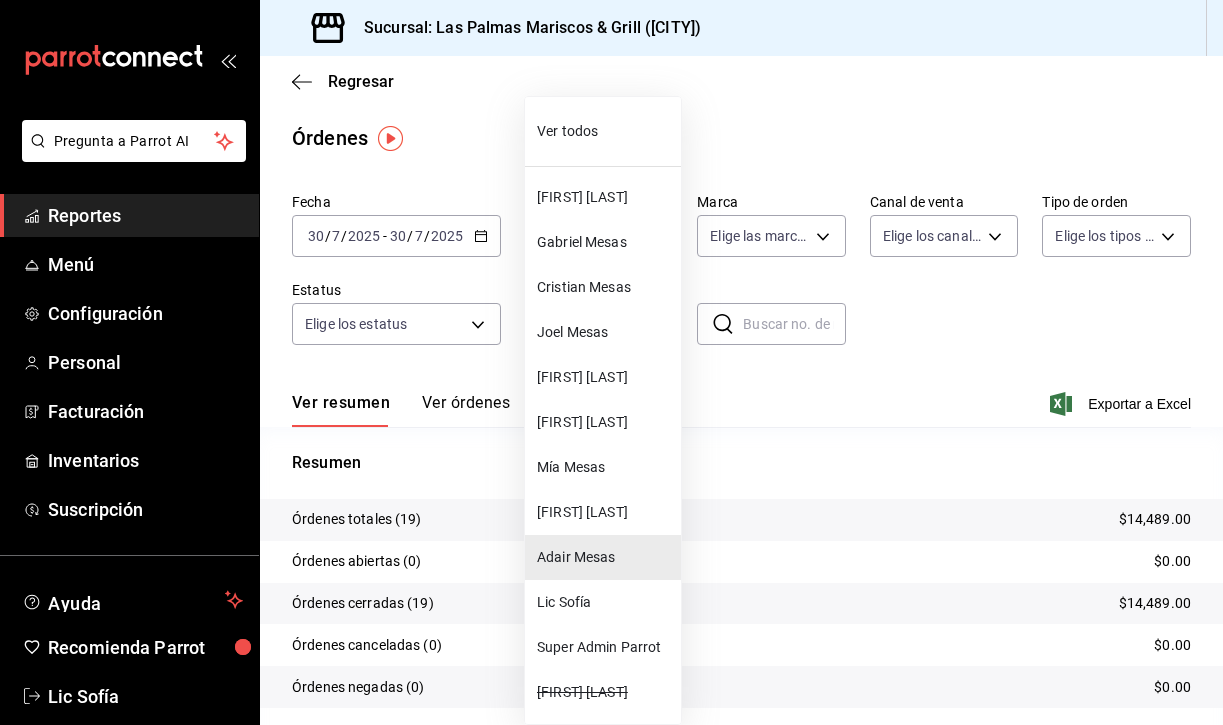 click on "Ver todos" at bounding box center (605, 131) 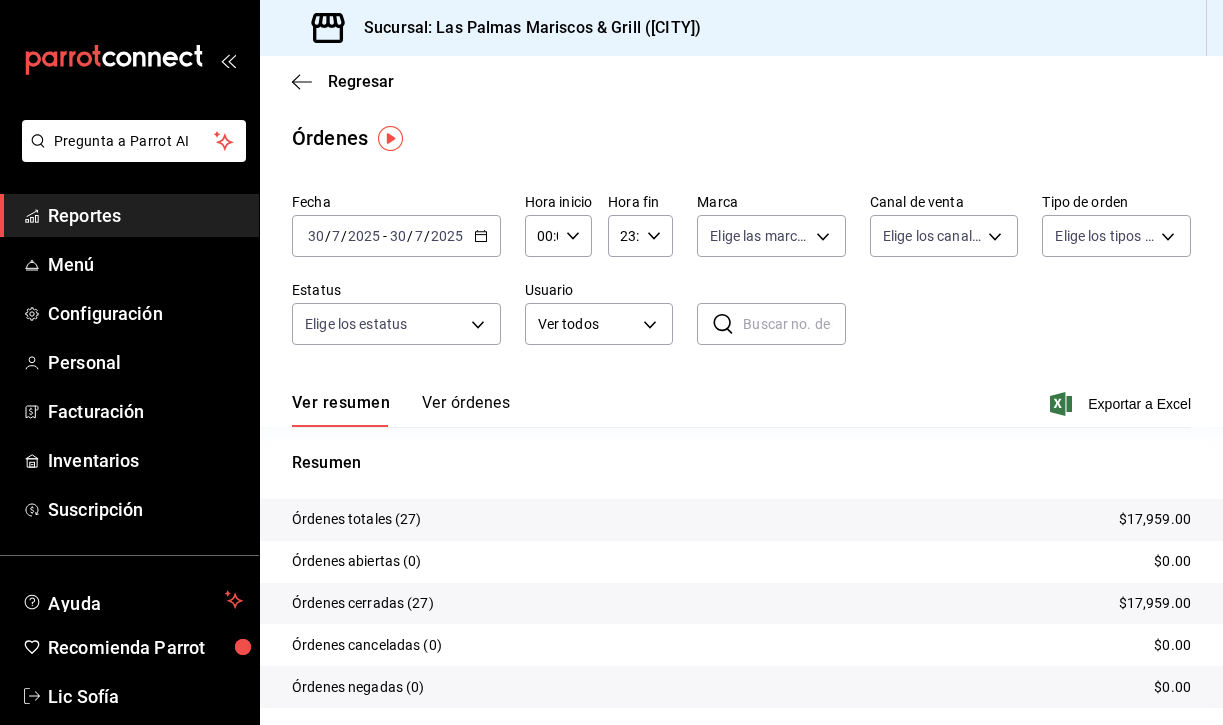 click 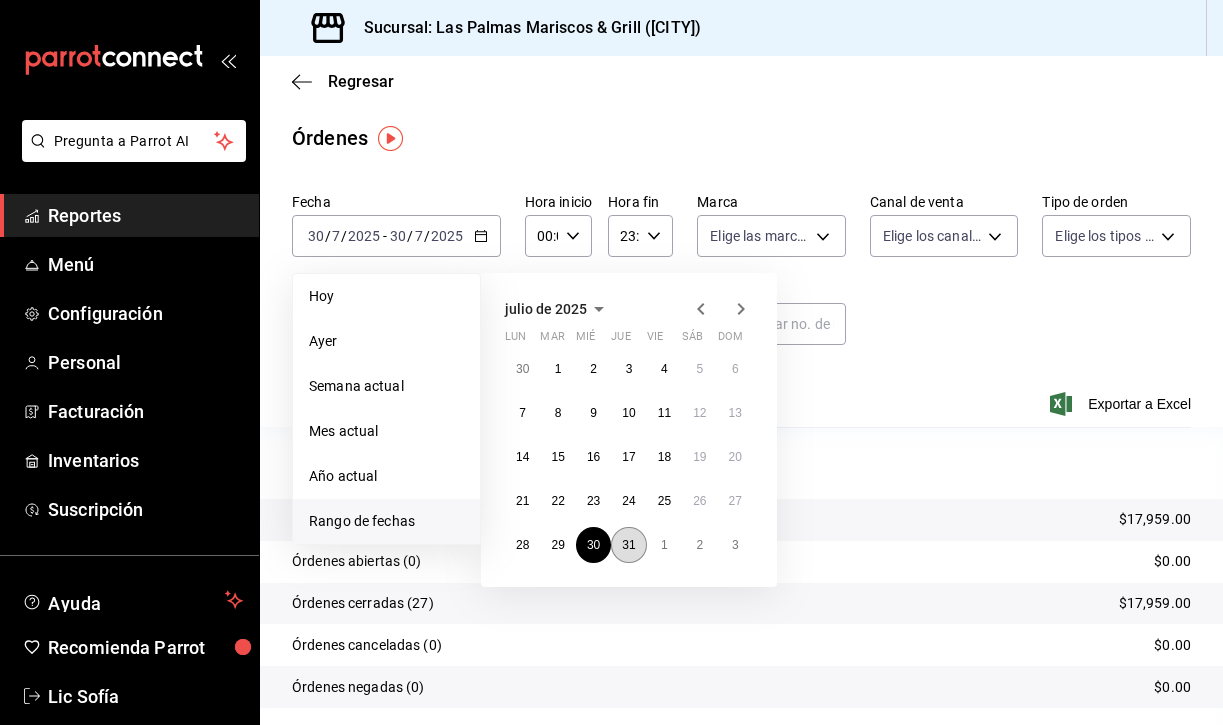 click on "31" at bounding box center (628, 545) 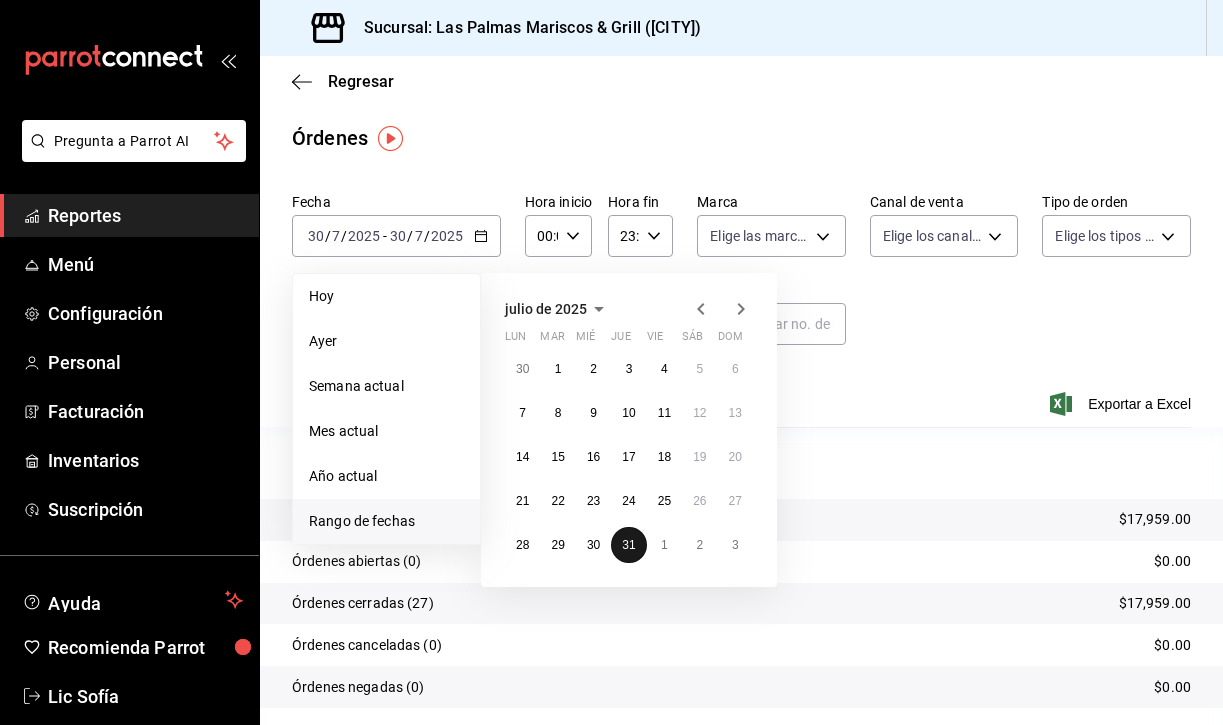 click on "31" at bounding box center [628, 545] 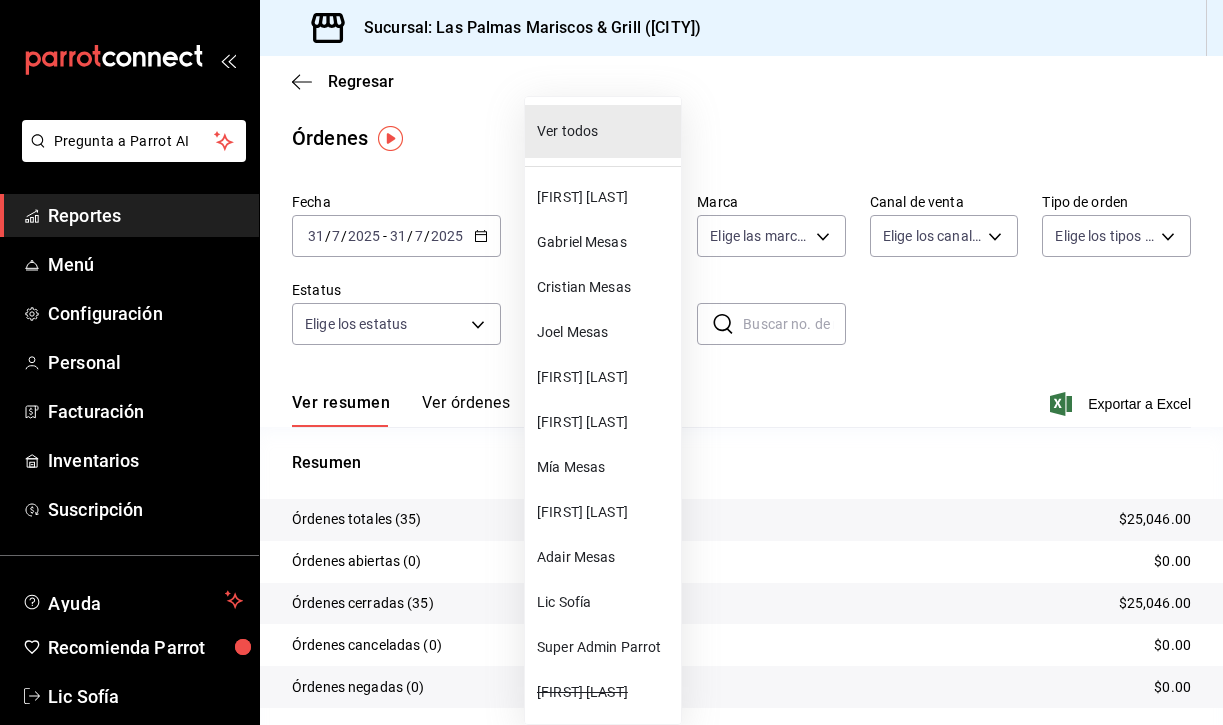 click on "Pregunta a Parrot AI Reportes   Menú   Configuración   Personal   Facturación   Inventarios   Suscripción   Ayuda Recomienda Parrot   Lic Sofía   Sugerir nueva función   Sucursal: Las Palmas Mariscos & Grill ([CITY]) Regresar Órdenes Fecha [DATE] [DATE] - [DATE] [DATE] Hora inicio 00:00 Hora inicio Hora fin 23:59 Hora fin Marca Elige las marcas Canal de venta Elige los canales de venta Tipo de orden Elige los tipos de orden Estatus Elige los estatus Usuario Ver todos ALL ​ ​ Ver resumen Ver órdenes Exportar a Excel Resumen Órdenes totales (35) $25,046.00 Órdenes abiertas (0) $0.00 Órdenes cerradas (35) $25,046.00 Órdenes canceladas (0) $0.00 Órdenes negadas (0) $0.00 ¿Quieres ver el consumo promedio por orden y comensal? Ve al reporte de Ticket promedio Pregunta a Parrot AI Reportes   Menú   Configuración   Personal   Facturación   Inventarios   Suscripción   Ayuda Recomienda Parrot   Lic Sofía   Sugerir nueva función   GANA 1 MES GRATIS EN TU SUSCRIPCIÓN AQUÍ" at bounding box center [611, 362] 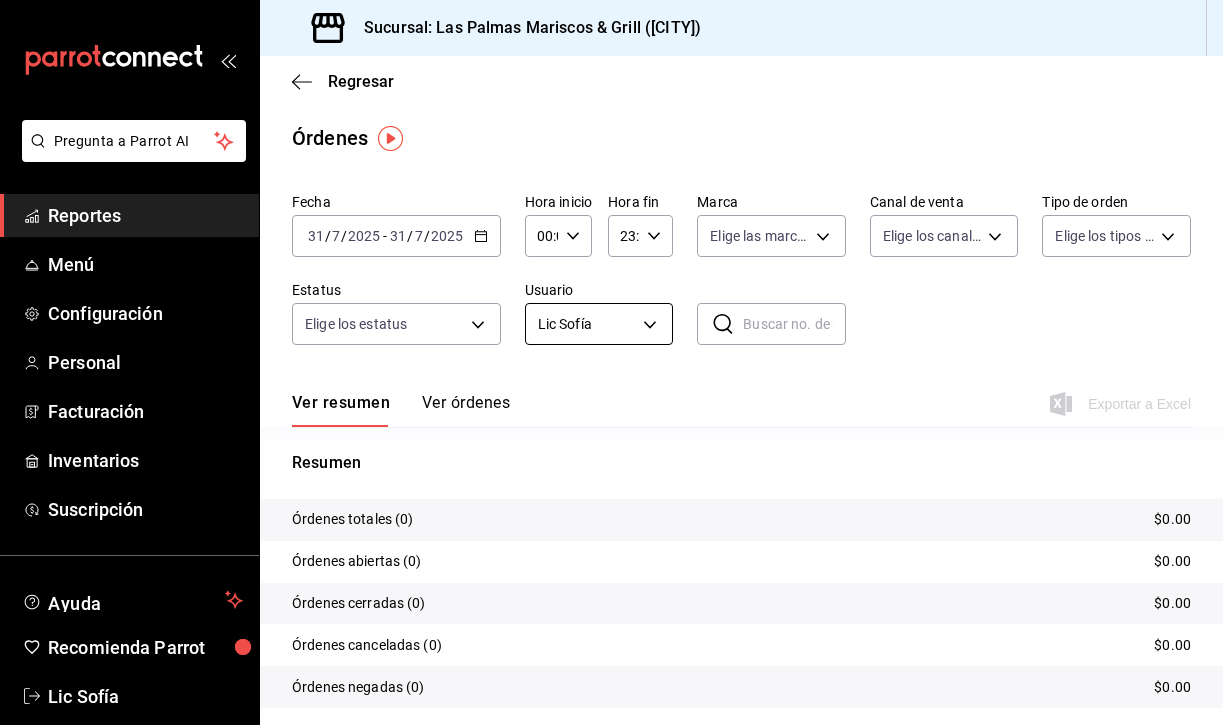 click on "Pregunta a Parrot AI Reportes   Menú   Configuración   Personal   Facturación   Inventarios   Suscripción   Ayuda Recomienda Parrot   Lic [PERSON]   Sugerir nueva función   Sucursal: Las Palmas Mariscos & Grill (MTY) Regresar Órdenes Fecha [DATE] [DATE] - [DATE] [DATE] Hora inicio 00:00 Hora inicio Hora fin 23:59 Hora fin Marca Elige las marcas Canal de venta Elige los canales de venta Tipo de orden Elige los tipos de orden Estatus Elige los estatus Usuario Lic [PERSON] [UUID] ​ ​ Ver resumen Ver órdenes Exportar a Excel Resumen Órdenes totales (0) $0.00 Órdenes abiertas (0) $0.00 Órdenes cerradas (0) $0.00 Órdenes canceladas (0) $0.00 Órdenes negadas (0) $0.00 ¿Quieres ver el consumo promedio por orden y comensal? Ve al reporte de Ticket promedio Pregunta a Parrot AI Reportes   Menú   Configuración   Personal   Facturación   Inventarios   Suscripción   Ayuda Recomienda Parrot   Lic [PERSON]   Sugerir nueva función   Ver video tutorial" at bounding box center (611, 362) 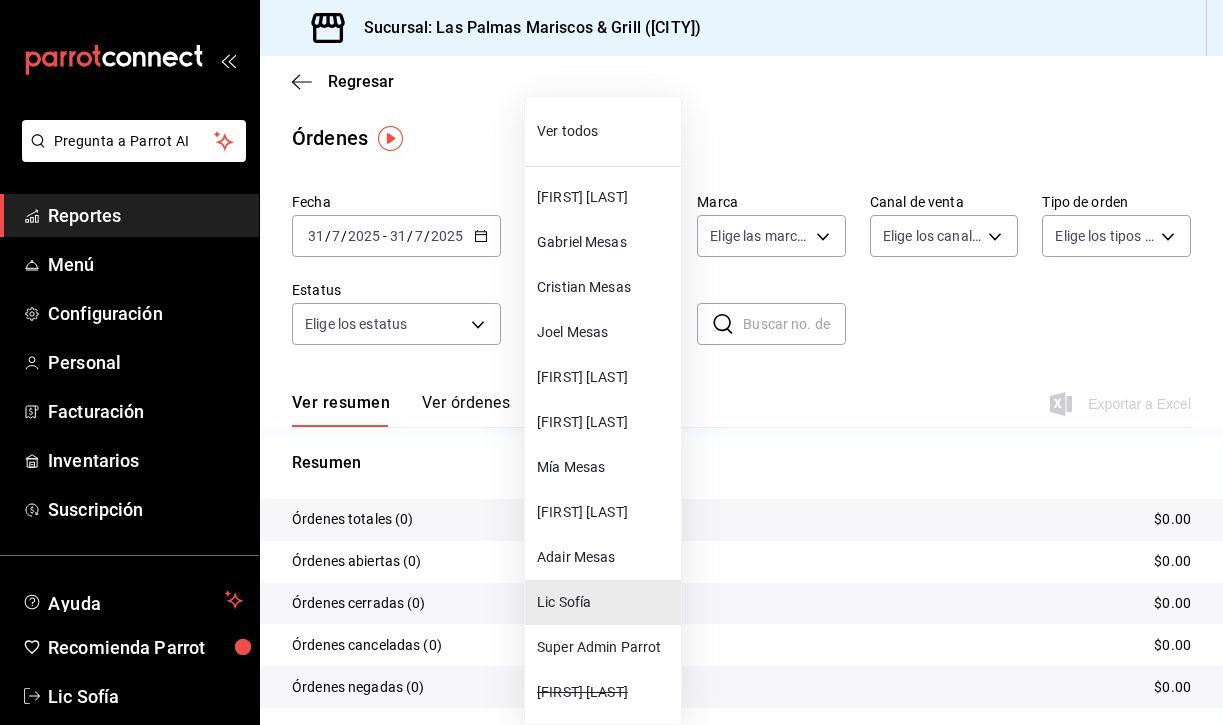 click on "Adair Mesas" at bounding box center [605, 557] 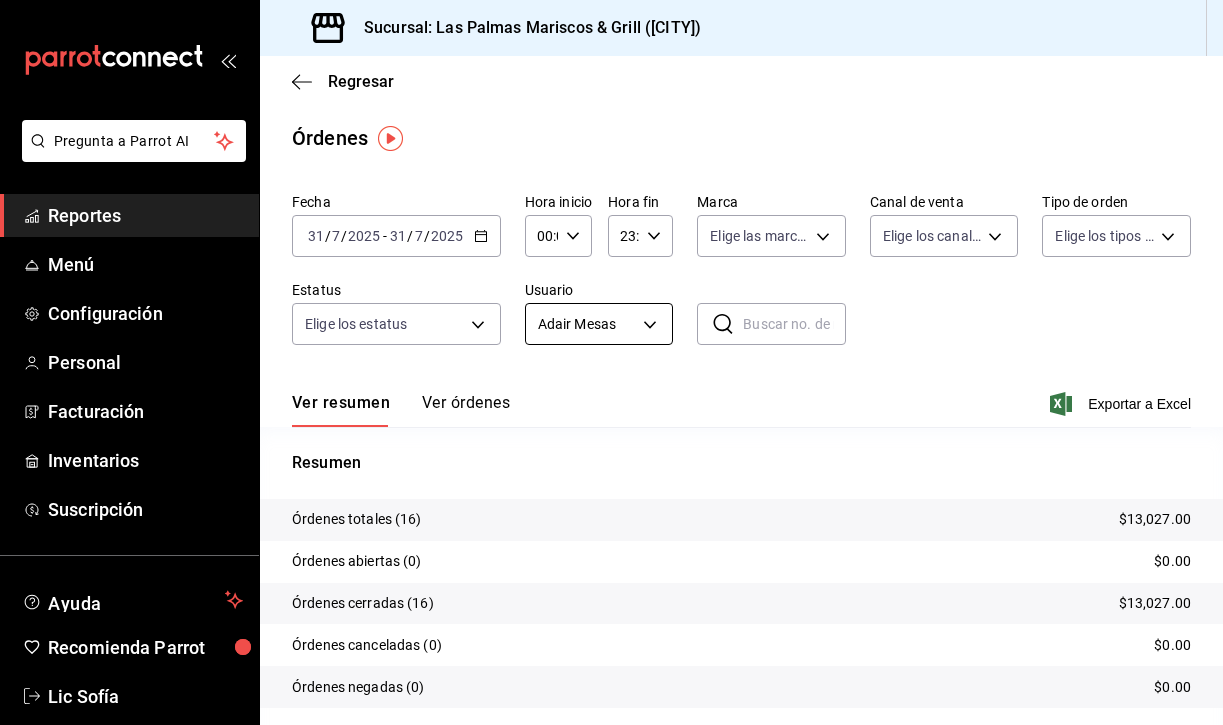 click on "Pregunta a Parrot AI Reportes   Menú   Configuración   Personal   Facturación   Inventarios   Suscripción   Ayuda Recomienda Parrot   Lic Sofía   Sugerir nueva función   Sucursal: Las Palmas Mariscos & Grill ([CITY]) Regresar Órdenes Fecha [DATE] [DATE] - [DATE] [DATE] Hora inicio 00:00 Hora inicio Hora fin 23:59 Hora fin Marca Elige las marcas Canal de venta Elige los canales de venta Tipo de orden Elige los tipos de orden Estatus Elige los estatus Usuario [FIRST] [LAST] [UUID] ​ ​ Ver resumen Ver órdenes Exportar a Excel Resumen Órdenes totales (16) $13,027.00 Órdenes abiertas (0) $0.00 Órdenes cerradas (16) $13,027.00 Órdenes canceladas (0) $0.00 Órdenes negadas (0) $0.00 ¿Quieres ver el consumo promedio por orden y comensal? Ve al reporte de Ticket promedio Pregunta a Parrot AI Reportes   Menú   Configuración   Personal   Facturación   Inventarios   Suscripción   Ayuda Recomienda Parrot   Lic Sofía   Sugerir nueva función   Ir a video" at bounding box center [611, 362] 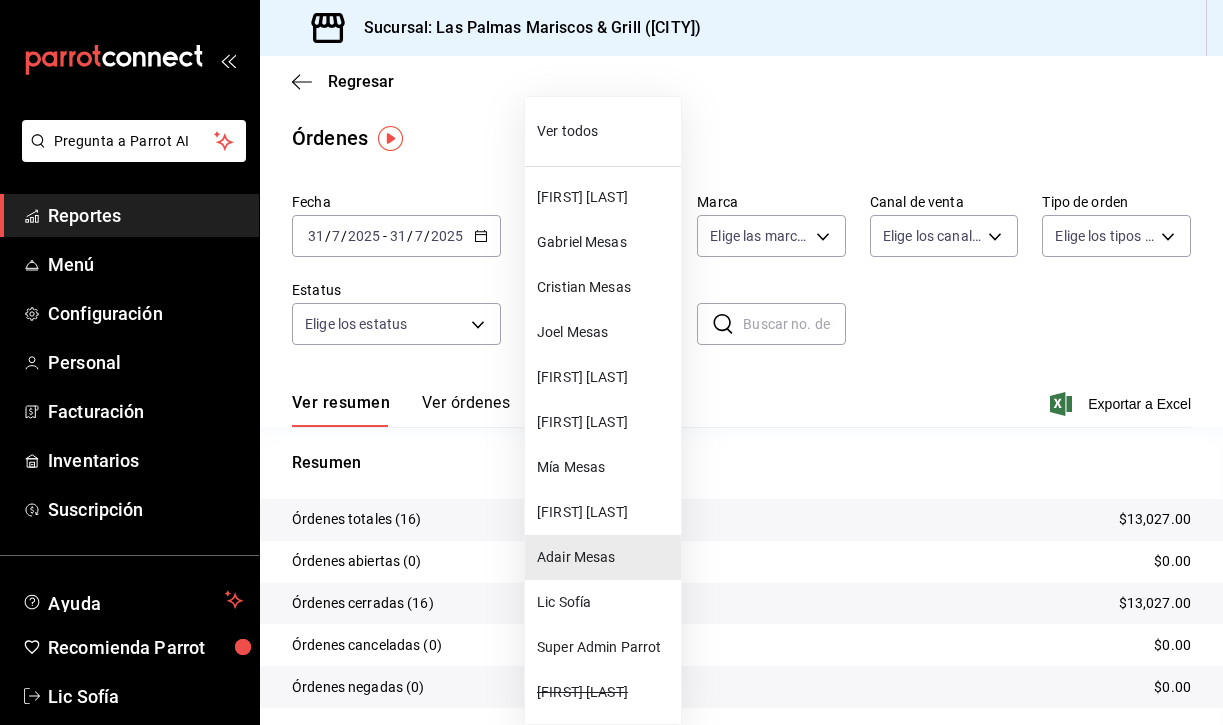 click on "[FIRST] [LAST]" at bounding box center [605, 512] 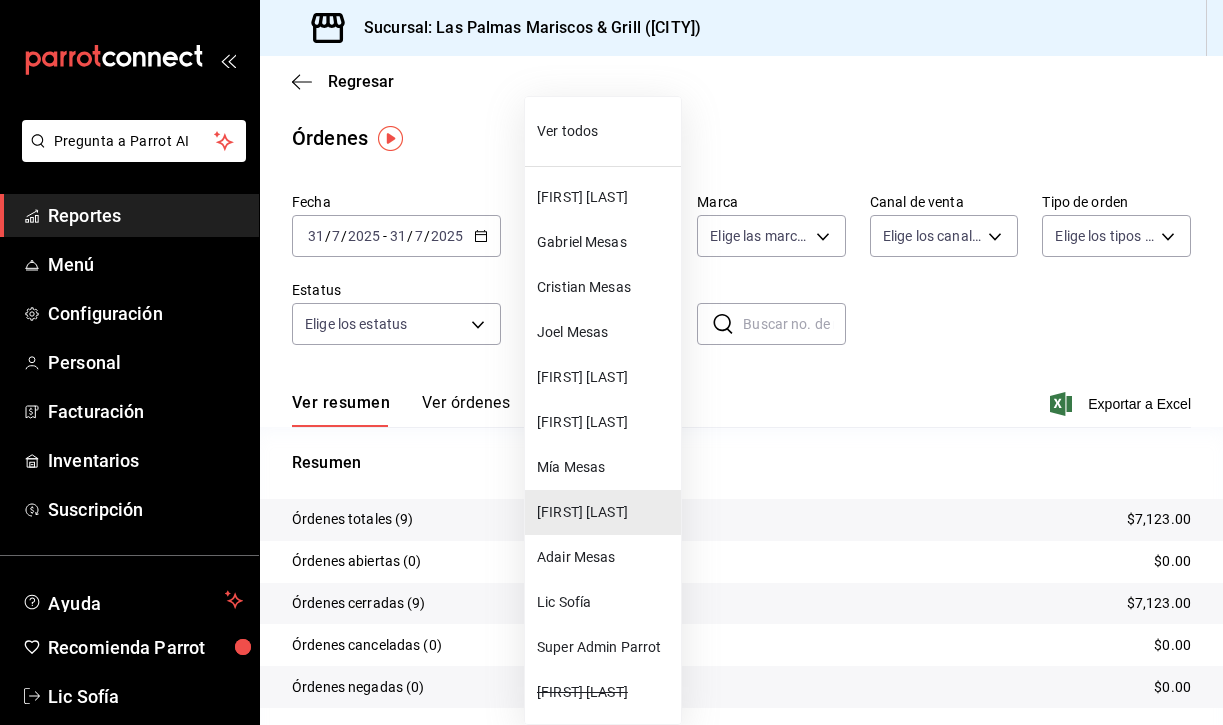 click on "Pregunta a Parrot AI Reportes   Menú   Configuración   Personal   Facturación   Inventarios   Suscripción   Ayuda Recomienda Parrot   Lic Sofía   Sugerir nueva función   Sucursal: Las Palmas Mariscos & Grill ([CITY]) Regresar Órdenes Fecha [DATE] [DATE] - [DATE] [DATE] Hora inicio 00:00 Hora inicio Hora fin 23:59 Hora fin Marca Elige las marcas Canal de venta Elige los canales de venta Tipo de orden Elige los tipos de orden Estatus Elige los estatus Usuario [FIRST] [LAST] [UUID] ​ ​ Ver resumen Ver órdenes Exportar a Excel Resumen Órdenes totales (9) $7,123.00 Órdenes abiertas (0) $0.00 Órdenes cerradas (9) $7,123.00 Órdenes canceladas (0) $0.00 Órdenes negadas (0) $0.00 ¿Quieres ver el consumo promedio por orden y comensal? Ve al reporte de Ticket promedio Pregunta a Parrot AI Reportes   Menú   Configuración   Personal   Facturación   Inventarios   Suscripción   Ayuda Recomienda Parrot   Lic Sofía   Sugerir nueva función   Ir a video" at bounding box center (611, 362) 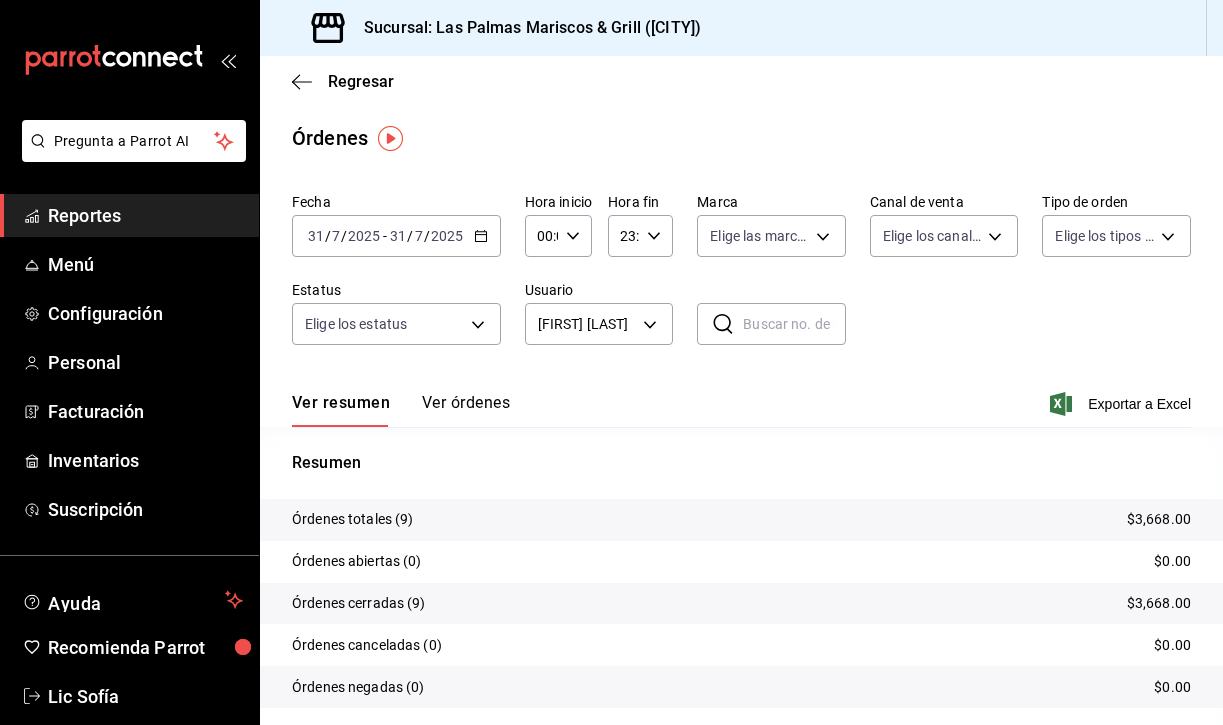 click on "Ver órdenes" at bounding box center [466, 410] 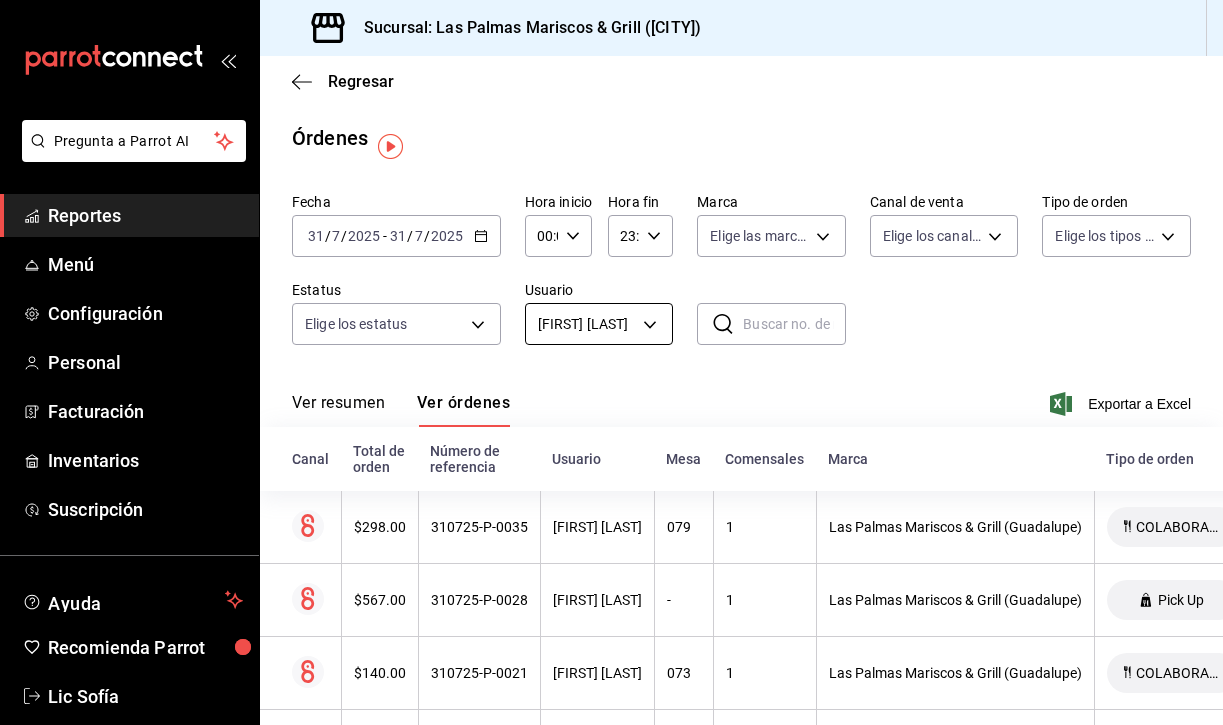 scroll, scrollTop: 0, scrollLeft: 0, axis: both 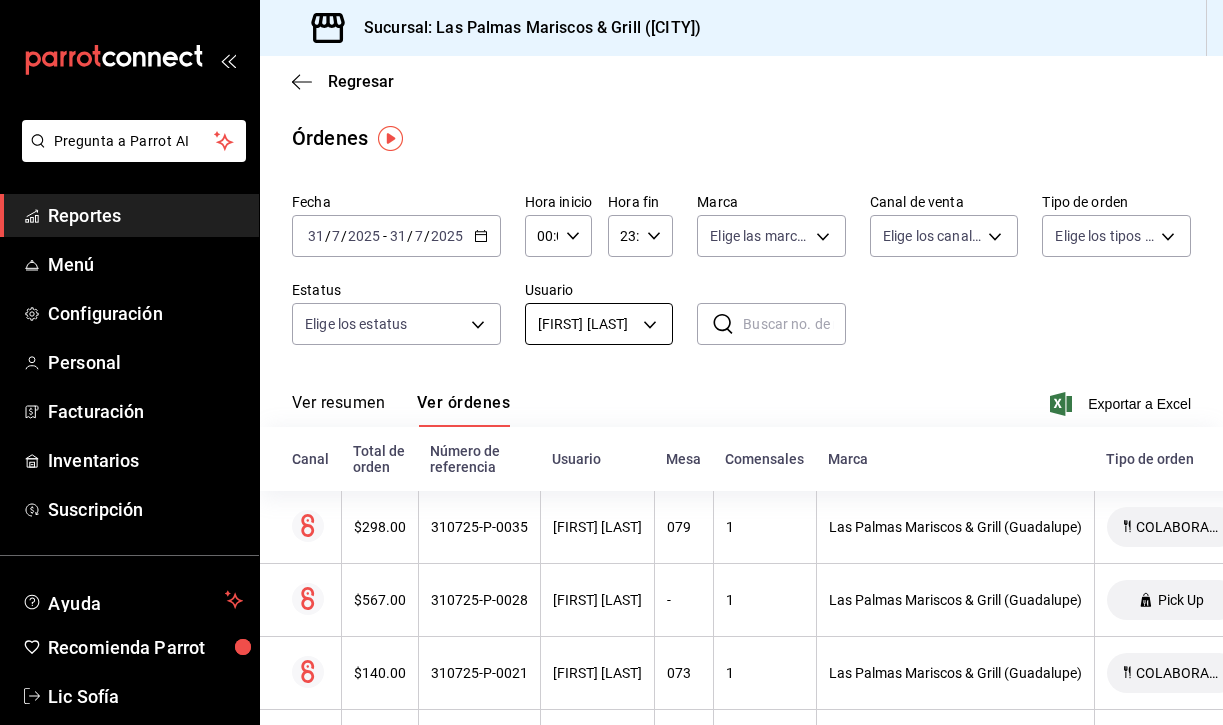 click on "Pregunta a Parrot AI Reportes   Menú   Configuración   Personal   Facturación   Inventarios   Suscripción   Ayuda Recomienda Parrot   Lic [PERSON]   Sugerir nueva función   Sucursal: Las Palmas Mariscos & Grill (MTY) Regresar Órdenes Fecha 2025-07-31 31 / 7 / 2025 - 2025-07-31 31 / 7 / 2025 Hora inicio 00:00 Hora inicio Hora fin 23:59 Hora fin Marca Elige las marcas Canal de venta Elige los canales de venta Tipo de orden Elige los tipos de orden Estatus Elige los estatus Usuario Adriana Caja [UUID] ​ ​ Ver resumen Ver órdenes Exportar a Excel Canal Total de orden Número de referencia Usuario Mesa Comensales Marca Tipo de orden Fecha Estatus $298.00 [ORDER_ID] Adriana Caja 079 1 Las Palmas Mariscos & Grill (Guadalupe) COLABORADOR 31/07/2025 10:08 PM Cerrada $567.00 [ORDER_ID] Adriana Caja - 1 Las Palmas Mariscos & Grill (Guadalupe) Pick Up 31/07/2025 07:46 PM Cerrada $140.00 [ORDER_ID] Adriana Caja 073 1 Las Palmas Mariscos & Grill (Guadalupe) COLABORADOR $60.00" at bounding box center (611, 362) 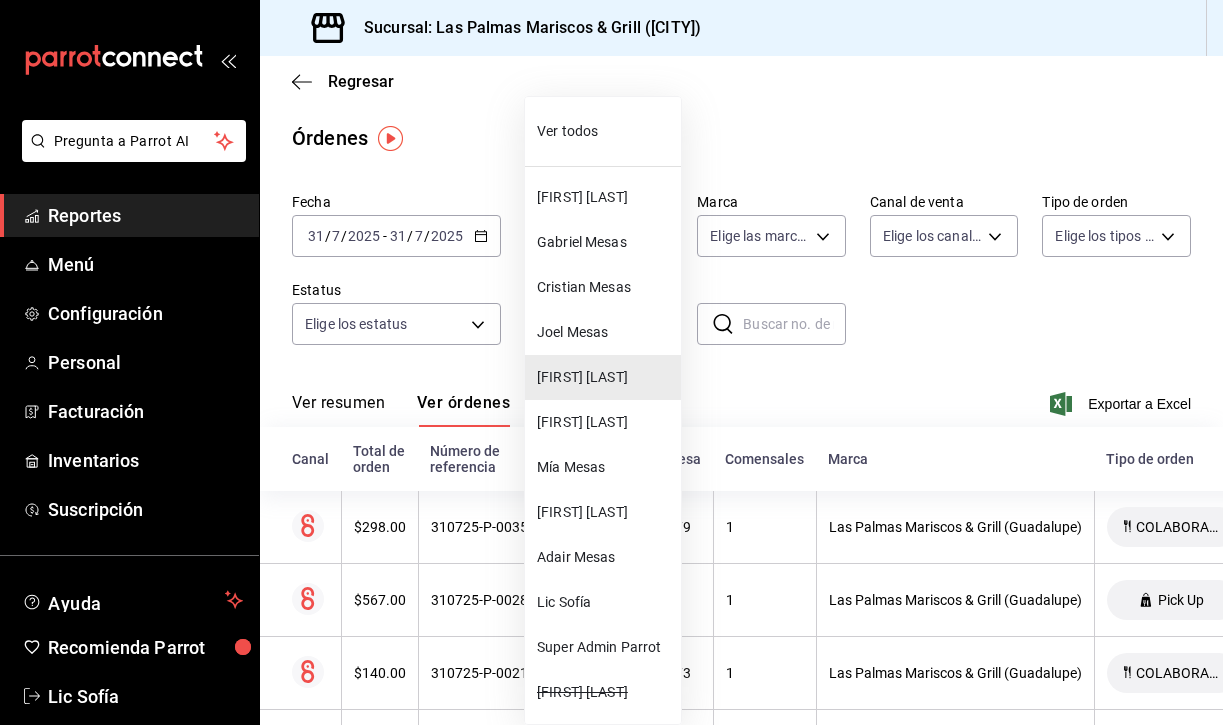 click on "Mía Mesas" at bounding box center (605, 467) 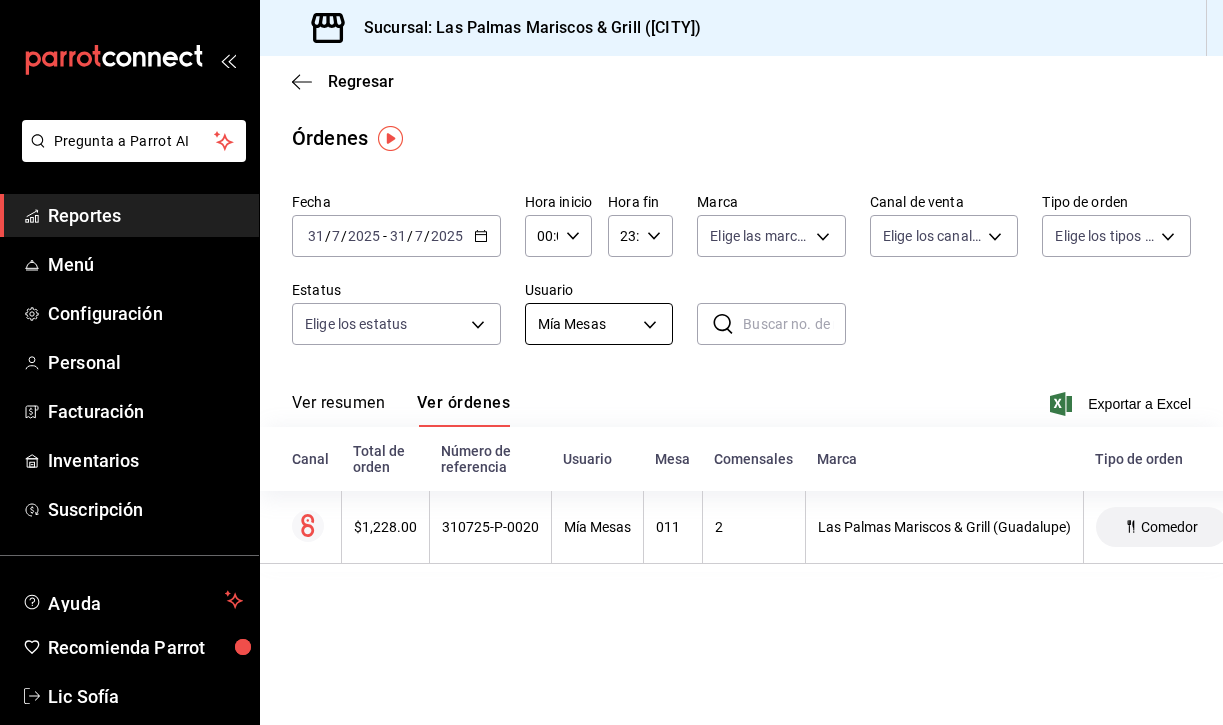 click on "Pregunta a Parrot AI Reportes   Menú   Configuración   Personal   Facturación   Inventarios   Suscripción   Ayuda Recomienda Parrot   Lic [PERSON]   Sugerir nueva función   Sucursal: Las Palmas Mariscos & Grill (MTY) Regresar Órdenes Fecha [DATE] [DATE] - [DATE] [DATE] Hora inicio 00:00 Hora inicio Hora fin 23:59 Hora fin Marca Elige las marcas Canal de venta Elige los canales de venta Tipo de orden Elige los tipos de orden Estatus Elige los estatus Usuario [FIRST] [LAST] [UUID] ​ ​ Ver resumen Ver órdenes Exportar a Excel Canal Total de orden Número de referencia Usuario Mesa Comensales Marca Tipo de orden Fecha Estatus $[PRICE] [REFERENCE] [FIRST] [LAST] [NUMBER] [BRAND] Comedor [DATE] [TIME] Cerrada Pregunta a Parrot AI Reportes   Menú   Configuración   Personal   Facturación   Inventarios   Suscripción   Ayuda Recomienda Parrot   Lic [PERSON]   Sugerir nueva función   GANA 1 MES GRATIS EN TU SUSCRIPCIÓN AQUÍ" at bounding box center [611, 362] 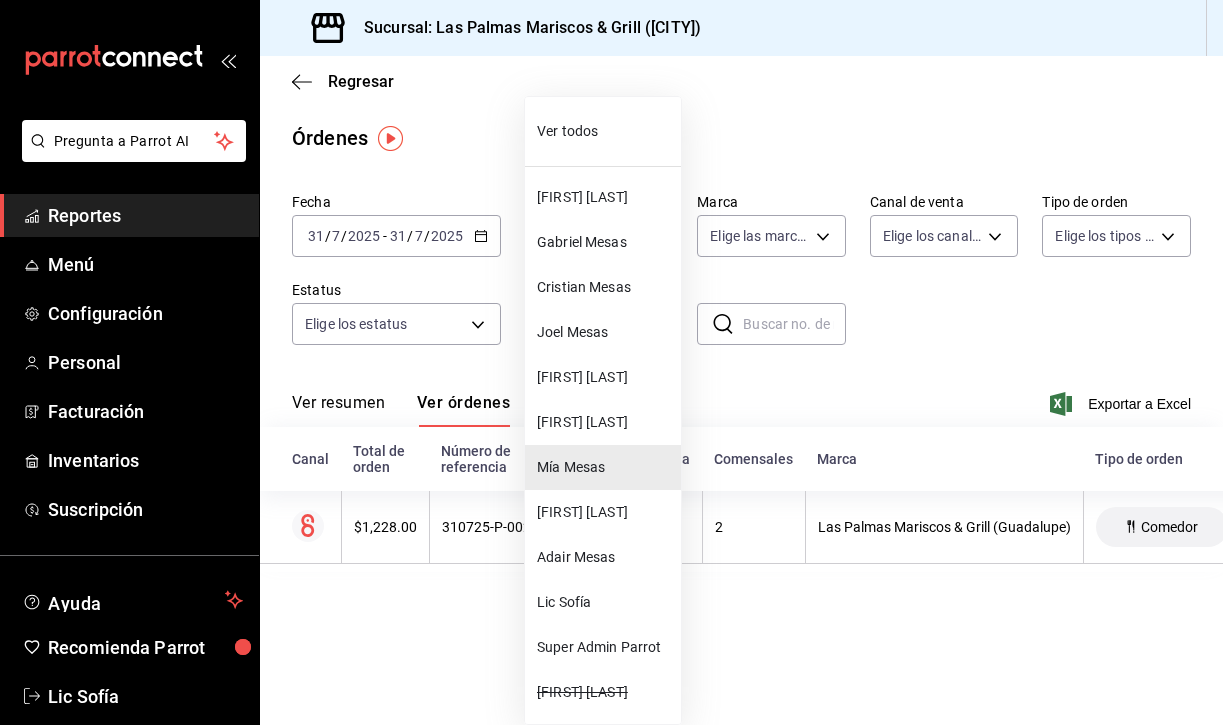 click on "[FIRST] [LAST]" at bounding box center [605, 422] 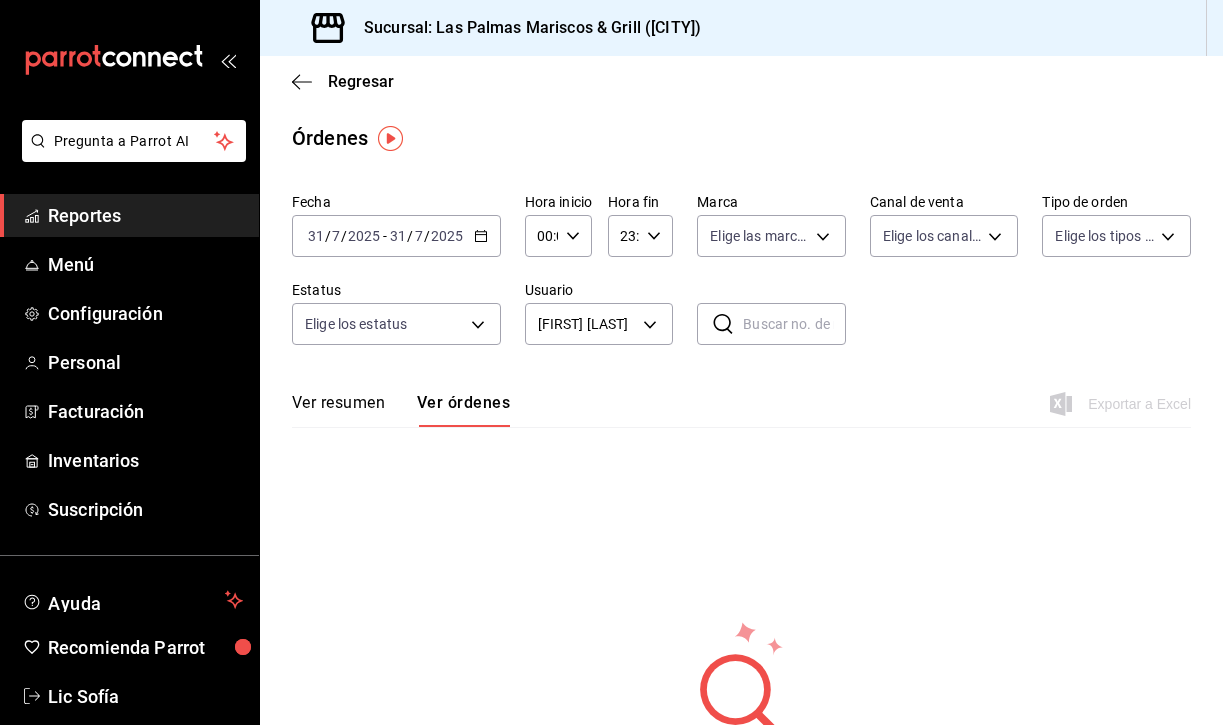 click 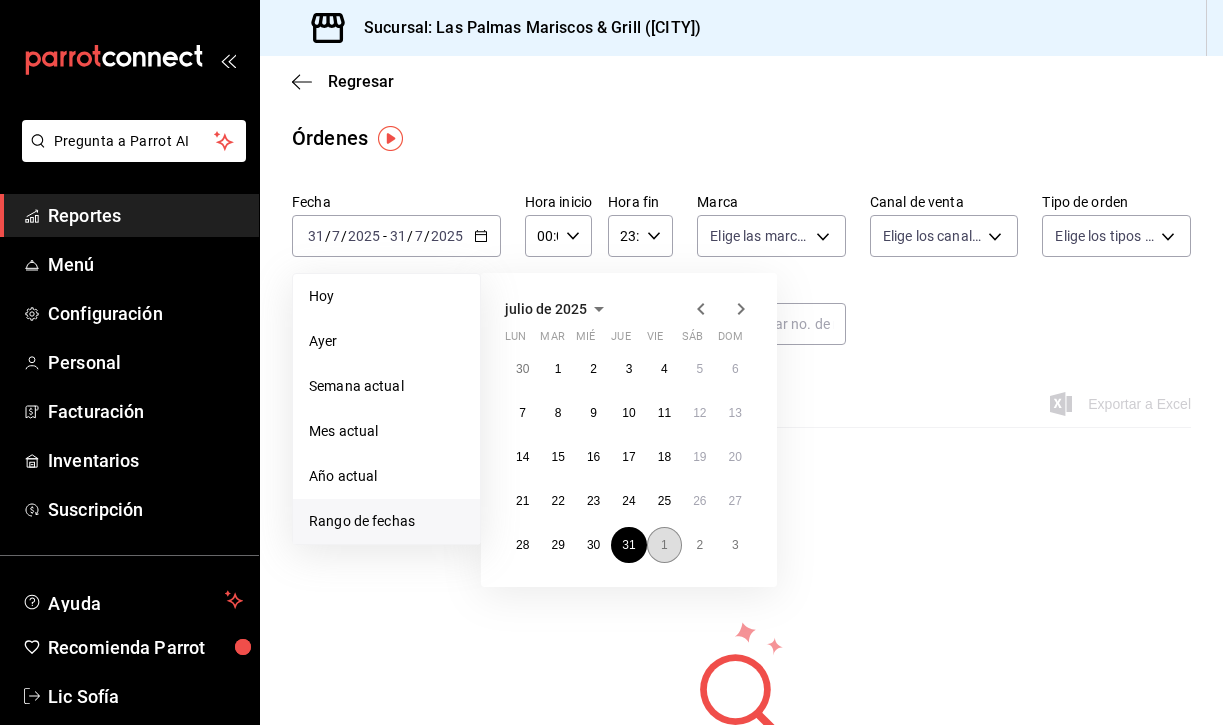 click on "1" at bounding box center [664, 545] 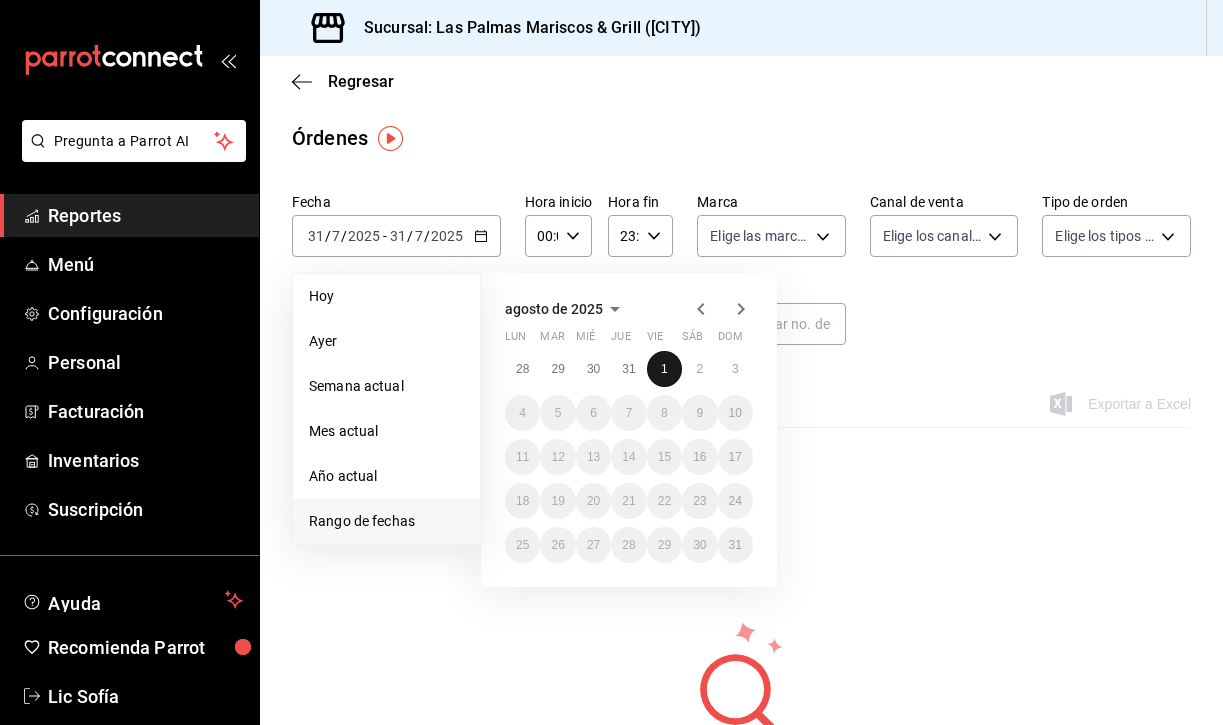 click on "1" at bounding box center (664, 369) 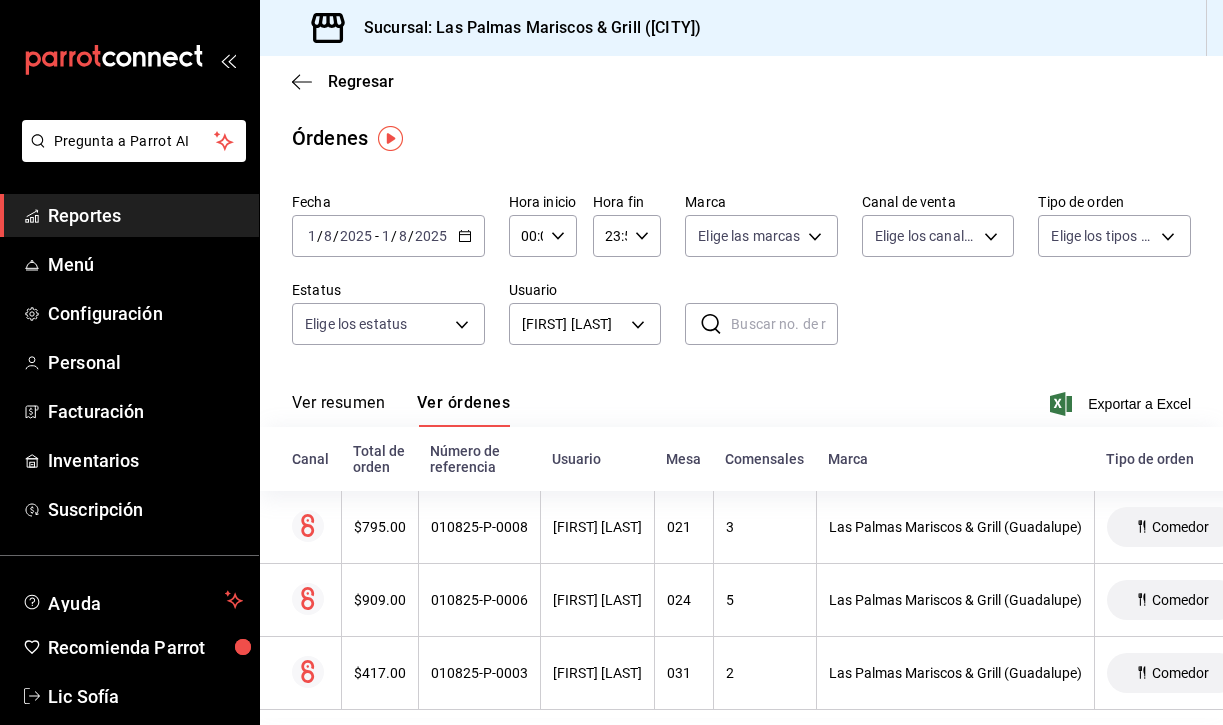 click on "Ver resumen" at bounding box center (338, 410) 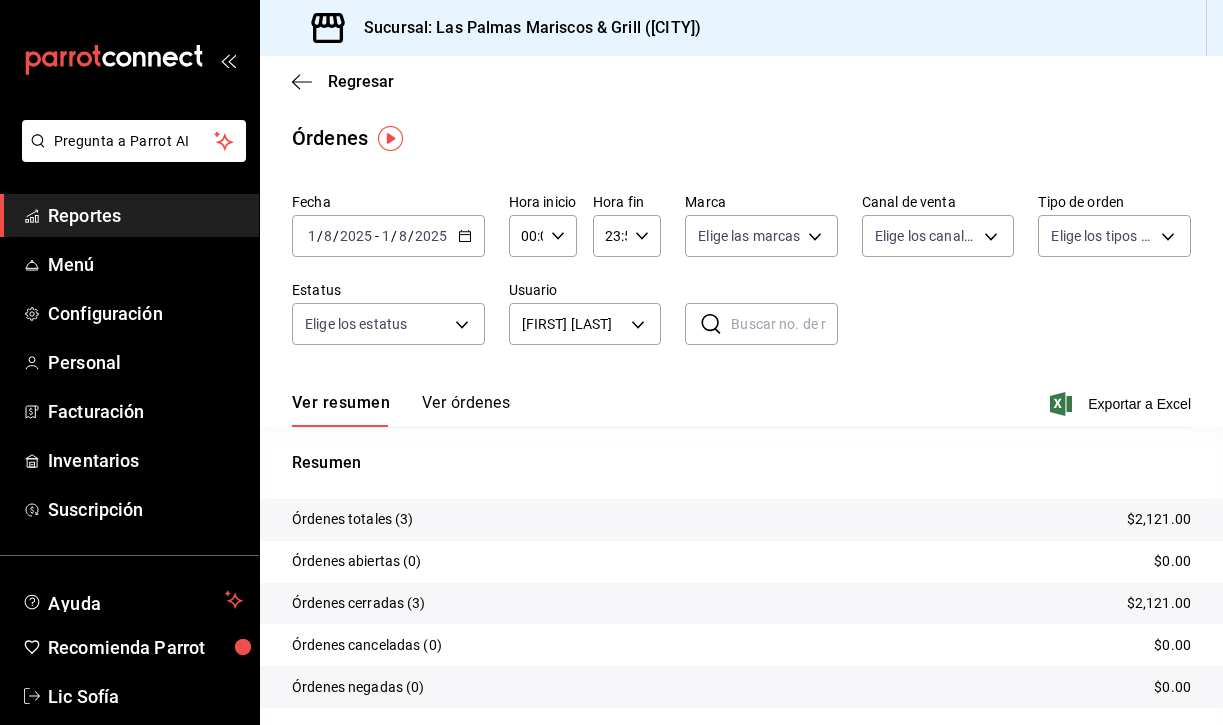 click 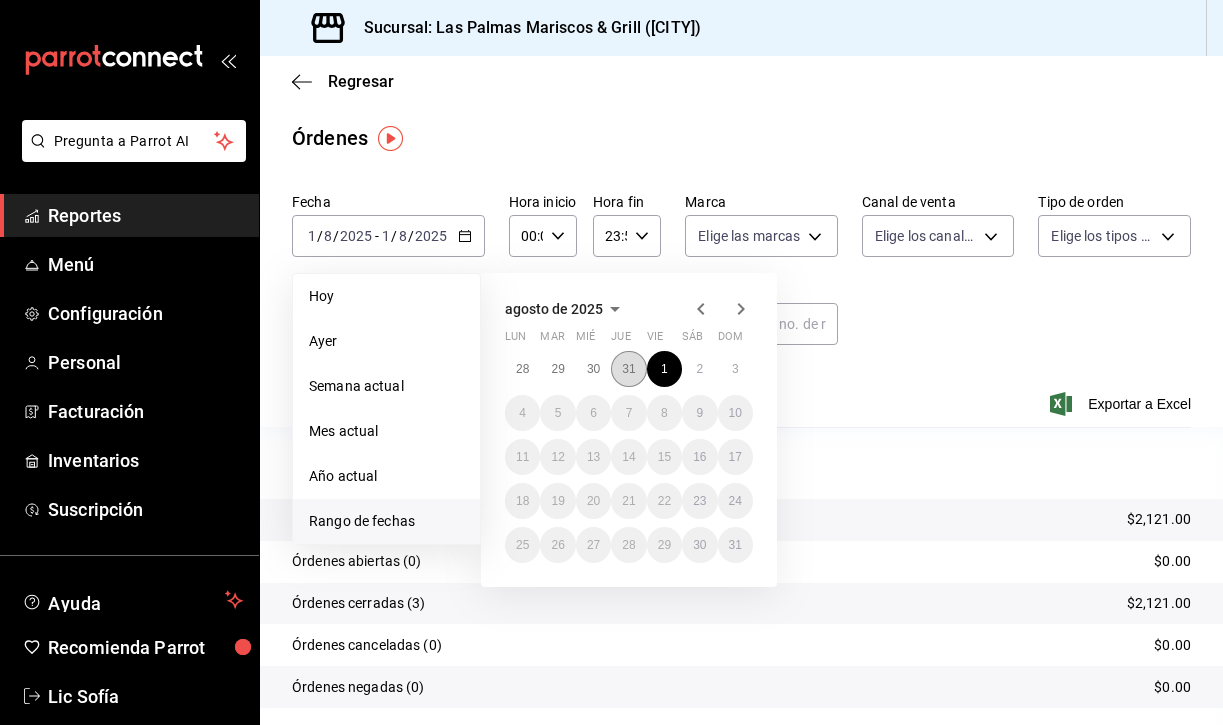 click on "31" at bounding box center [628, 369] 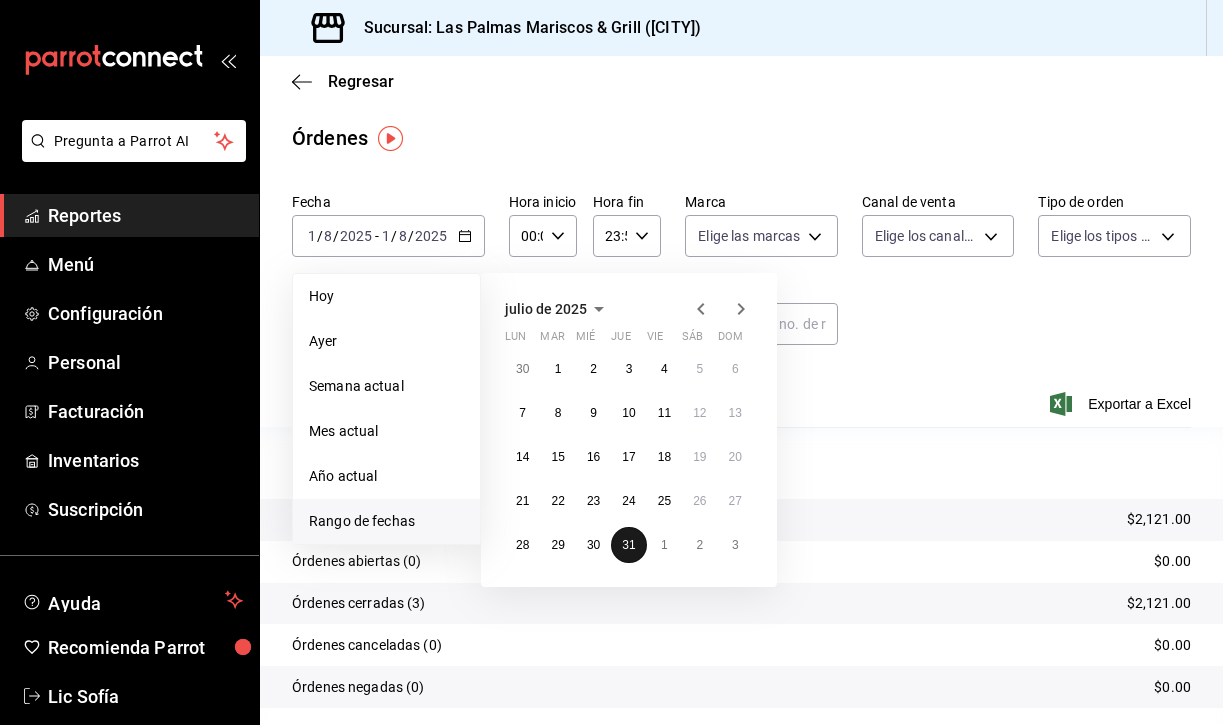 click on "3" at bounding box center (628, 369) 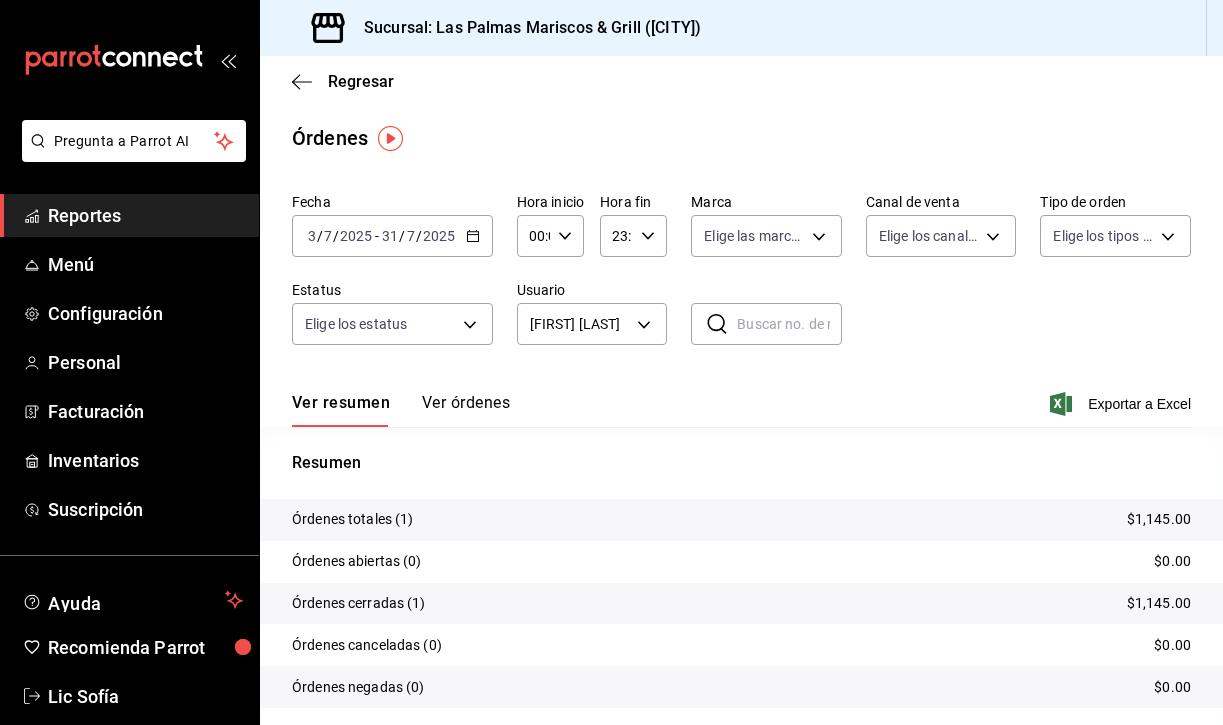 click 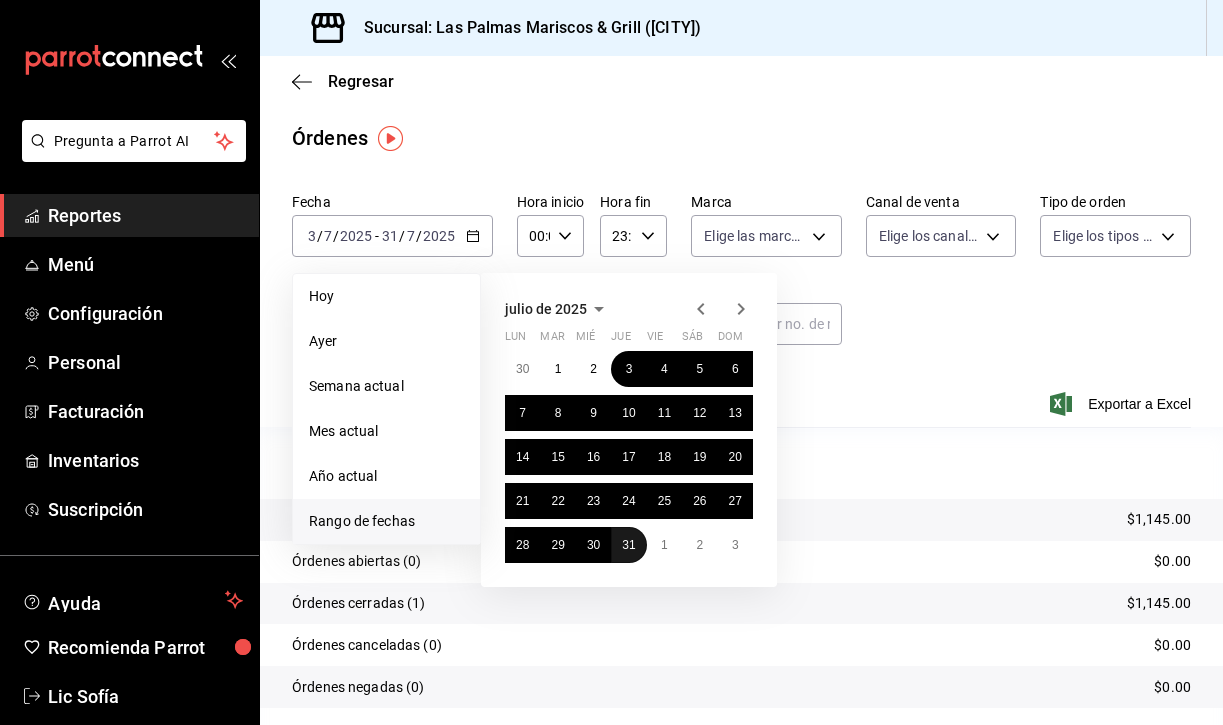 click on "31" at bounding box center [628, 545] 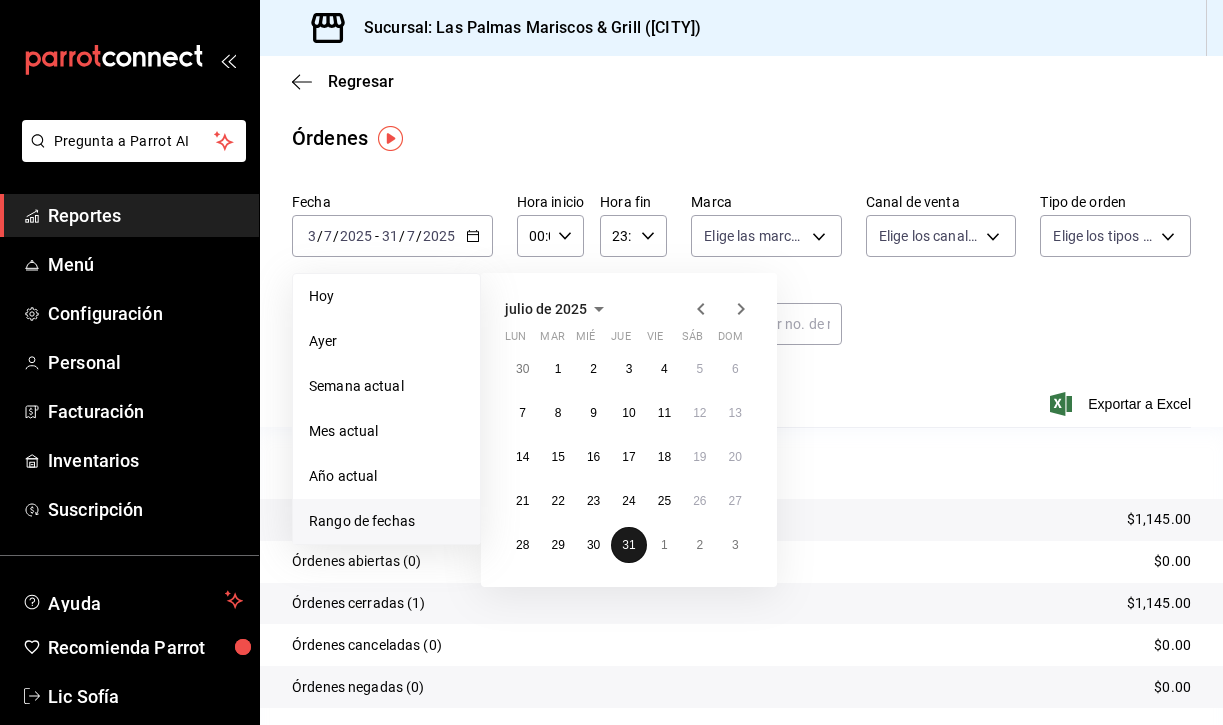 click on "31" at bounding box center [628, 545] 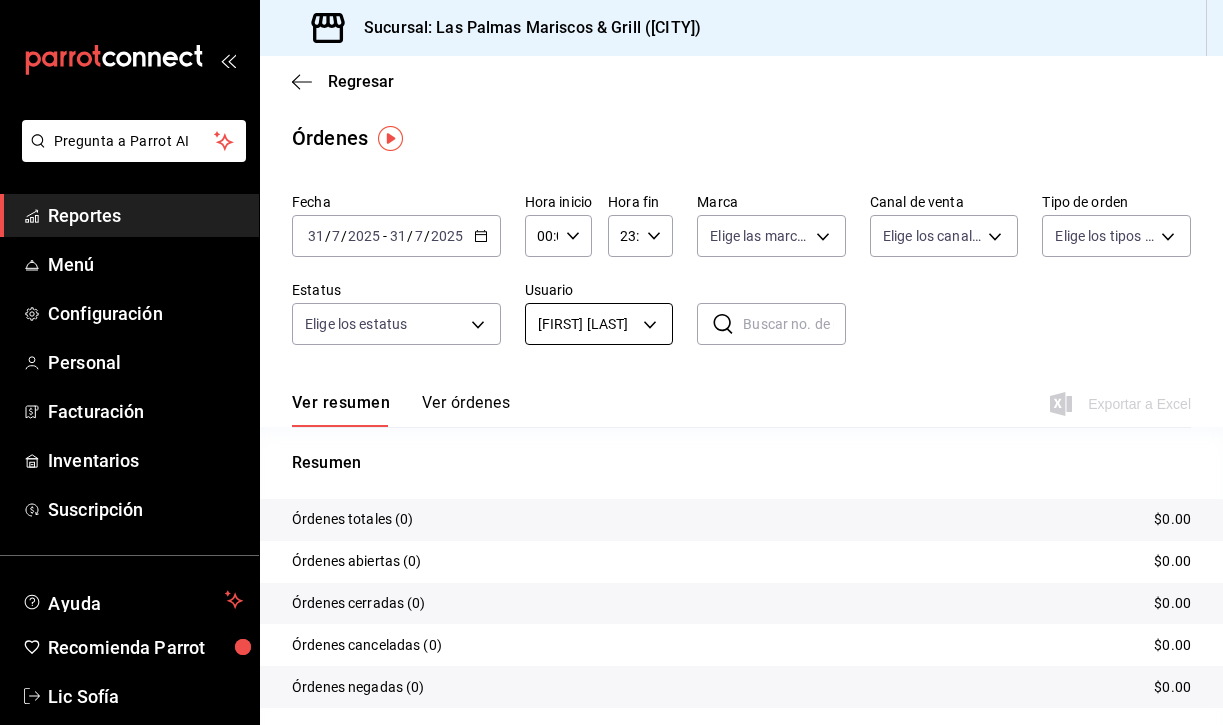 click on "Pregunta a Parrot AI Reportes   Menú   Configuración   Personal   Facturación   Inventarios   Suscripción   Ayuda Recomienda Parrot   Lic Sofía   Sugerir nueva función   Sucursal: Las Palmas Mariscos & Grill ([CITY]) Regresar Órdenes Fecha 2025-07-31 31 / 7 / 2025 - 2025-07-31 31 / 7 / 2025 Hora inicio 00:00 Hora inicio Hora fin 23:59 Hora fin Marca Elige las marcas Canal de venta Elige los canales de venta Tipo de orden Elige los tipos de orden Estatus Elige los estatus Usuario [PERSON] [LAST_NAME] [UUID] ​ ​ Ver resumen Ver órdenes Exportar a Excel Resumen Órdenes totales (0) $0.00 Órdenes abiertas (0) $0.00 Órdenes cerradas (0) $0.00 Órdenes canceladas (0) $0.00 Órdenes negadas (0) $0.00 ¿Quieres ver el consumo promedio por orden y comensal? Ve al reporte de Ticket promedio Pregunta a Parrot AI Reportes   Menú   Configuración   Personal   Facturación   Inventarios   Suscripción   Ayuda Recomienda Parrot   Lic Sofía   Sugerir nueva función   Ver video tutorial" at bounding box center (611, 362) 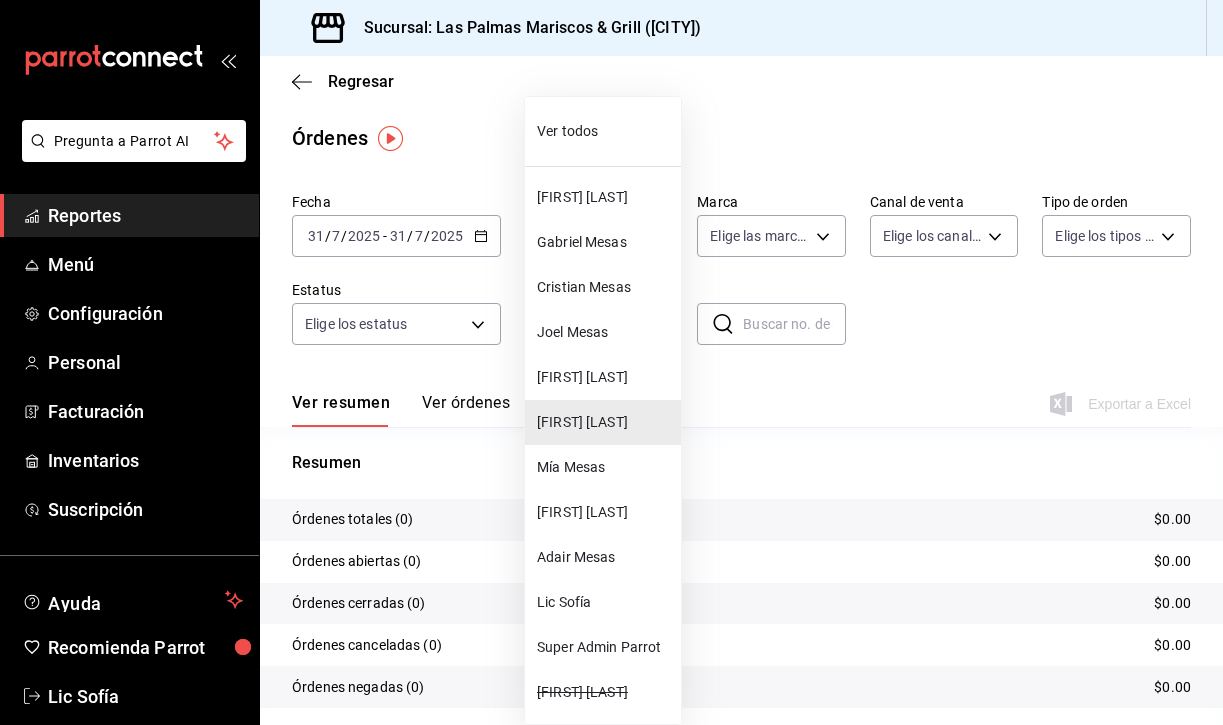 click on "Ver todos" at bounding box center [603, 131] 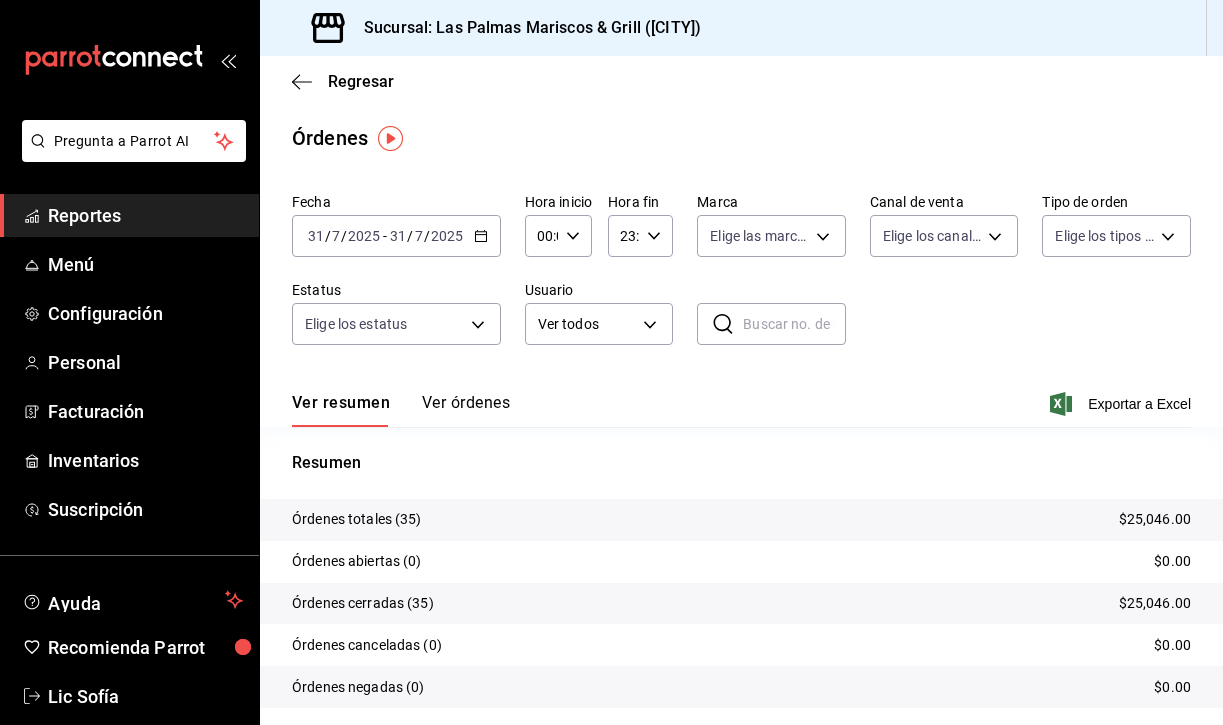 click on "Ver órdenes" at bounding box center [466, 410] 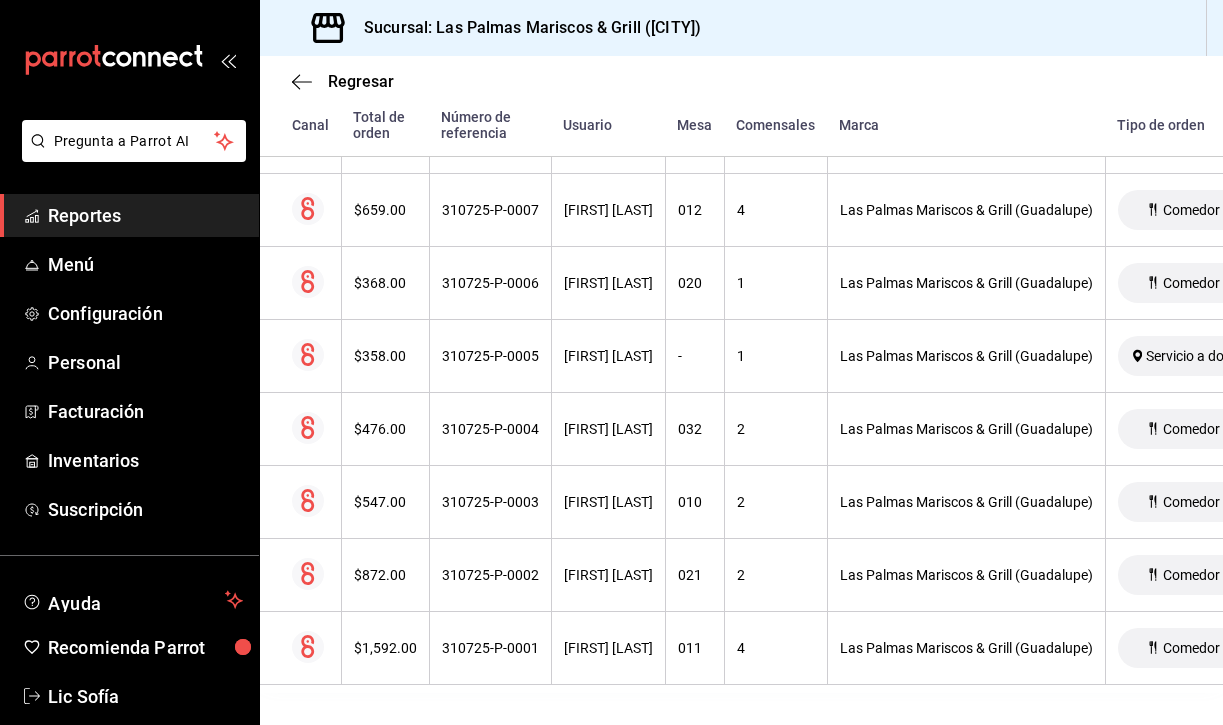scroll, scrollTop: 2398, scrollLeft: 0, axis: vertical 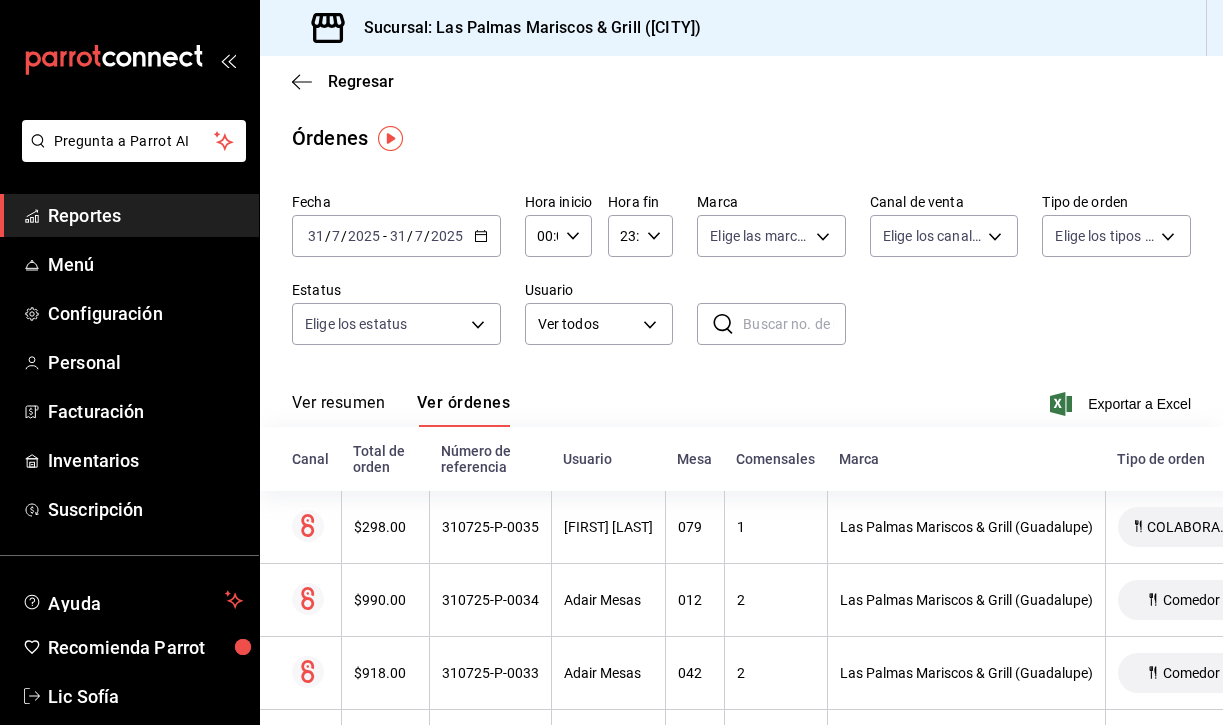 click 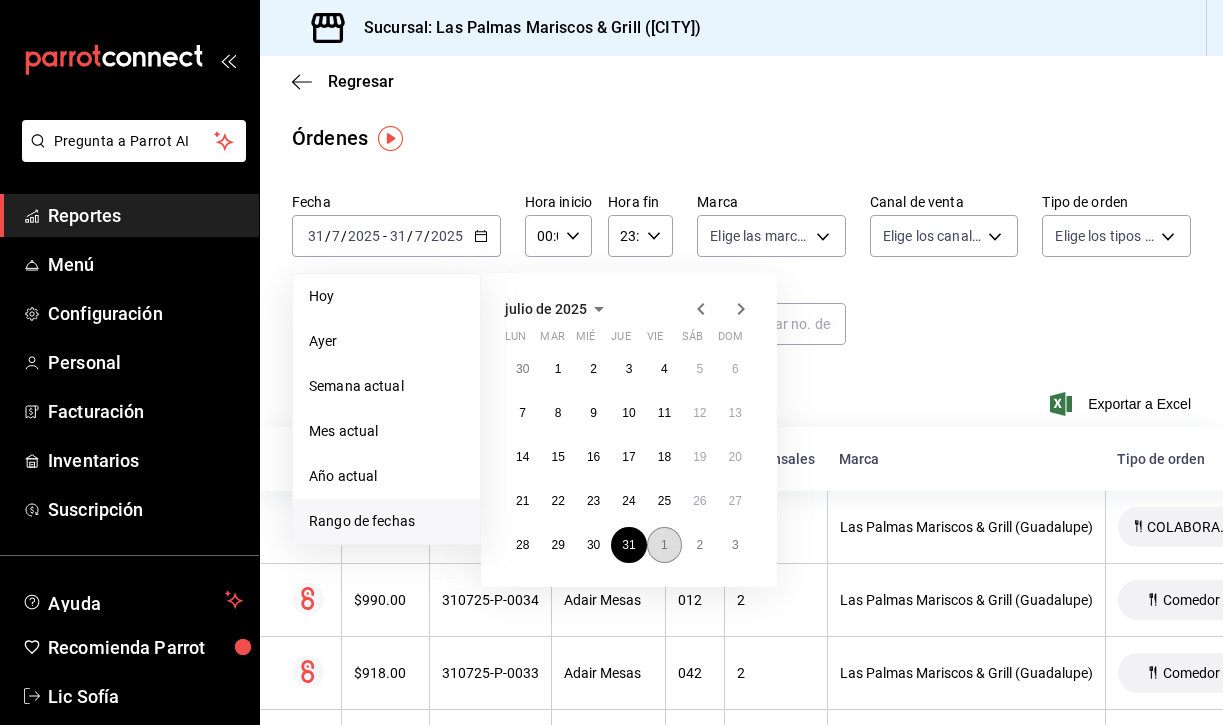 click on "1" at bounding box center [664, 545] 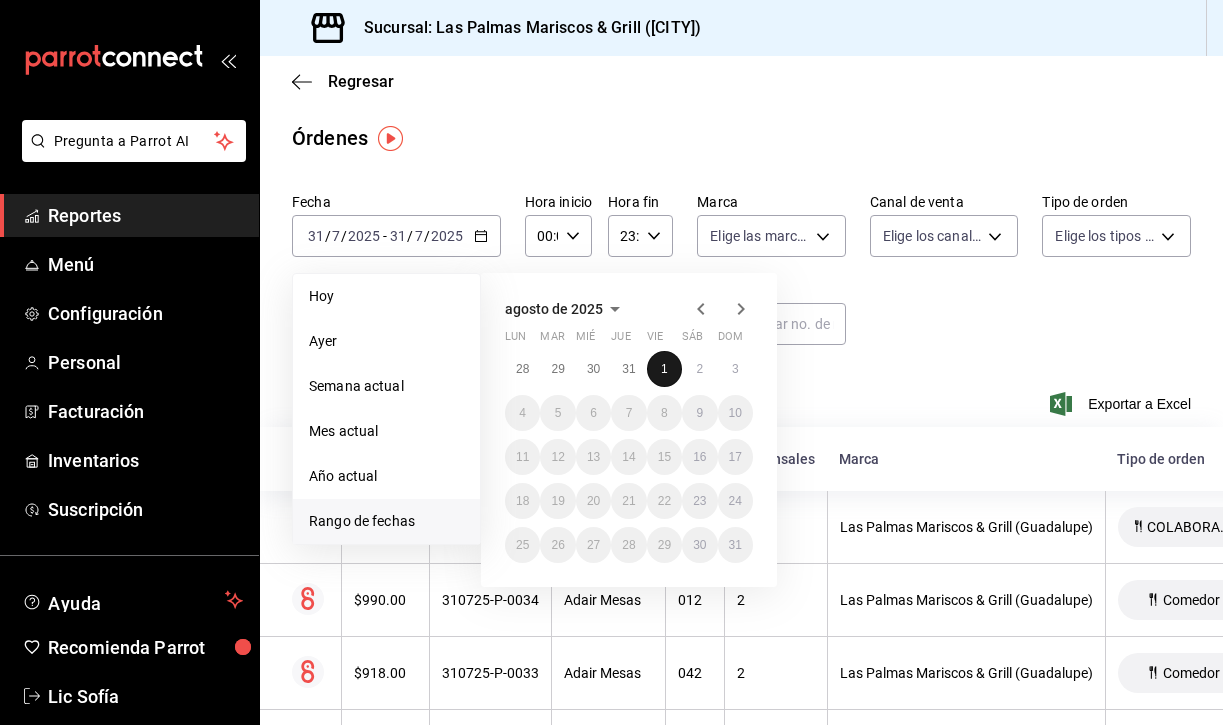 click on "1" at bounding box center (664, 369) 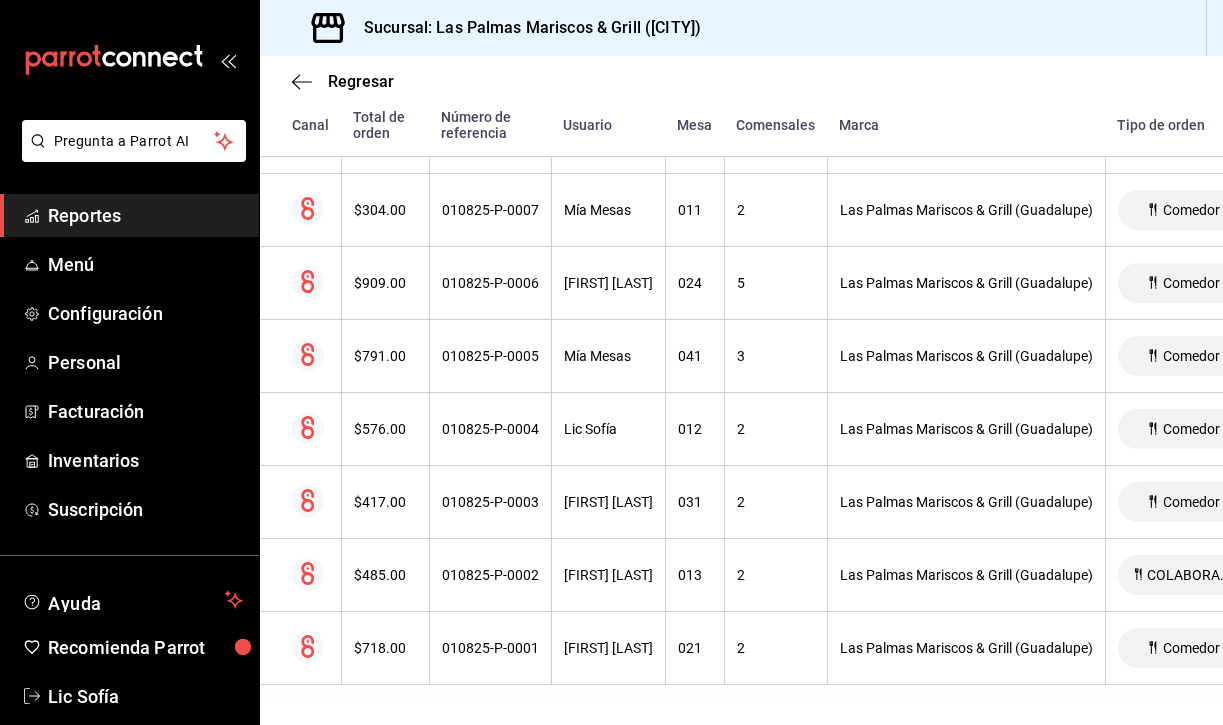 scroll, scrollTop: 3566, scrollLeft: 0, axis: vertical 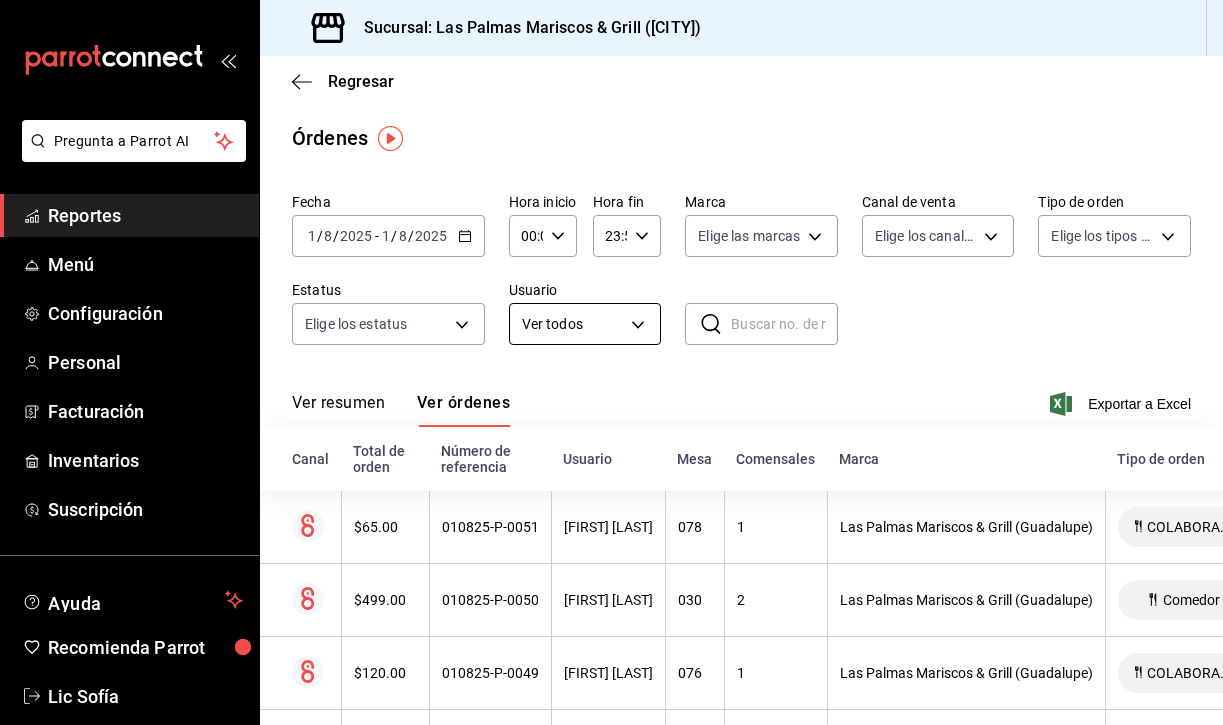 click on "Pregunta a Parrot AI Reportes   Menú   Configuración   Personal   Facturación   Inventarios   Suscripción   Ayuda Recomienda Parrot   Lic Sofía   Sugerir nueva función   Sucursal: Las Palmas Mariscos & Grill ([CITY]) Regresar Órdenes Fecha [DATE] [DATE] - [DATE] [DATE] Hora inicio 00:00 Hora inicio Hora fin 23:59 Hora fin Marca Elige las marcas Canal de venta Elige los canales de venta Tipo de orden Elige los tipos de orden Estatus Elige los estatus Usuario Ver todos ALL ​ ​ Ver resumen Ver órdenes Exportar a Excel Canal Total de orden Número de referencia Usuario Mesa Comensales Marca Tipo de orden Fecha Estatus $65.00 010825-P-0051 [USER] Caja 078 1 Las Palmas Mariscos & Grill ([CITY]) COLABORADOR [DATE] [TIME] Cerrada $499.00 010825-P-0050 [FIRST] Mesas 030 2 Las Palmas Mariscos & Grill ([CITY]) Comedor [DATE] [TIME] Cerrada $120.00 010825-P-0049 [USER] Caja 076 1 Las Palmas Mariscos & Grill ([CITY]) COLABORADOR [DATE] [TIME] Cerrada $65.00 070 1 2" at bounding box center (611, 362) 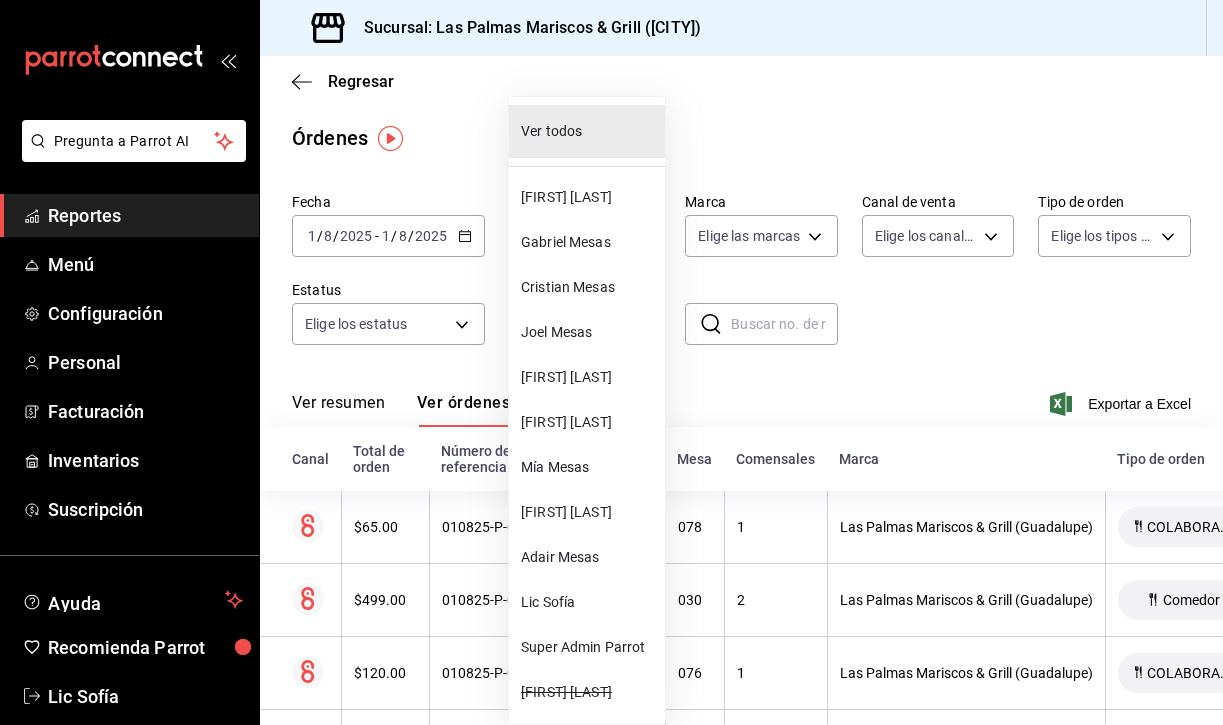click on "[FIRST] [LAST]" at bounding box center [589, 377] 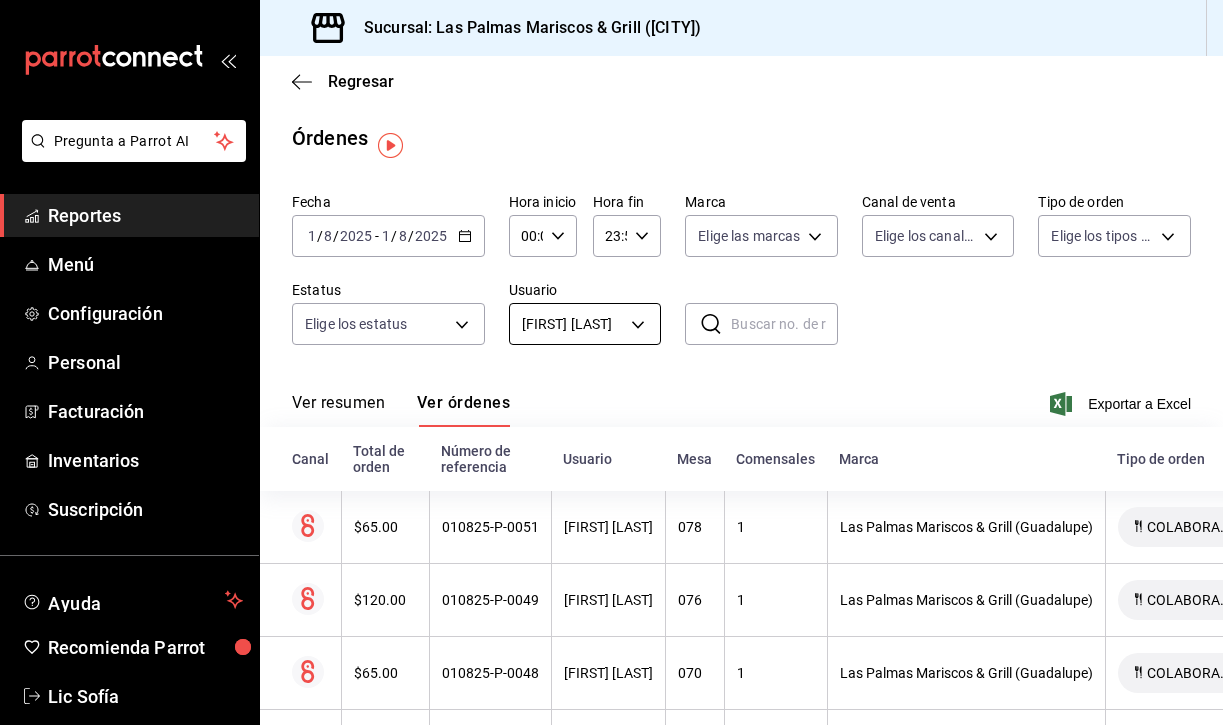 scroll, scrollTop: 0, scrollLeft: 0, axis: both 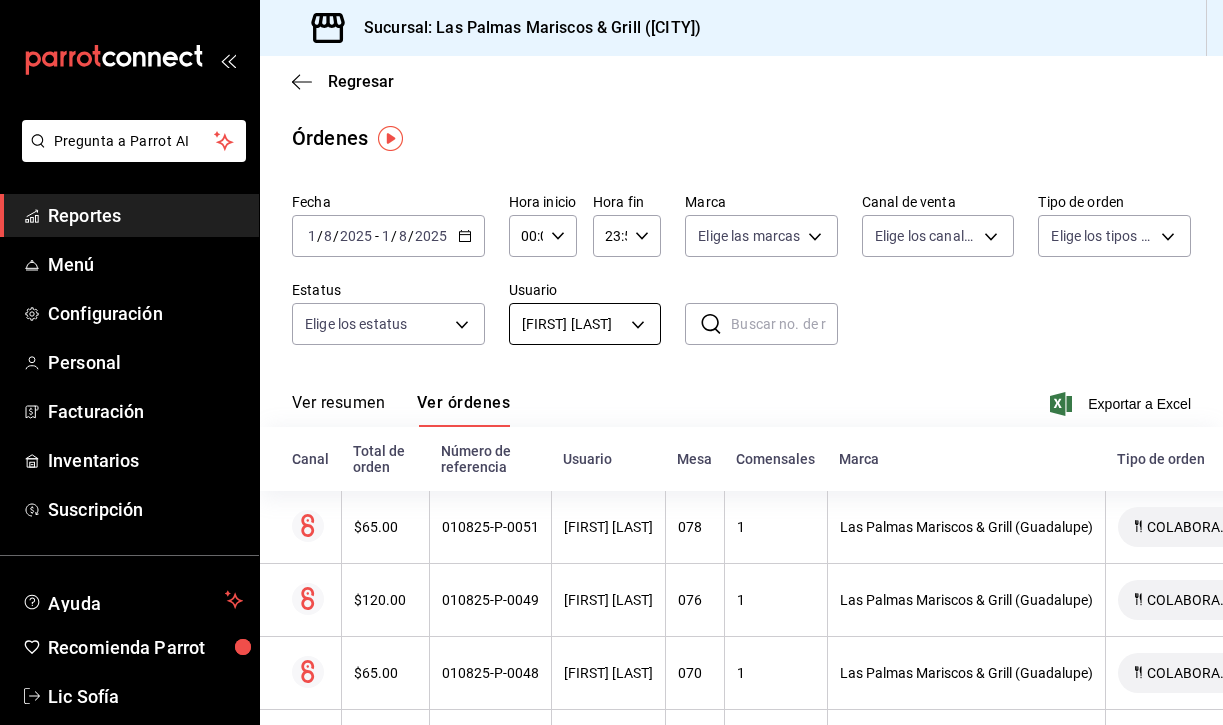 click on "Pregunta a Parrot AI Reportes   Menú   Configuración   Personal   Facturación   Inventarios   Suscripción   Ayuda Recomienda Parrot   Lic Sofía   Sugerir nueva función   Sucursal: Las Palmas Mariscos & Grill ([CITY]) Regresar Órdenes Fecha [DATE] [DATE] - [DATE] [DATE] Hora inicio 00:00 Hora inicio Hora fin 23:59 Hora fin Marca Elige las marcas Canal de venta Elige los canales de venta Tipo de orden Elige los tipos de orden Estatus Elige los estatus Usuario [USER] Caja [UUID] ​ ​ Ver resumen Ver órdenes Exportar a Excel Canal Total de orden Número de referencia Usuario Mesa Comensales Marca Tipo de orden Fecha Estatus $65.00 010825-P-0051 [USER] Caja 078 1 Las Palmas Mariscos & Grill ([CITY]) COLABORADOR [DATE] [TIME] Cerrada $120.00 010825-P-0049 [USER] Caja 076 1 Las Palmas Mariscos & Grill ([CITY]) COLABORADOR [DATE] [TIME] Cerrada $65.00 010825-P-0048 [USER] Caja 070 1 Las Palmas Mariscos & Grill ([CITY]) COLABORADOR - 1" at bounding box center (611, 362) 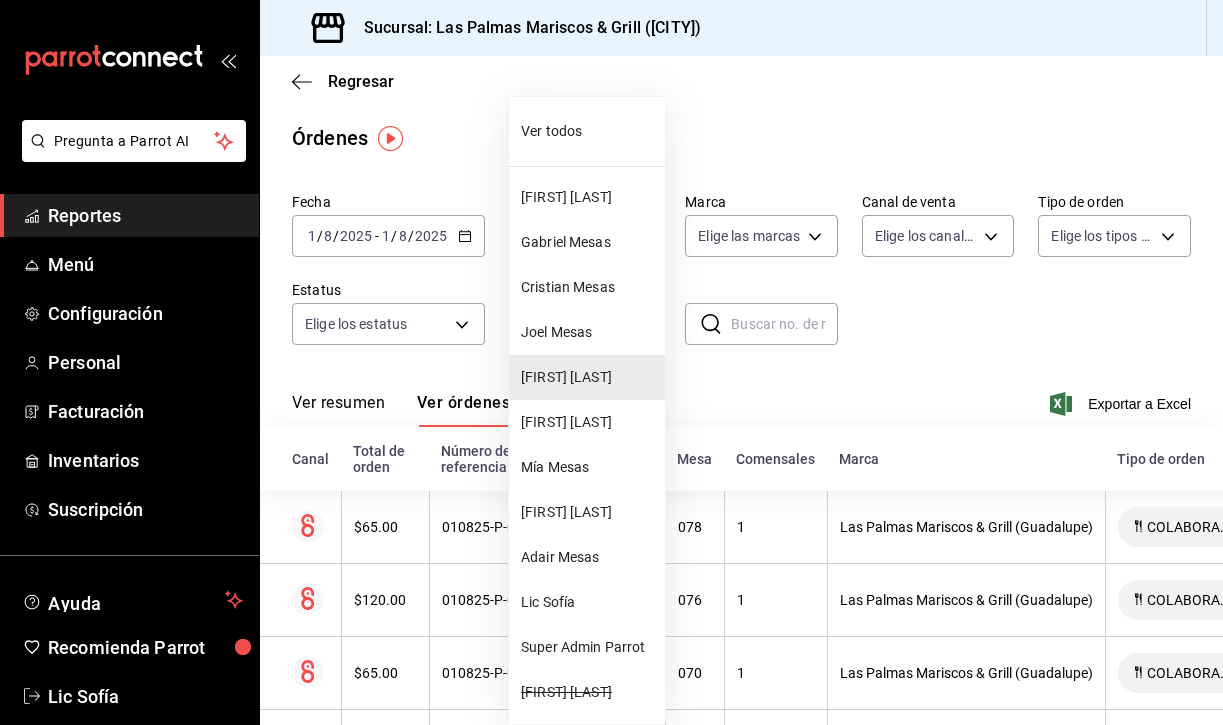 click on "Joel Mesas" at bounding box center [587, 332] 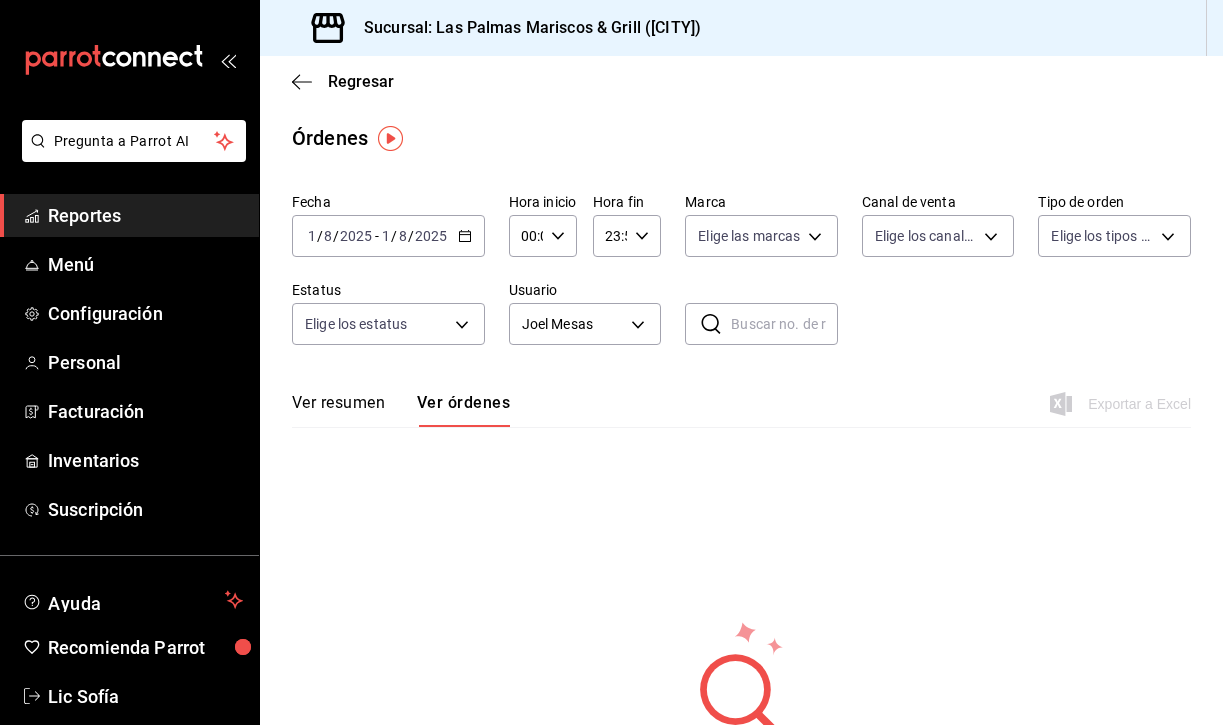 click on "Ver resumen" at bounding box center (338, 410) 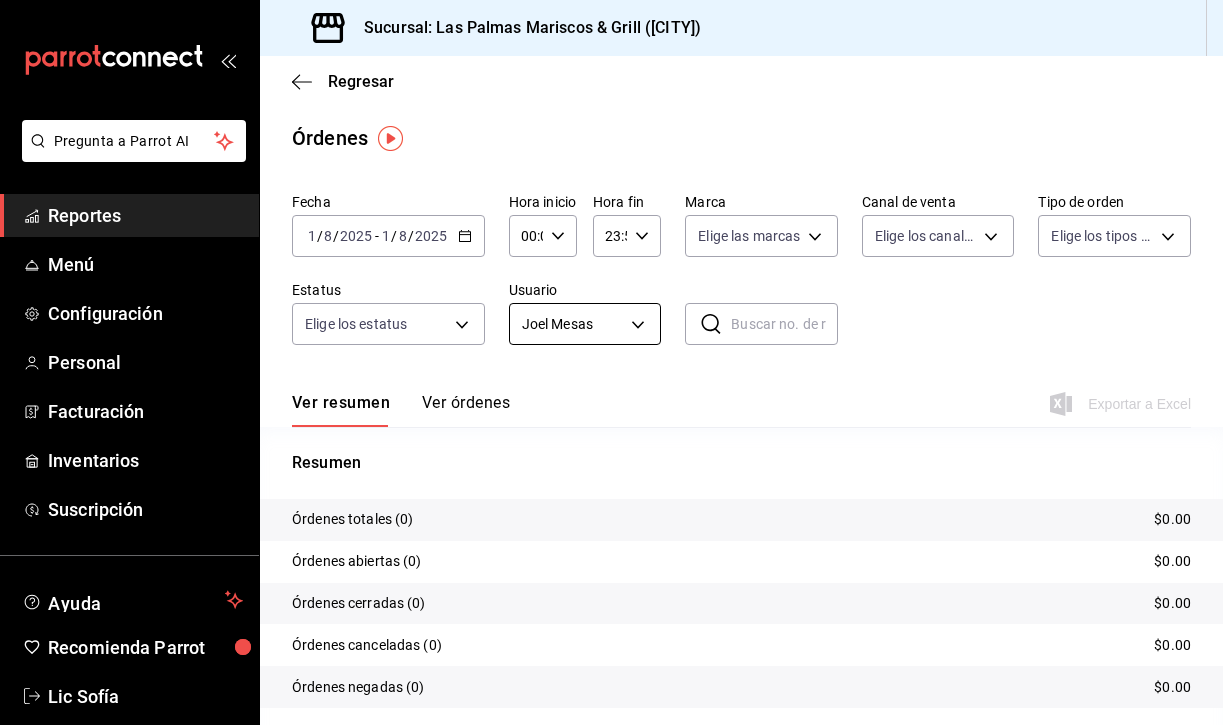 click on "Pregunta a Parrot AI Reportes   Menú   Configuración   Personal   Facturación   Inventarios   Suscripción   Ayuda Recomienda Parrot   Lic [PERSON]   Sugerir nueva función   Sucursal: Las Palmas Mariscos & Grill (MTY) Regresar Órdenes Fecha 2025-08-01 1 / 8 / 2025 - 2025-08-01 1 / 8 / 2025 Hora inicio 00:00 Hora inicio Hora fin 23:59 Hora fin Marca Elige las marcas Canal de venta Elige los canales de venta Tipo de orden Elige los tipos de orden Estatus Elige los estatus Usuario Joel Mesas [UUID] ​ ​ Ver resumen Ver órdenes Exportar a Excel Resumen Órdenes totales (0) $0.00 Órdenes abiertas (0) $0.00 Órdenes cerradas (0) $0.00 Órdenes canceladas (0) $0.00 Órdenes negadas (0) $0.00 ¿Quieres ver el consumo promedio por orden y comensal? Ve al reporte de Ticket promedio Pregunta a Parrot AI Reportes   Menú   Configuración   Personal   Facturación   Inventarios   Suscripción   Ayuda Recomienda Parrot   Lic [PERSON]   Sugerir nueva función   Ver video tutorial" at bounding box center (611, 362) 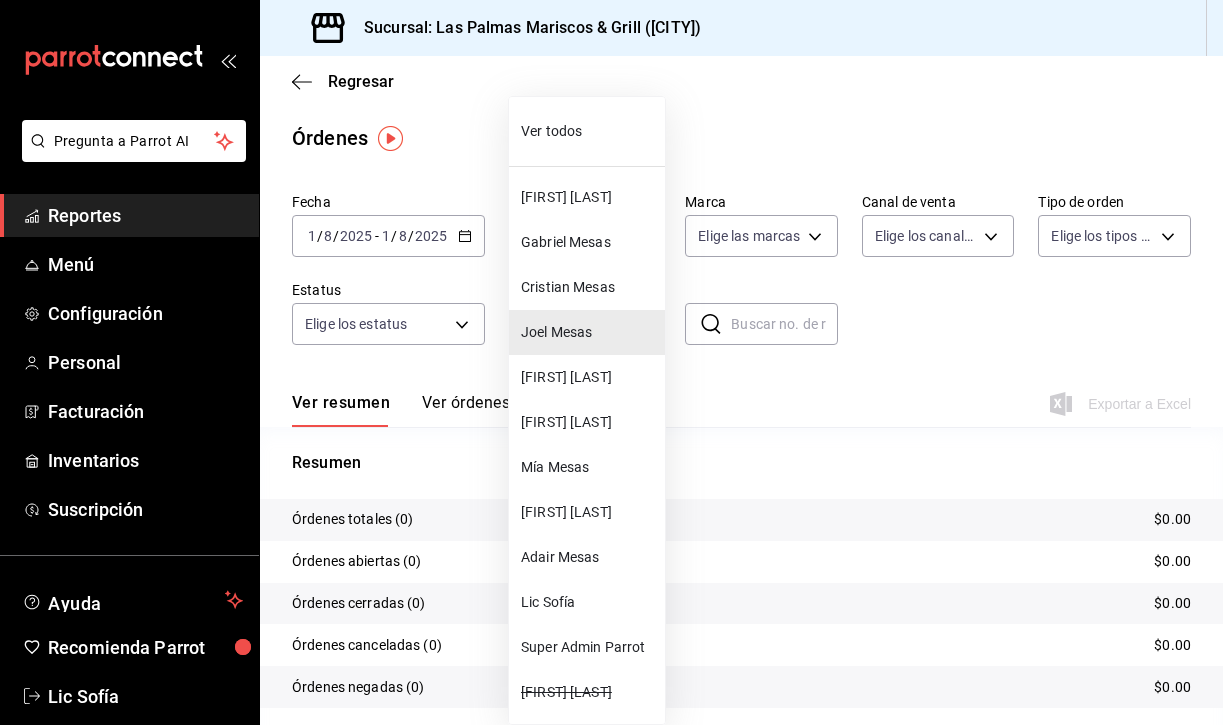click on "Adair Mesas" at bounding box center [589, 557] 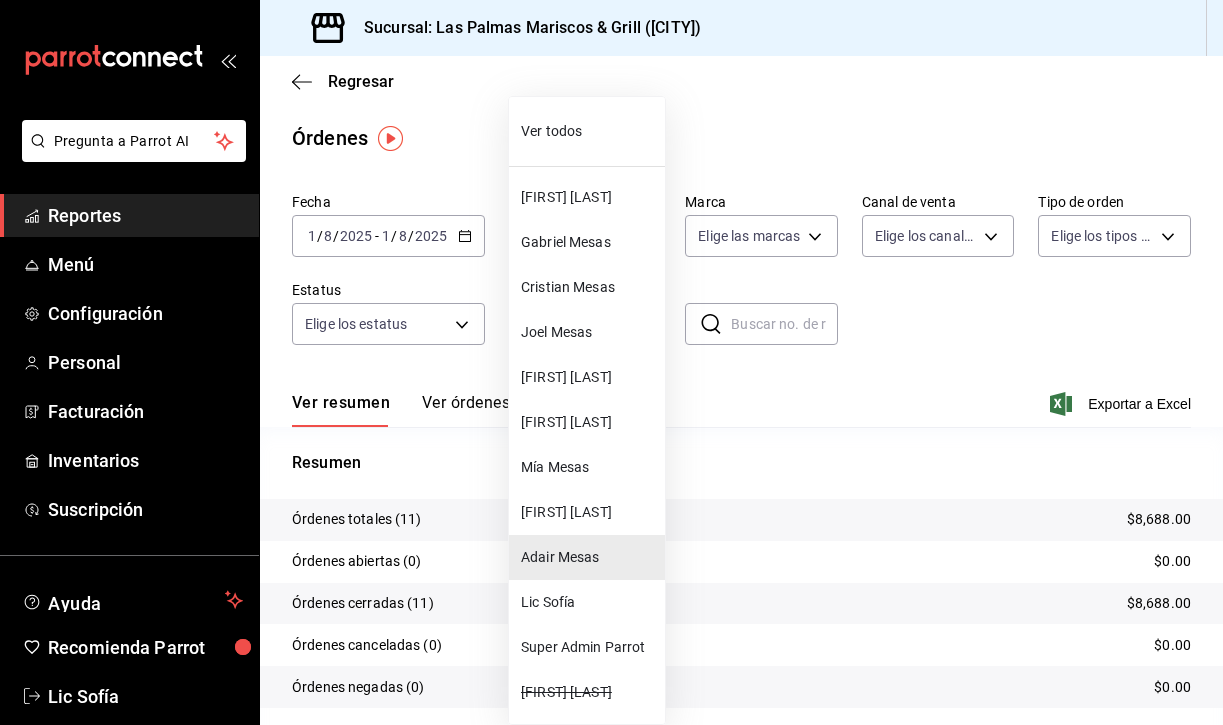 click on "Pregunta a Parrot AI Reportes   Menú   Configuración   Personal   Facturación   Inventarios   Suscripción   Ayuda Recomienda Parrot   Lic Sofía   Sugerir nueva función   Sucursal: Las Palmas Mariscos & Grill ([CITY]) Regresar Órdenes Fecha 2025-08-01 1 / 8 / 2025 - 2025-08-01 1 / 8 / 2025 Hora inicio 00:00 Hora inicio Hora fin 23:59 Hora fin Marca Elige las marcas Canal de venta Elige los canales de venta Tipo de orden Elige los tipos de orden Estatus Elige los estatus Usuario Adair Mesas [UUID] ​ ​ Ver resumen Ver órdenes Exportar a Excel Resumen Órdenes totales (11) $8,688.00 Órdenes abiertas (0) $0.00 Órdenes cerradas (11) $8,688.00 Órdenes canceladas (0) $0.00 Órdenes negadas (0) $0.00 ¿Quieres ver el consumo promedio por orden y comensal? Ve al reporte de Ticket promedio Pregunta a Parrot AI Reportes   Menú   Configuración   Personal   Facturación   Inventarios   Suscripción   Ayuda Recomienda Parrot   Lic Sofía   Sugerir nueva función   Ir a video" at bounding box center [611, 362] 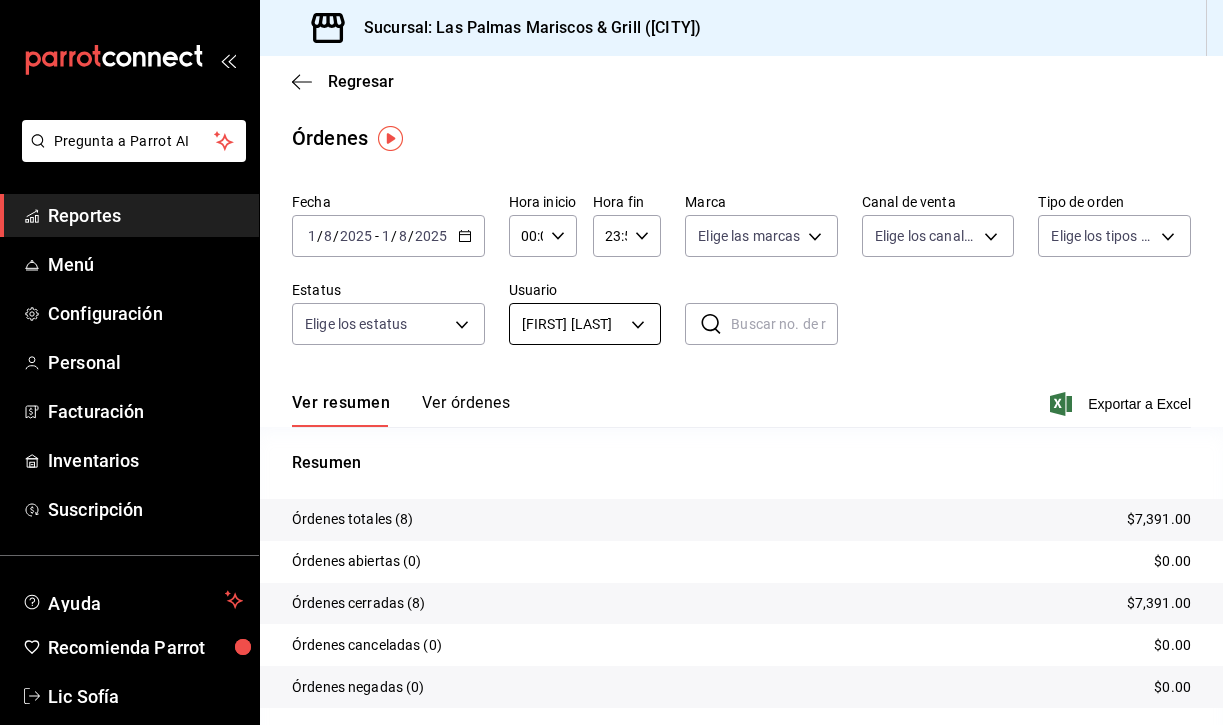 click on "Pregunta a Parrot AI Reportes   Menú   Configuración   Personal   Facturación   Inventarios   Suscripción   Ayuda Recomienda Parrot   Lic Sofía   Sugerir nueva función   Sucursal: Las Palmas Mariscos & Grill ([CITY]) Regresar Órdenes Fecha 2025-08-01 1 / 8 / 2025 - 2025-08-01 1 / 8 / 2025 Hora inicio 00:00 Hora inicio Hora fin 23:59 Hora fin Marca Elige las marcas Canal de venta Elige los canales de venta Tipo de orden Elige los tipos de orden Estatus Elige los estatus Usuario [PERSON] [LAST_NAME] [UUID] ​ ​ Ver resumen Ver órdenes Exportar a Excel Resumen Órdenes totales (8) $7,391.00 Órdenes abiertas (0) $0.00 Órdenes cerradas (8) $7,391.00 Órdenes canceladas (0) $0.00 Órdenes negadas (0) $0.00 ¿Quieres ver el consumo promedio por orden y comensal? Ve al reporte de Ticket promedio Pregunta a Parrot AI Reportes   Menú   Configuración   Personal   Facturación   Inventarios   Suscripción   Ayuda Recomienda Parrot   Lic Sofía   Sugerir nueva función   Ir a video" at bounding box center (611, 362) 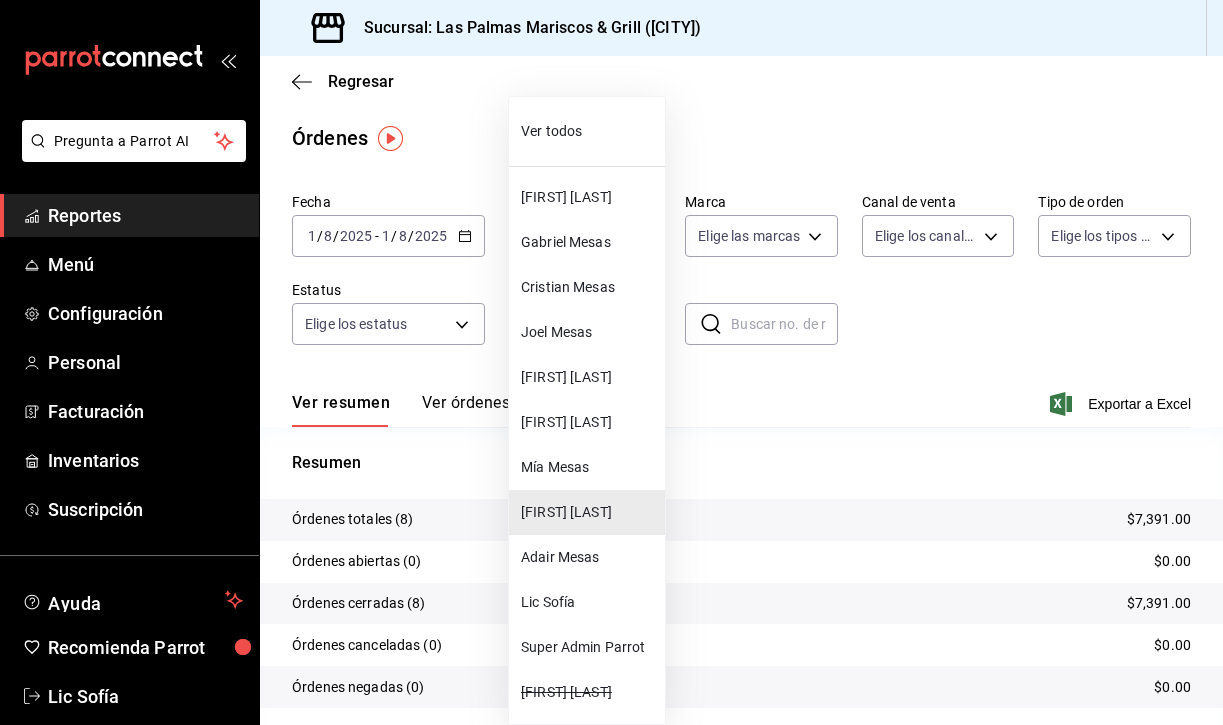 click on "Mía Mesas" at bounding box center (589, 467) 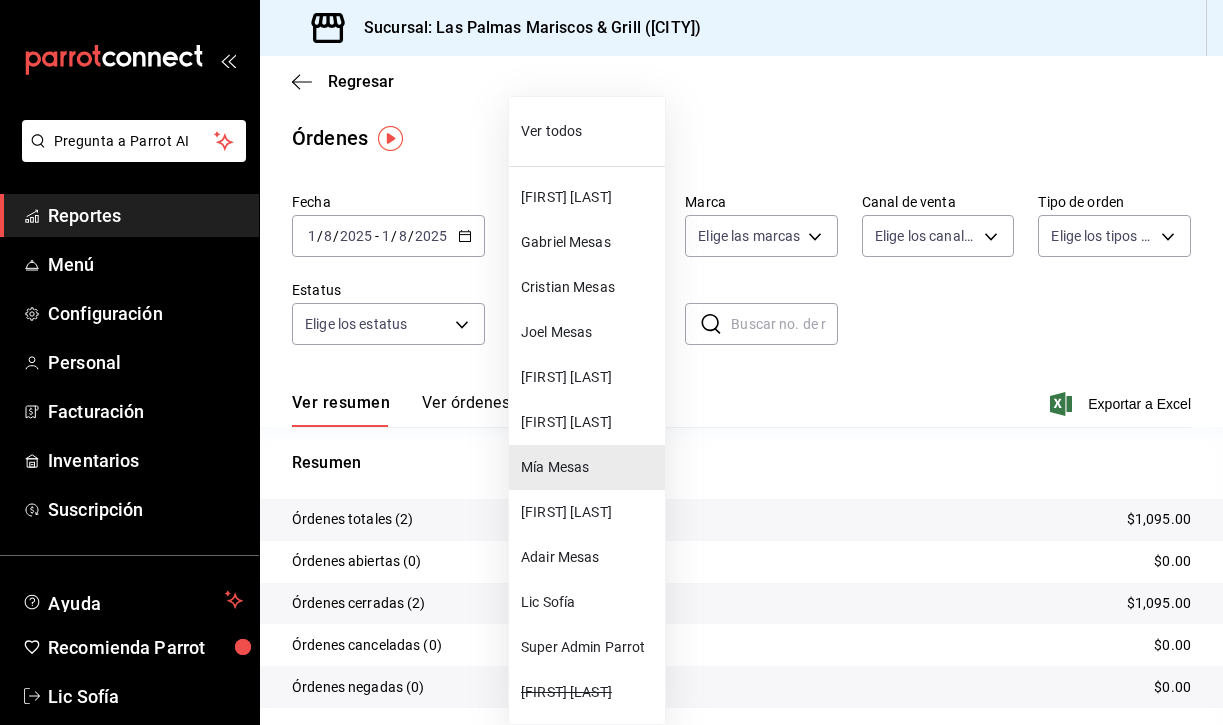 click on "Pregunta a Parrot AI Reportes   Menú   Configuración   Personal   Facturación   Inventarios   Suscripción   Ayuda Recomienda Parrot   Lic [PERSON]   Sugerir nueva función   Sucursal: Las Palmas Mariscos & Grill (MTY) Regresar Órdenes Fecha 2025-08-01 1 / 8 / 2025 - 2025-08-01 1 / 8 / 2025 Hora inicio 00:00 Hora inicio Hora fin 23:59 Hora fin Marca Elige las marcas Canal de venta Elige los canales de venta Tipo de orden Elige los tipos de orden Estatus Elige los estatus Usuario [PERSON]   Mesas [UUID] ​ ​ Ver resumen Ver órdenes Exportar a Excel Resumen Órdenes totales (2) $1,095.00 Órdenes abiertas (0) $0.00 Órdenes cerradas (2) $1,095.00 Órdenes canceladas (0) $0.00 Órdenes negadas (0) $0.00 ¿Quieres ver el consumo promedio por orden y comensal? Ve al reporte de Ticket promedio Pregunta a Parrot AI Reportes   Menú   Configuración   Personal   Facturación   Inventarios   Suscripción   Ayuda Recomienda Parrot   Lic [PERSON]   Sugerir nueva función   Ver video tutorial" at bounding box center (611, 362) 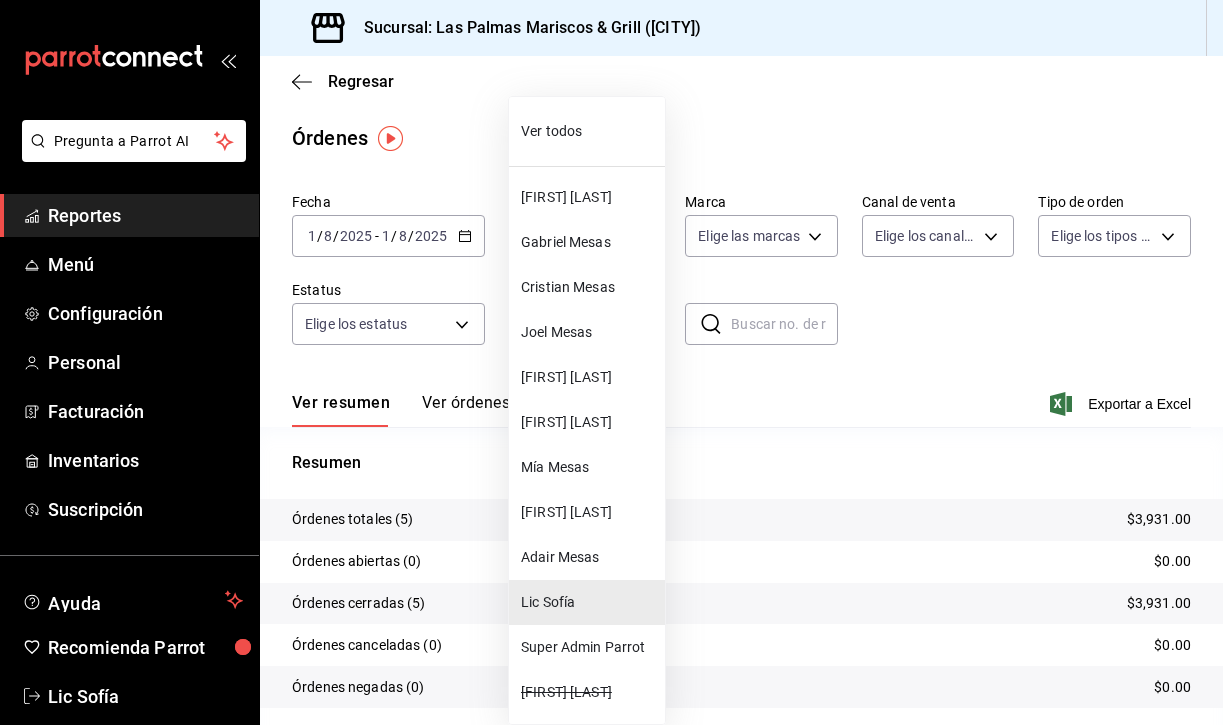 click on "Pregunta a Parrot AI Reportes   Menú   Configuración   Personal   Facturación   Inventarios   Suscripción   Ayuda Recomienda Parrot   Lic [PERSON]   Sugerir nueva función   Sucursal: Las Palmas Mariscos & Grill (MTY) Regresar Órdenes Fecha 2025-08-01 1 / 8 / 2025 - 2025-08-01 1 / 8 / 2025 Hora inicio 00:00 Hora inicio Hora fin 23:59 Hora fin Marca Elige las marcas Canal de venta Elige los canales de venta Tipo de orden Elige los tipos de orden Estatus Elige los estatus Usuario Lic [PERSON] [UUID] ​ ​ Ver resumen Ver órdenes Exportar a Excel Resumen Órdenes totales (5) $3,931.00 Órdenes abiertas (0) $0.00 Órdenes cerradas (5) $3,931.00 Órdenes canceladas (0) $0.00 Órdenes negadas (0) $0.00 ¿Quieres ver el consumo promedio por orden y comensal? Ve al reporte de Ticket promedio Pregunta a Parrot AI Reportes   Menú   Configuración   Personal   Facturación   Inventarios   Suscripción   Ayuda Recomienda Parrot   Lic [PERSON]   Sugerir nueva función   Ver video tutorial" at bounding box center [611, 362] 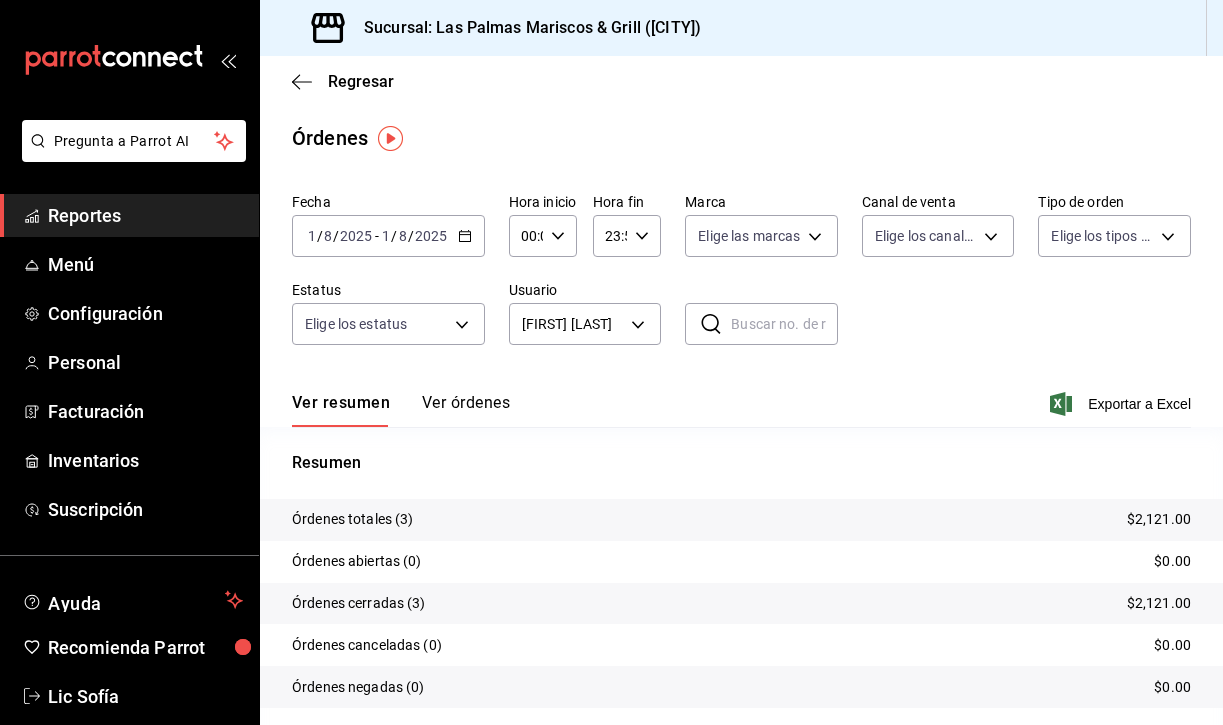 click 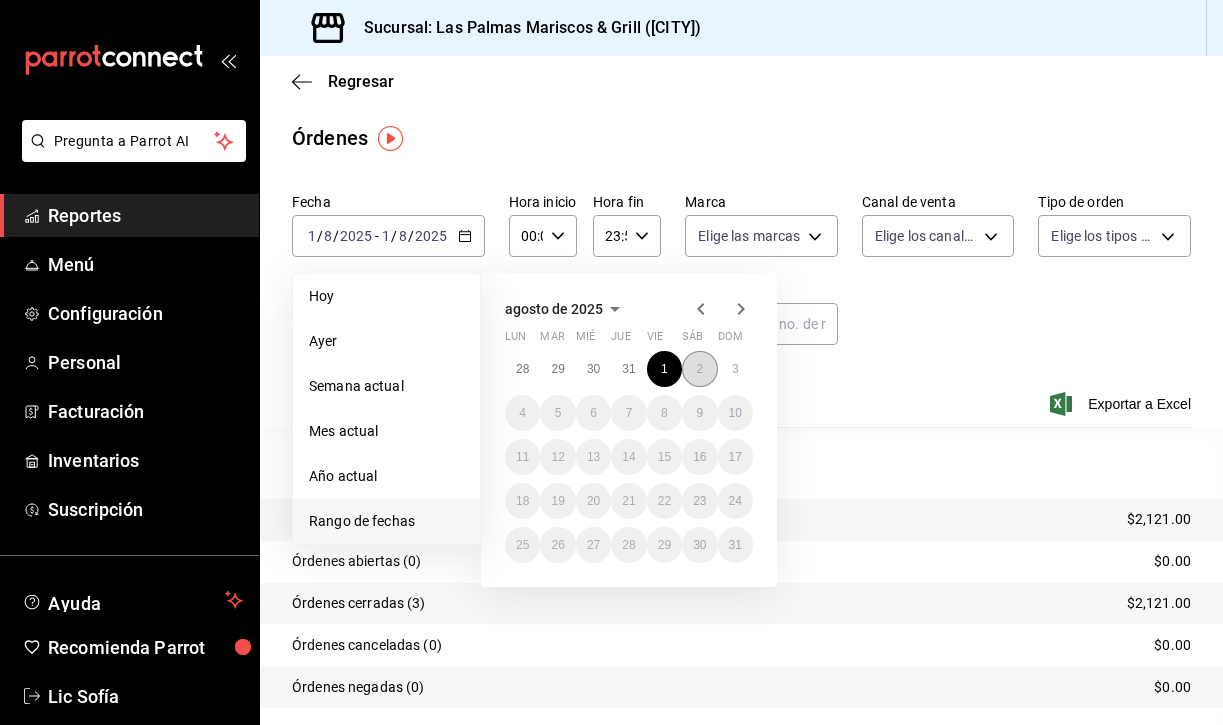 click on "2" at bounding box center [699, 369] 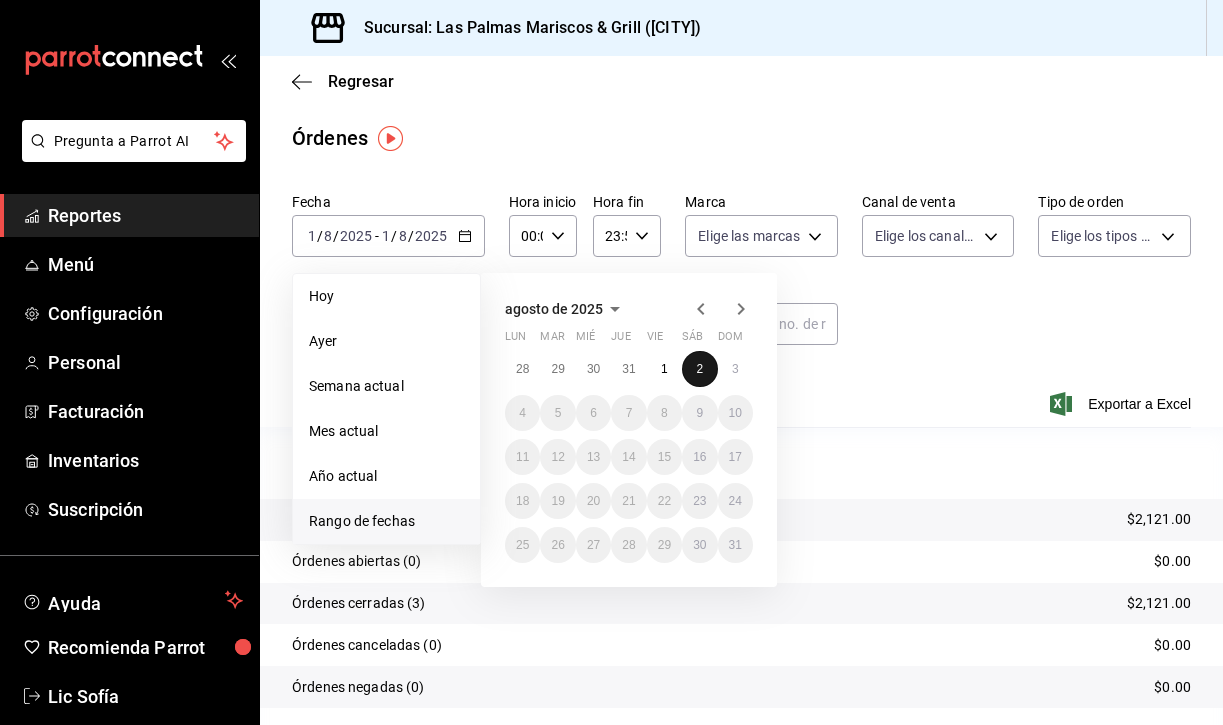 click on "2" at bounding box center (699, 369) 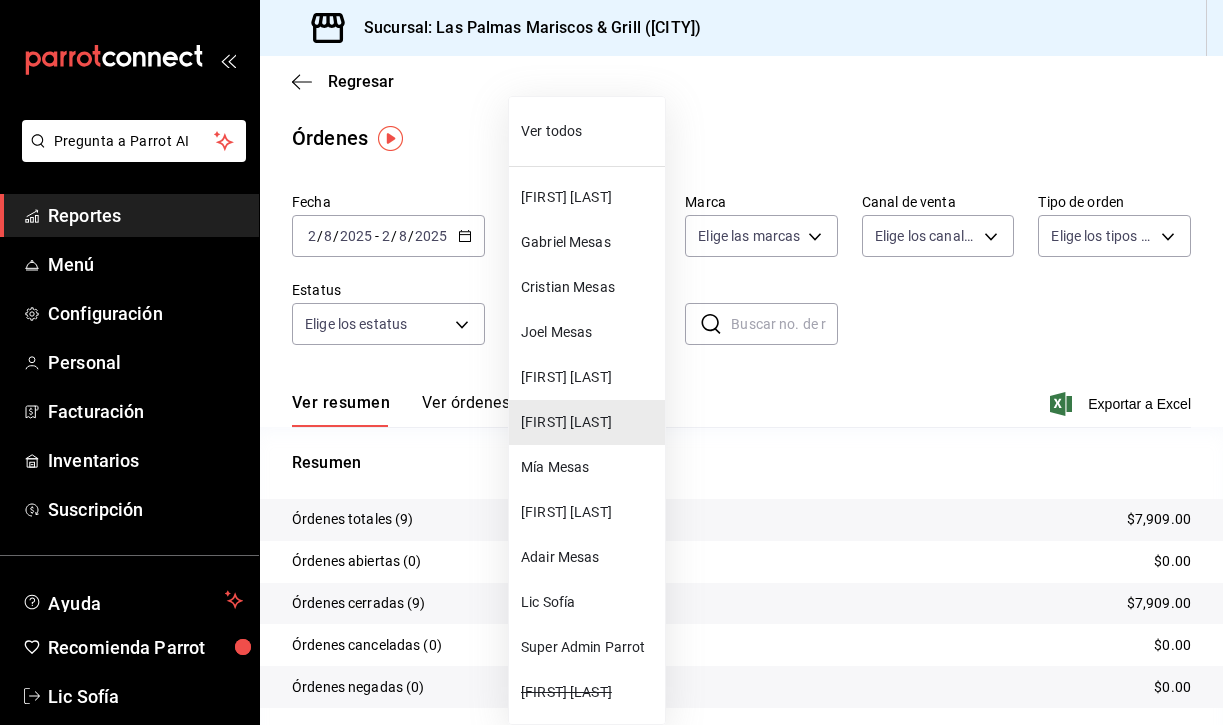 click on "Pregunta a Parrot AI Reportes   Menú   Configuración   Personal   Facturación   Inventarios   Suscripción   Ayuda Recomienda Parrot   Lic Sofía   Sugerir nueva función   Sucursal: Las Palmas Mariscos & Grill ([CITY]) Regresar Órdenes Fecha 2025-08-02 2 / 8 / 2025 - 2025-08-02 2 / 8 / 2025 Hora inicio 00:00 Hora inicio Hora fin 23:59 Hora fin Marca Elige las marcas Canal de venta Elige los canales de venta Tipo de orden Elige los tipos de orden Estatus Elige los estatus Usuario [PERSON] [LAST_NAME] [UUID] ​ ​ Ver resumen Ver órdenes Exportar a Excel Resumen Órdenes totales (9) $7,909.00 Órdenes abiertas (0) $0.00 Órdenes cerradas (9) $7,909.00 Órdenes canceladas (0) $0.00 Órdenes negadas (0) $0.00 ¿Quieres ver el consumo promedio por orden y comensal? Ve al reporte de Ticket promedio Pregunta a Parrot AI Reportes   Menú   Configuración   Personal   Facturación   Inventarios   Suscripción   Ayuda Recomienda Parrot   Lic Sofía   Sugerir nueva función   Ir a video" at bounding box center (611, 362) 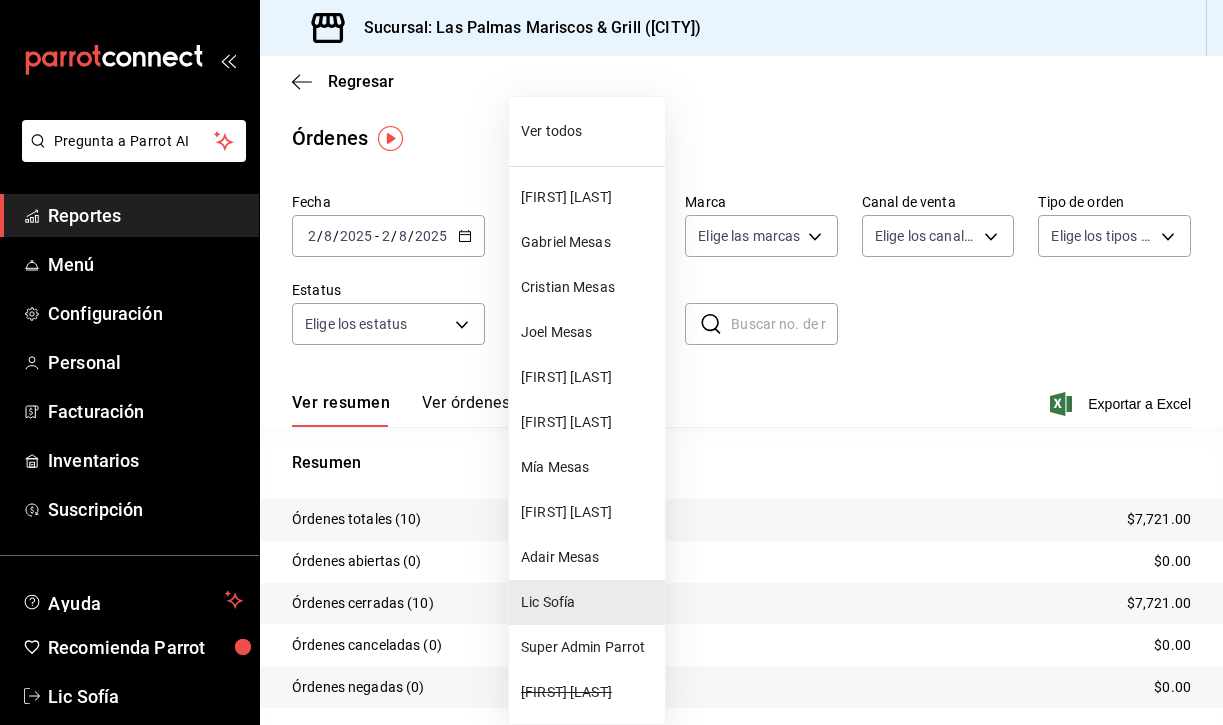 click on "Pregunta a Parrot AI Reportes   Menú   Configuración   Personal   Facturación   Inventarios   Suscripción   Ayuda Recomienda Parrot   Lic [PERSON]   Sugerir nueva función   Sucursal: Las Palmas Mariscos & Grill (MTY) Regresar Órdenes Fecha [DATE] [DATE] - [DATE] [DATE] Hora inicio 00:00 Hora inicio Hora fin 23:59 Hora fin Marca Elige las marcas Canal de venta Elige los canales de venta Tipo de orden Elige los tipos de orden Estatus Elige los estatus Usuario Lic [PERSON] [UUID] ​ ​ Ver resumen Ver órdenes Exportar a Excel Resumen Órdenes totales (10) $7,721.00 Órdenes abiertas (0) $0.00 Órdenes cerradas (10) $7,721.00 Órdenes canceladas (0) $0.00 Órdenes negadas (0) $0.00 ¿Quieres ver el consumo promedio por orden y comensal? Ve al reporte de Ticket promedio Pregunta a Parrot AI Reportes   Menú   Configuración   Personal   Facturación   Inventarios   Suscripción   Ayuda Recomienda Parrot   Lic [PERSON]   Sugerir nueva función   Ir a video" at bounding box center [611, 362] 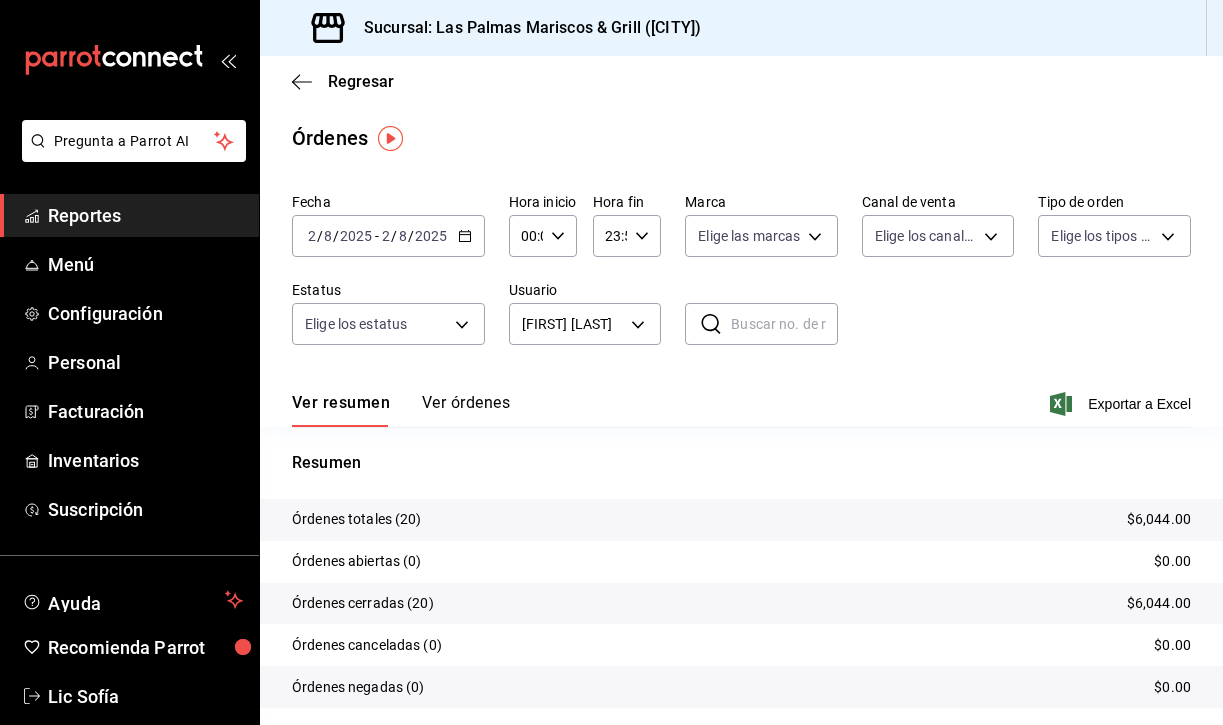 click on "Ver órdenes" at bounding box center [466, 410] 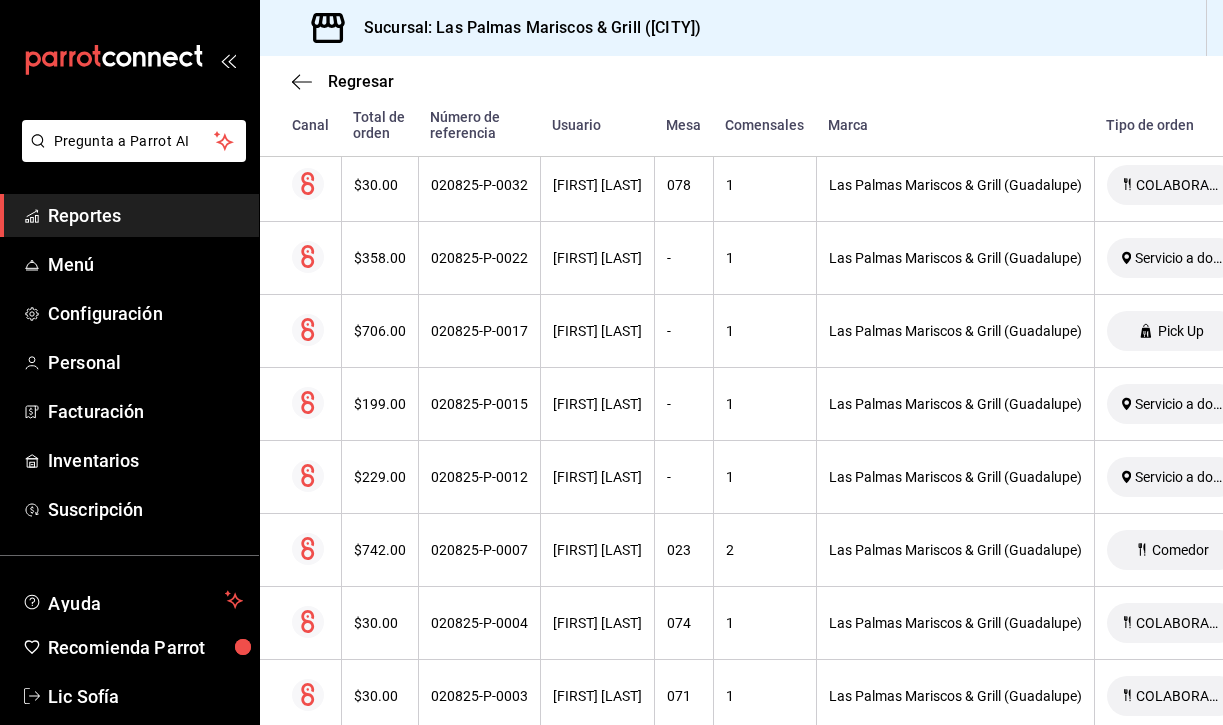 scroll, scrollTop: 1303, scrollLeft: 0, axis: vertical 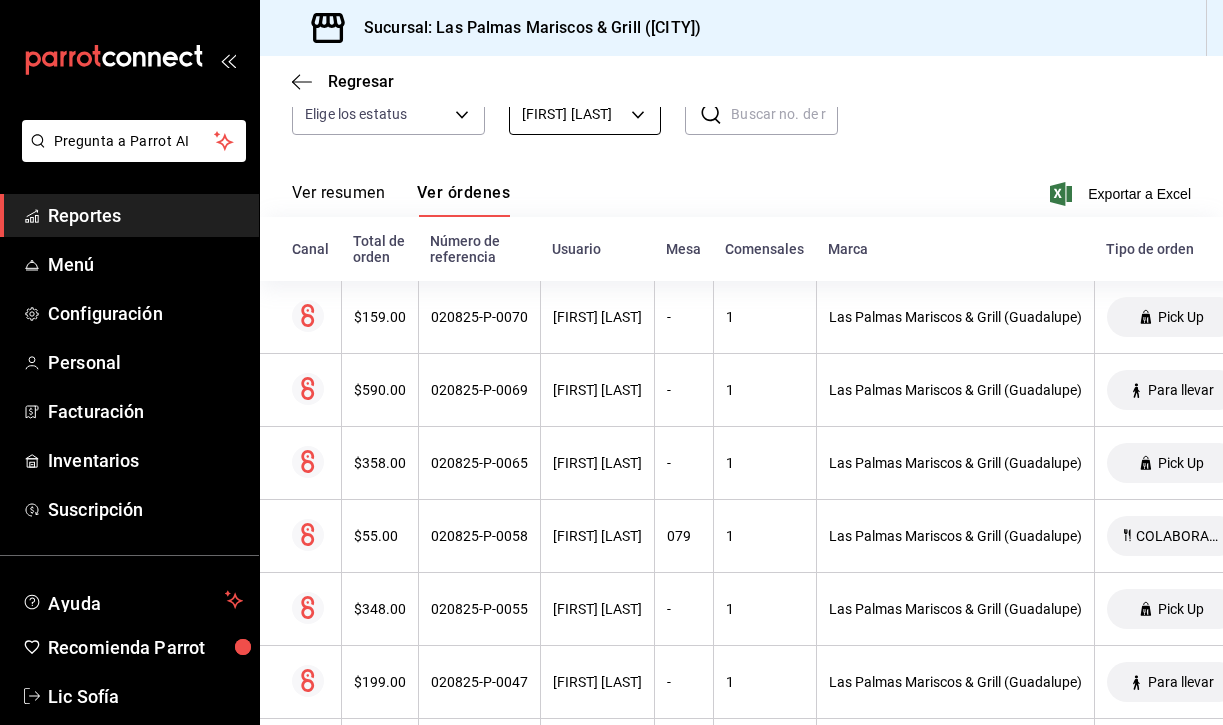 click on "Pregunta a Parrot AI Reportes   Menú   Configuración   Personal   Facturación   Inventarios   Suscripción   Ayuda Recomienda Parrot   Lic Sofía   Sugerir nueva función   Sucursal: Las Palmas Mariscos & Grill ([CITY]) Regresar Órdenes Fecha [DATE] [DATE] - [DATE] [DATE] Hora inicio 00:00 Hora inicio Hora fin 23:59 Hora fin Marca Elige las marcas Canal de venta Elige los canales de venta Tipo de orden Elige los tipos de orden Estatus Elige los estatus Usuario [USER] Caja [UUID] ​ ​ Ver resumen Ver órdenes Exportar a Excel Canal Total de orden Número de referencia Usuario Mesa Comensales Marca Tipo de orden Fecha Estatus $159.00 020825-P-0070 [USER] Caja - 1 Las Palmas Mariscos & Grill ([CITY]) Pick Up [DATE] [TIME] Cerrada $590.00 020825-P-0069 [USER] Caja - 1 Las Palmas Mariscos & Grill ([CITY]) Para llevar [DATE] [TIME] Cerrada $358.00 020825-P-0065 [USER] Caja - 1 Las Palmas Mariscos & Grill ([CITY]) Pick Up Cerrada $55.00 1" at bounding box center [611, 362] 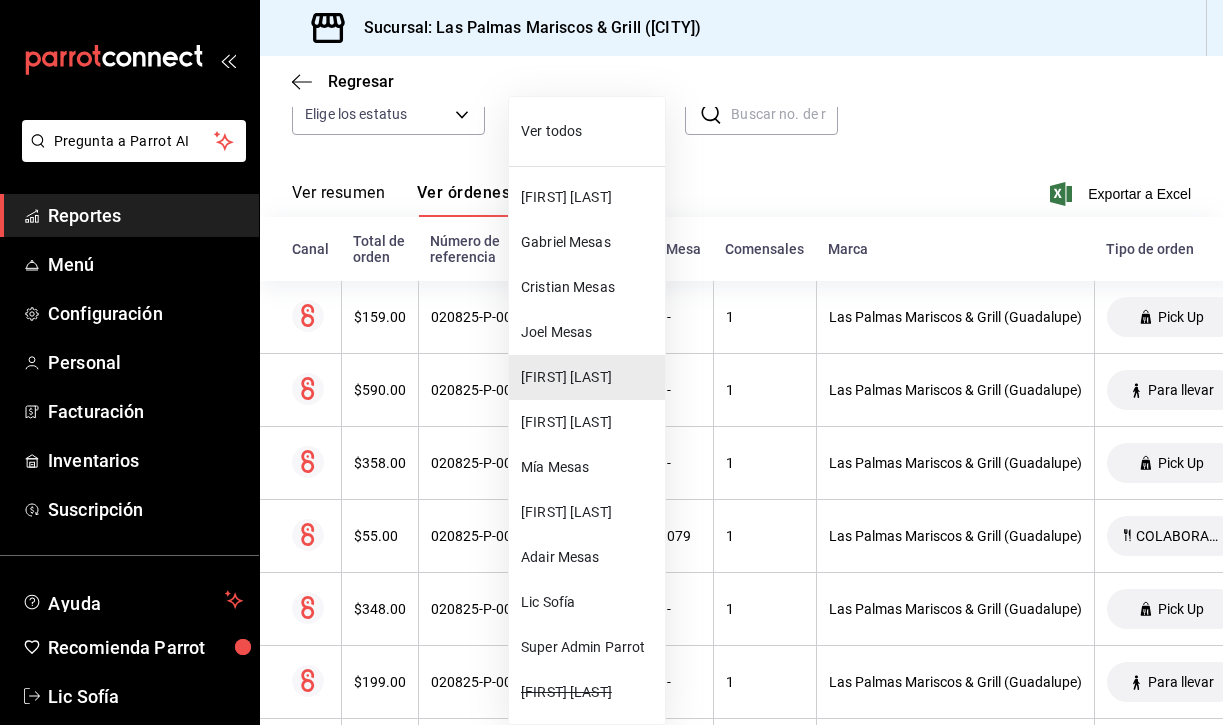 click on "[FIRST] [LAST]" at bounding box center [587, 512] 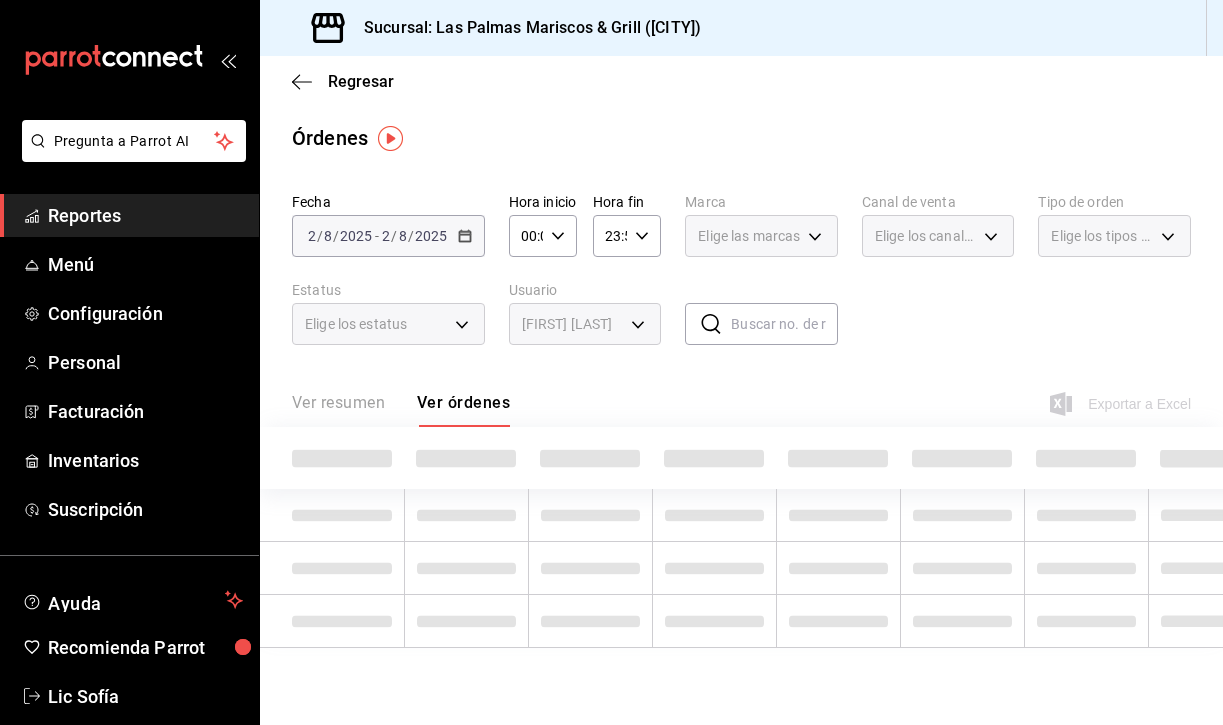 scroll, scrollTop: 0, scrollLeft: 0, axis: both 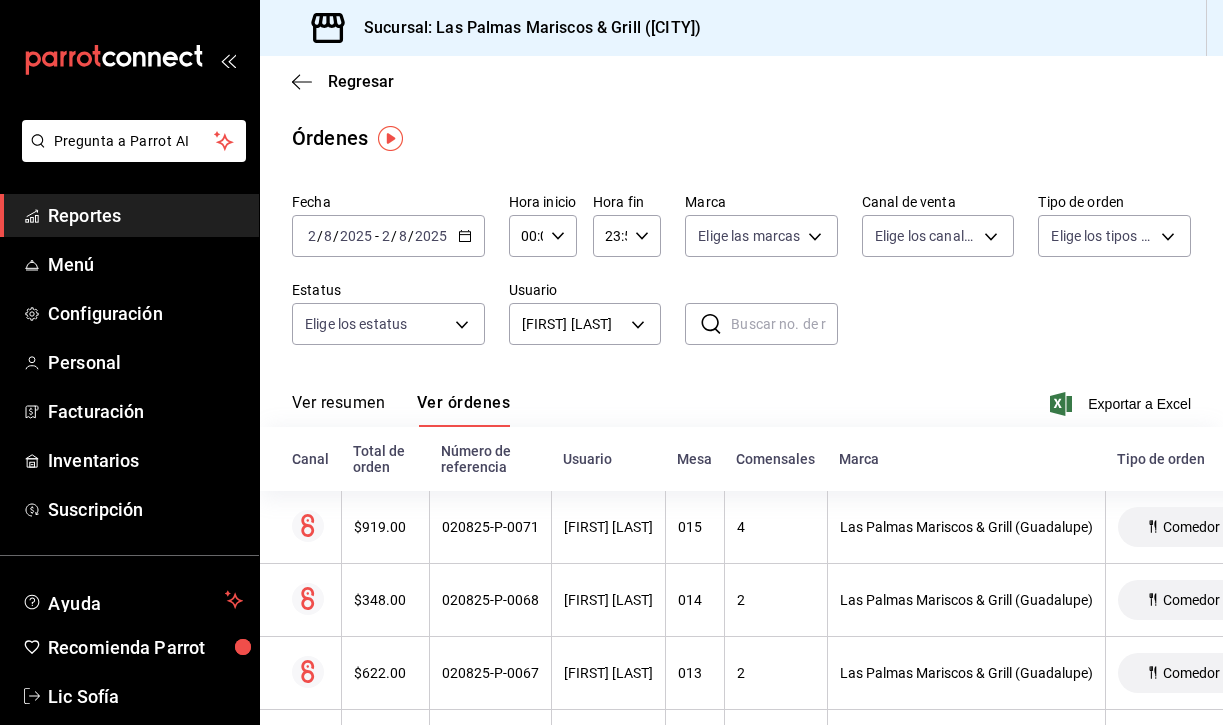 click on "Ver resumen" at bounding box center (338, 410) 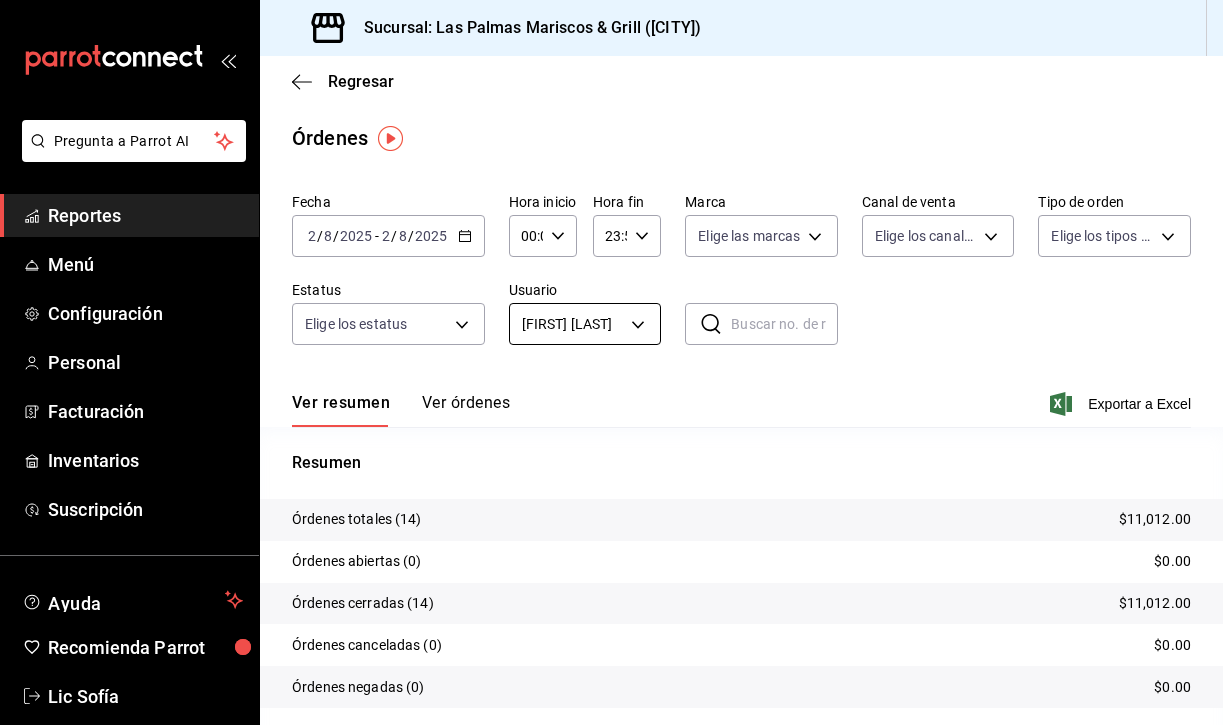 click on "Pregunta a Parrot AI Reportes   Menú   Configuración   Personal   Facturación   Inventarios   Suscripción   Ayuda Recomienda Parrot   Lic [PERSON]   Sugerir nueva función   Sucursal: Las Palmas Mariscos & Grill (MTY) Regresar Órdenes Fecha [DATE] [DATE] - [DATE] [DATE] Hora inicio 00:00 Hora inicio Hora fin 23:59 Hora fin Marca Elige las marcas Canal de venta Elige los canales de venta Tipo de orden Elige los tipos de orden Estatus Elige los estatus Usuario [FIRST] [LAST] [UUID] ​ ​ Ver resumen Ver órdenes Exportar a Excel Resumen Órdenes totales (14) $11,012.00 Órdenes abiertas (0) $0.00 Órdenes cerradas (14) $11,012.00 Órdenes canceladas (0) $0.00 Órdenes negadas (0) $0.00 ¿Quieres ver el consumo promedio por orden y comensal? Ve al reporte de Ticket promedio Pregunta a Parrot AI Reportes   Menú   Configuración   Personal   Facturación   Inventarios   Suscripción   Ayuda Recomienda Parrot   Lic [PERSON]   Sugerir nueva función   Ir a video" at bounding box center [611, 362] 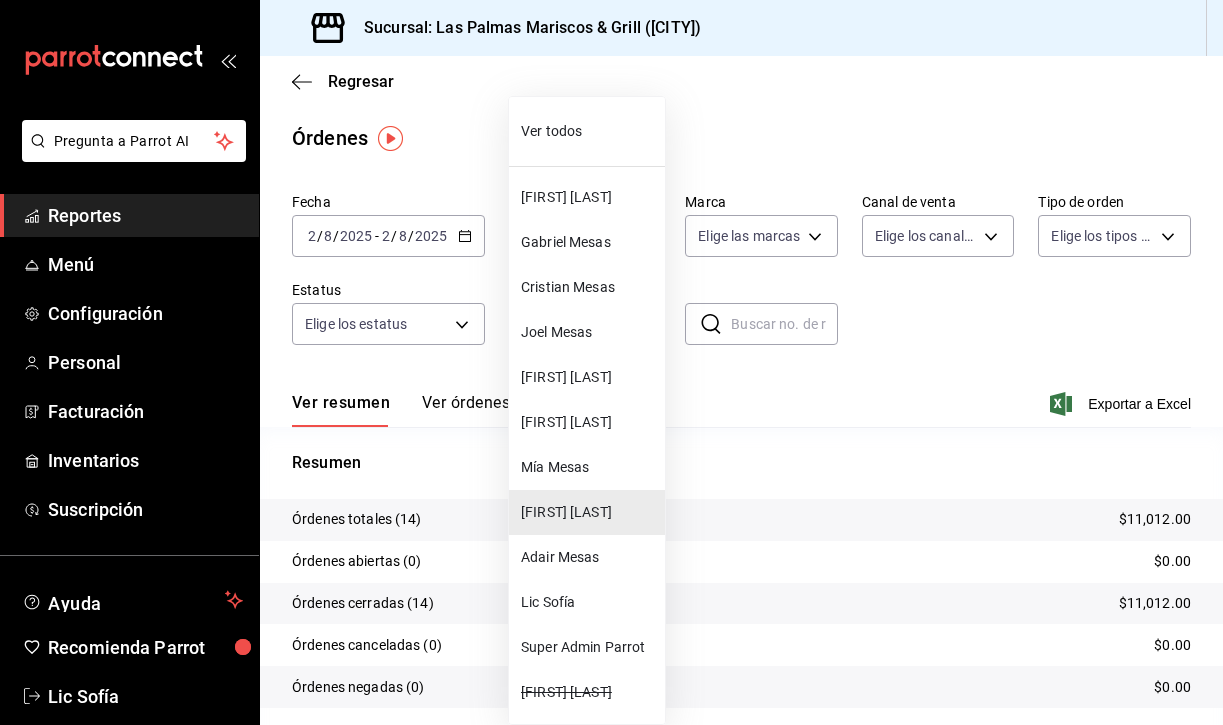 click on "Adair Mesas" at bounding box center (589, 557) 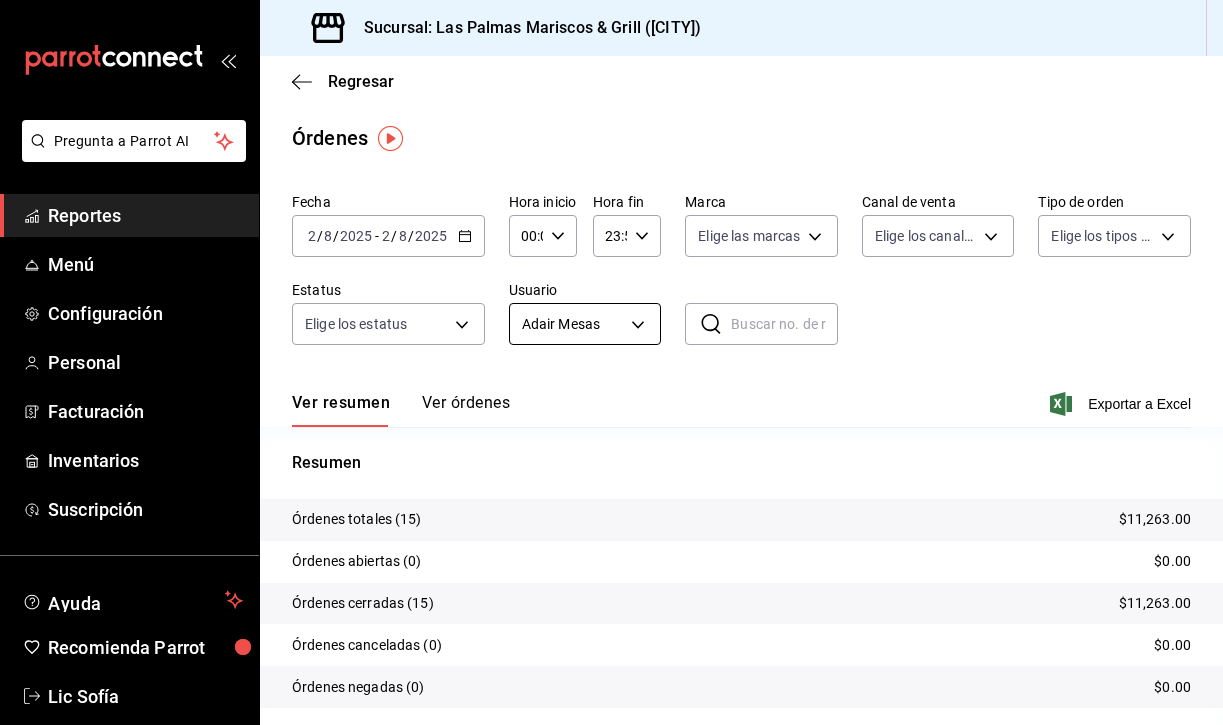 click on "Pregunta a Parrot AI Reportes   Menú   Configuración   Personal   Facturación   Inventarios   Suscripción   Ayuda Recomienda Parrot   Lic [PERSON]   Sugerir nueva función   Sucursal: Las Palmas Mariscos & Grill (MTY) Regresar Órdenes Fecha [DATE] [DATE] - [DATE] [DATE] Hora inicio 00:00 Hora inicio Hora fin 23:59 Hora fin Marca Elige las marcas Canal de venta Elige los canales de venta Tipo de orden Elige los tipos de orden Estatus Elige los estatus Usuario [FIRST] [LAST] [UUID] ​ ​ Ver resumen Ver órdenes Exportar a Excel Resumen Órdenes totales (15) $11,263.00 Órdenes abiertas (0) $0.00 Órdenes cerradas (15) $11,263.00 Órdenes canceladas (0) $0.00 Órdenes negadas (0) $0.00 ¿Quieres ver el consumo promedio por orden y comensal? Ve al reporte de Ticket promedio Pregunta a Parrot AI Reportes   Menú   Configuración   Personal   Facturación   Inventarios   Suscripción   Ayuda Recomienda Parrot   Lic [PERSON]   Sugerir nueva función   Ir a video" at bounding box center [611, 362] 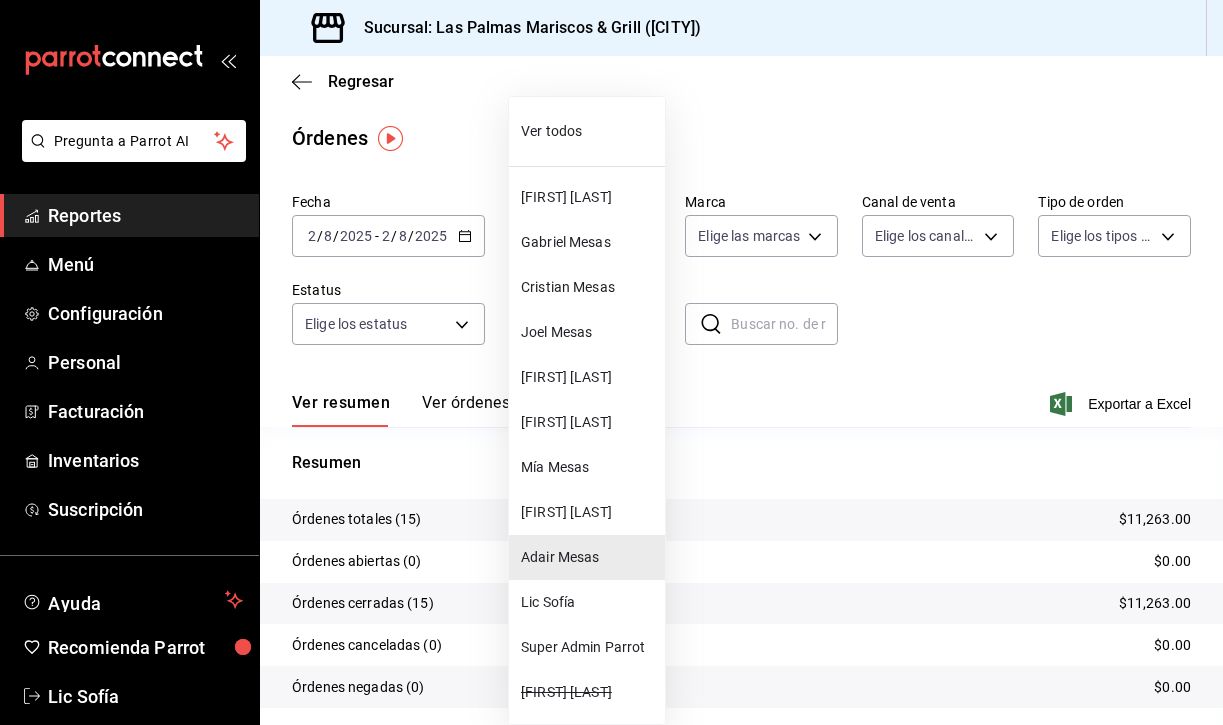 click on "Mía Mesas" at bounding box center (589, 467) 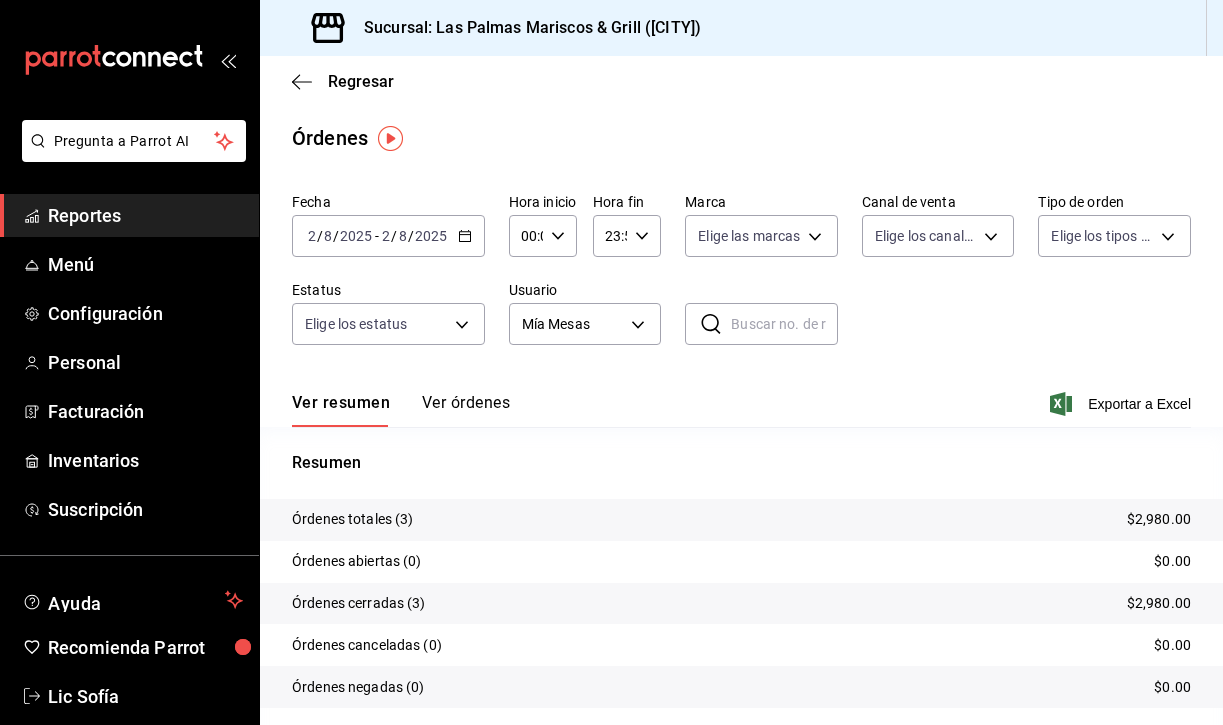 click on "2025-08-02 2 / 8 / 2025 - 2025-08-02 2 / 8 / 2025" at bounding box center (388, 236) 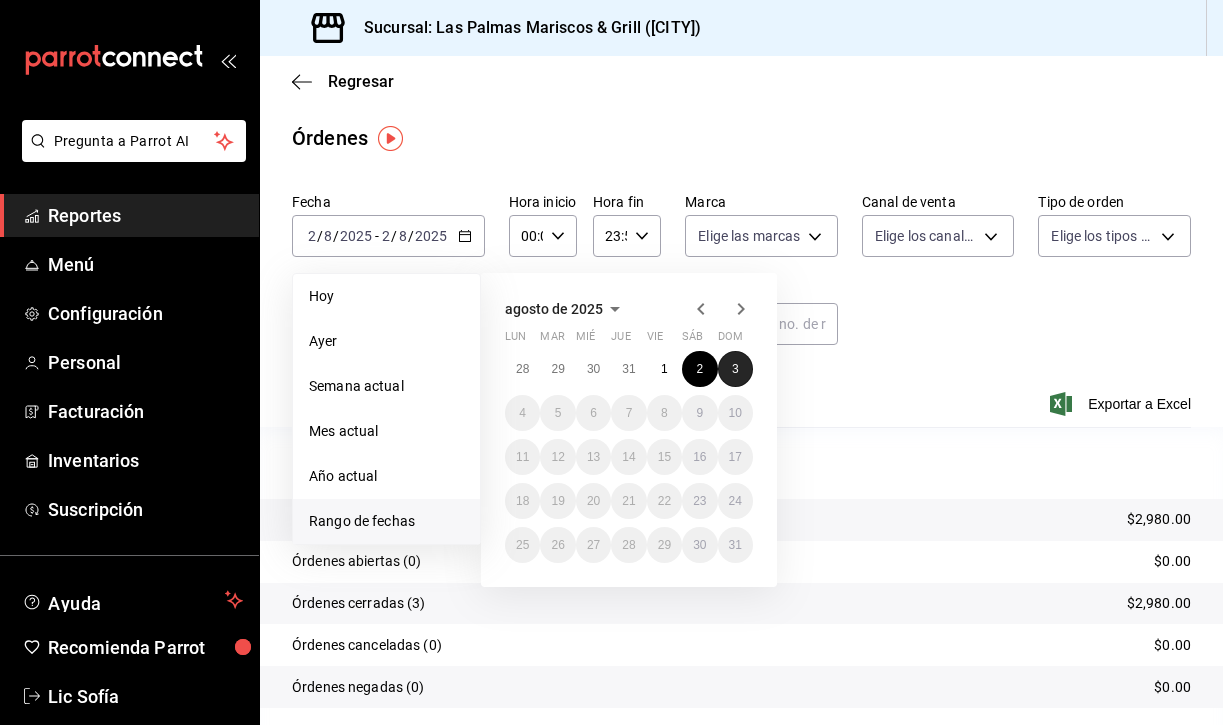 click on "3" at bounding box center (735, 369) 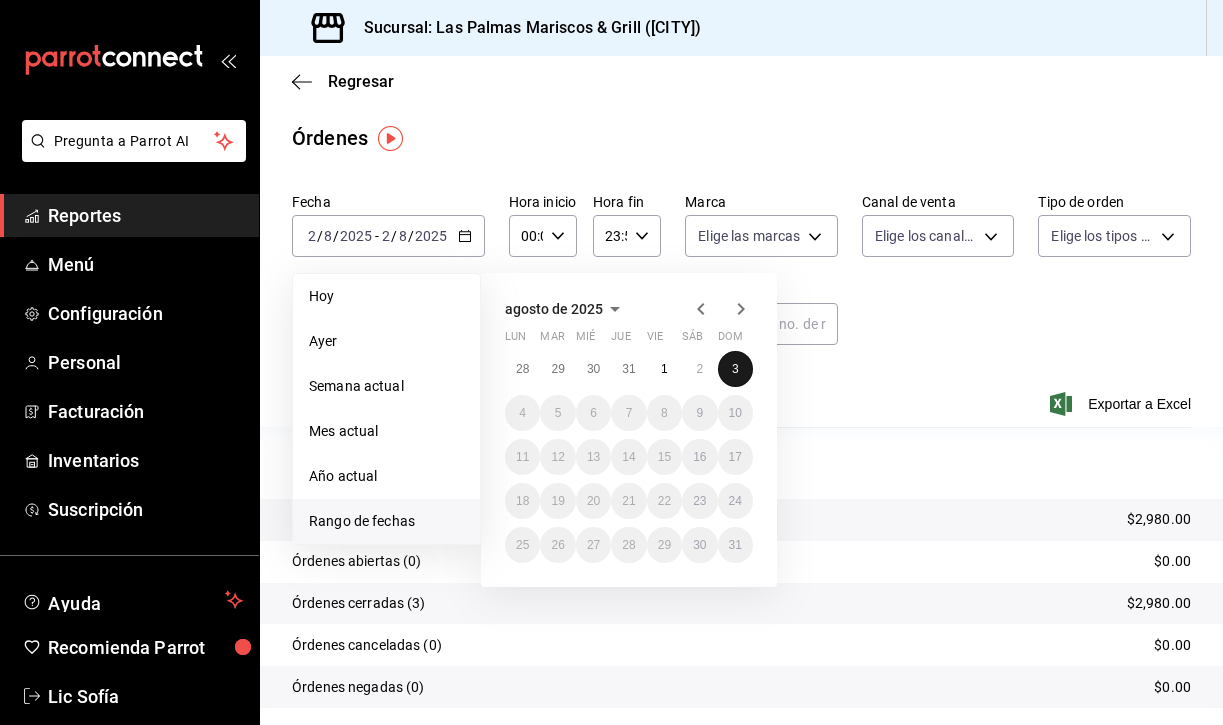 click on "3" at bounding box center (735, 369) 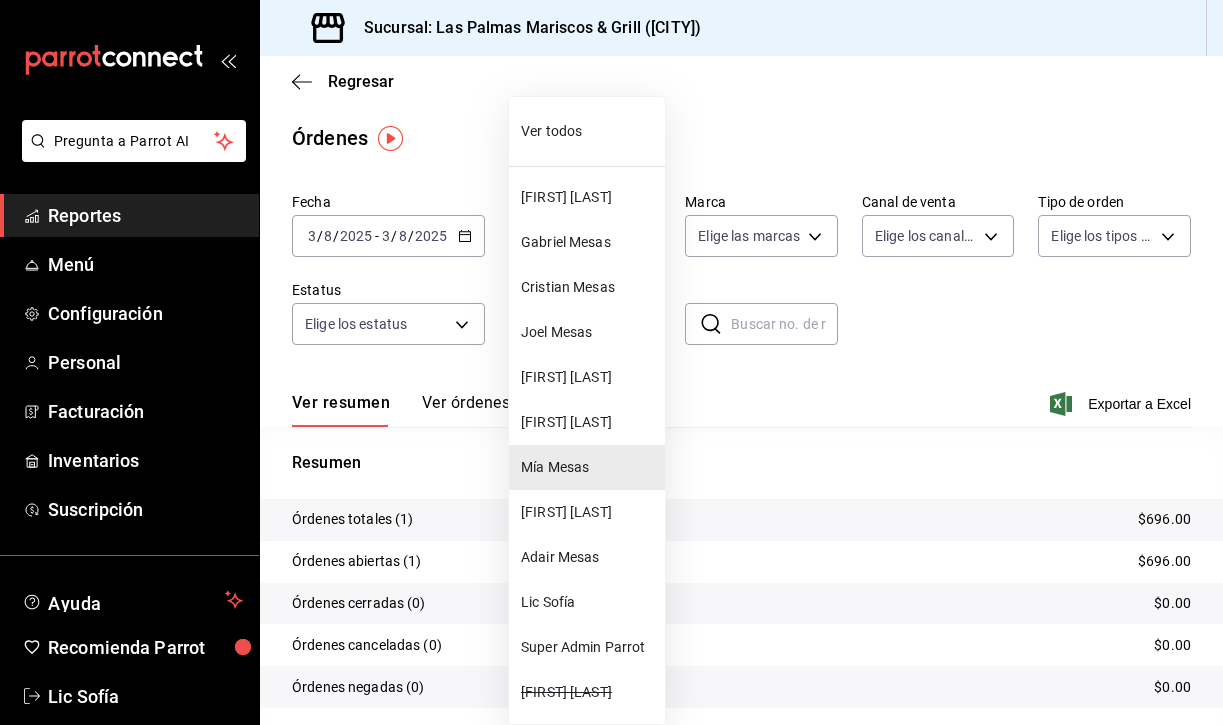 click on "Pregunta a Parrot AI Reportes   Menú   Configuración   Personal   Facturación   Inventarios   Suscripción   Ayuda Recomienda Parrot   Lic Sofía   Sugerir nueva función   Sucursal: Las Palmas Mariscos & Grill ([CITY]) Regresar Órdenes Fecha [DATE] [DATE] - [DATE] [DATE] Hora inicio 00:00 Hora inicio Hora fin 23:59 Hora fin Marca Elige las marcas Canal de venta Elige los canales de venta Tipo de orden Elige los tipos de orden Estatus Elige los estatus Usuario [FIRST] [LAST] [UUID] ​ ​ Ver resumen Ver órdenes Exportar a Excel Resumen Órdenes totales (1) $696.00 Órdenes abiertas (1) $696.00 Órdenes cerradas (0) $0.00 Órdenes canceladas (0) $0.00 Órdenes negadas (0) $0.00 ¿Quieres ver el consumo promedio por orden y comensal? Ve al reporte de Ticket promedio Pregunta a Parrot AI Reportes   Menú   Configuración   Personal   Facturación   Inventarios   Suscripción   Ayuda Recomienda Parrot   Lic Sofía   Sugerir nueva función   Ver video tutorial" at bounding box center (611, 362) 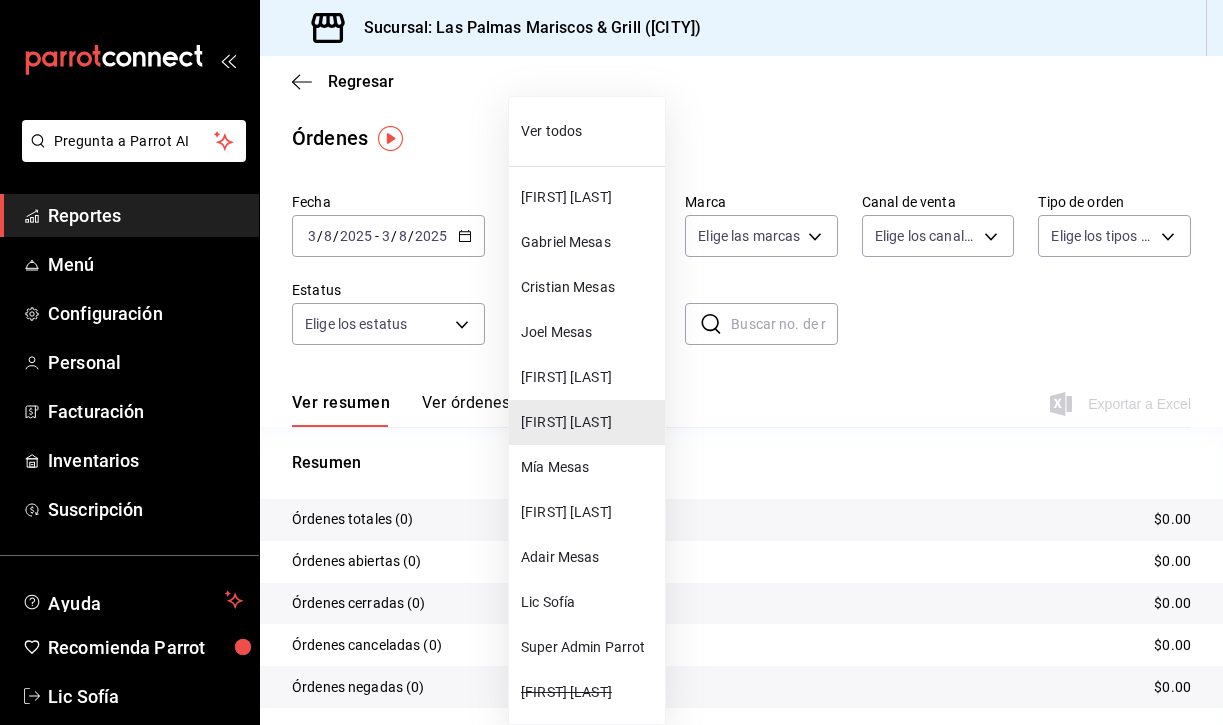 click on "Pregunta a Parrot AI Reportes   Menú   Configuración   Personal   Facturación   Inventarios   Suscripción   Ayuda Recomienda Parrot   Lic [PERSON]   Sugerir nueva función   Sucursal: Las Palmas Mariscos & Grill (MTY) Regresar Órdenes Fecha 2025-08-03 3 / 8 / 2025 - 2025-08-03 3 / 8 / 2025 Hora inicio 00:00 Hora inicio Hora fin 23:59 Hora fin Marca Elige las marcas Canal de venta Elige los canales de venta Tipo de orden Elige los tipos de orden Estatus Elige los estatus Usuario Edgar Torres [UUID] ​ ​ Ver resumen Ver órdenes Exportar a Excel Resumen Órdenes totales (0) $0.00 Órdenes abiertas (0) $0.00 Órdenes cerradas (0) $0.00 Órdenes canceladas (0) $0.00 Órdenes negadas (0) $0.00 ¿Quieres ver el consumo promedio por orden y comensal? Ve al reporte de Ticket promedio Pregunta a Parrot AI Reportes   Menú   Configuración   Personal   Facturación   Inventarios   Suscripción   Ayuda Recomienda Parrot   Lic [PERSON]   Sugerir nueva función   Ver video tutorial" at bounding box center (611, 362) 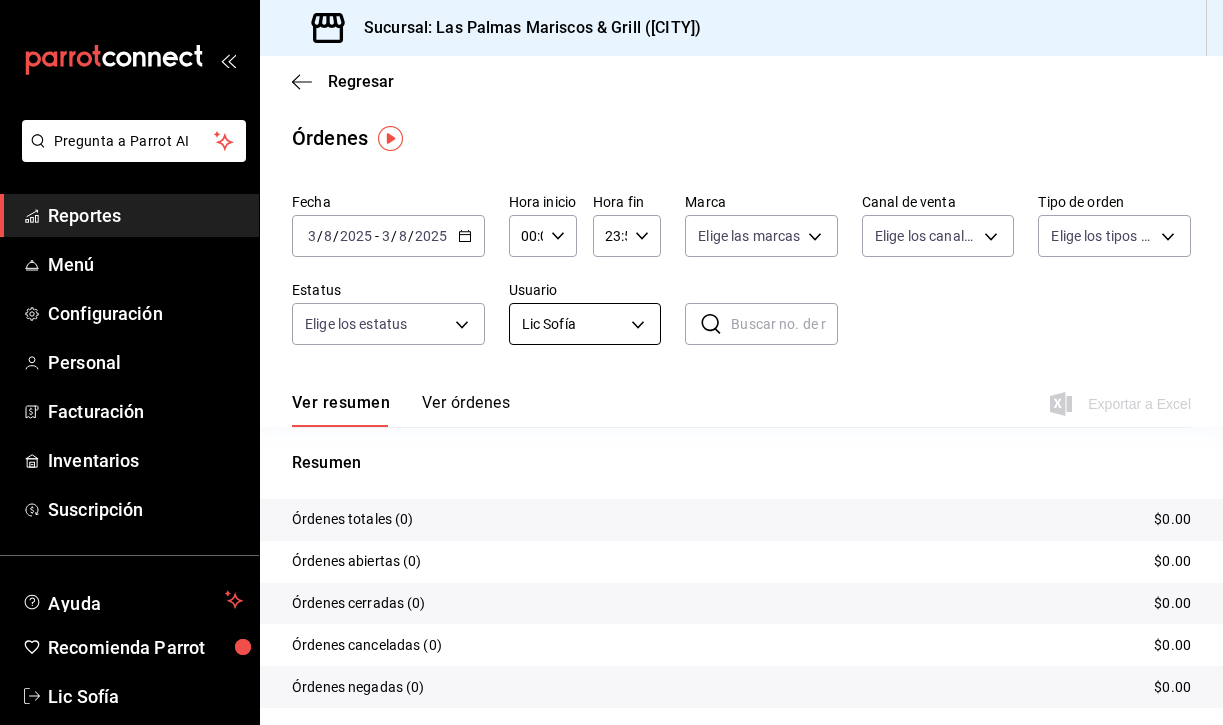 click on "Pregunta a Parrot AI Reportes   Menú   Configuración   Personal   Facturación   Inventarios   Suscripción   Ayuda Recomienda Parrot   Lic Sofía   Sugerir nueva función   Sucursal: Las Palmas Mariscos & Grill ([CITY]) Regresar Órdenes Fecha 2025-08-03 3 / 8 / 2025 - 2025-08-03 3 / 8 / 2025 Hora inicio 00:00 Hora inicio Hora fin 23:59 Hora fin Marca Elige las marcas Canal de venta Elige los canales de venta Tipo de orden Elige los tipos de orden Estatus Elige los estatus Usuario Lic Sofía [UUID] ​ ​ Ver resumen Ver órdenes Exportar a Excel Resumen Órdenes totales (0) $0.00 Órdenes abiertas (0) $0.00 Órdenes cerradas (0) $0.00 Órdenes canceladas (0) $0.00 Órdenes negadas (0) $0.00 ¿Quieres ver el consumo promedio por orden y comensal? Ve al reporte de Ticket promedio Pregunta a Parrot AI Reportes   Menú   Configuración   Personal   Facturación   Inventarios   Suscripción   Ayuda Recomienda Parrot   Lic Sofía   Sugerir nueva función   Ver video tutorial" at bounding box center (611, 362) 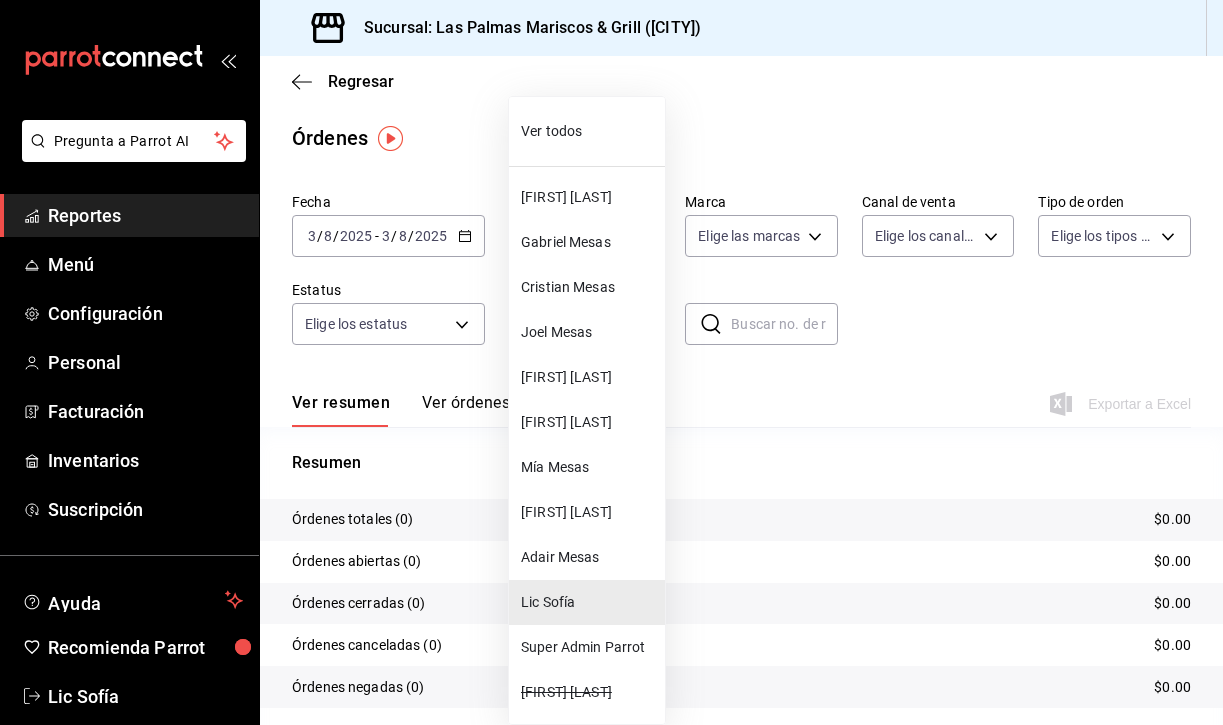 click on "[FIRST] [LAST]" at bounding box center [589, 377] 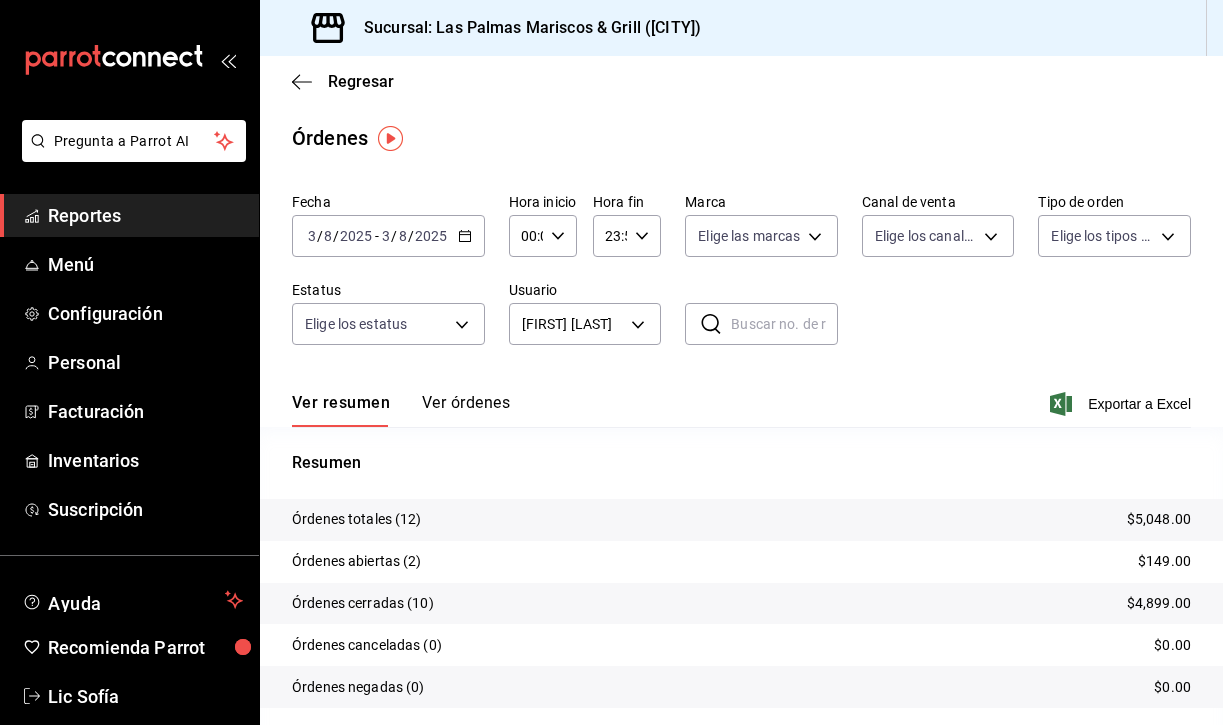 click on "Ver órdenes" at bounding box center [466, 410] 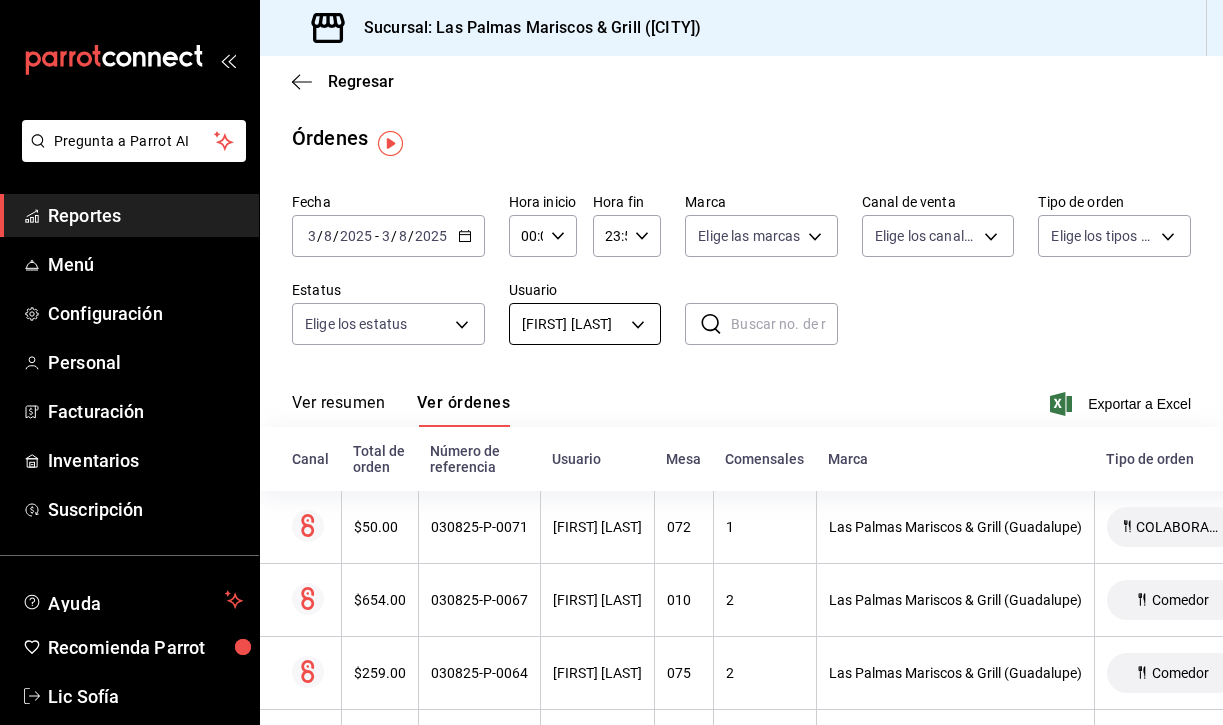 scroll, scrollTop: 0, scrollLeft: 0, axis: both 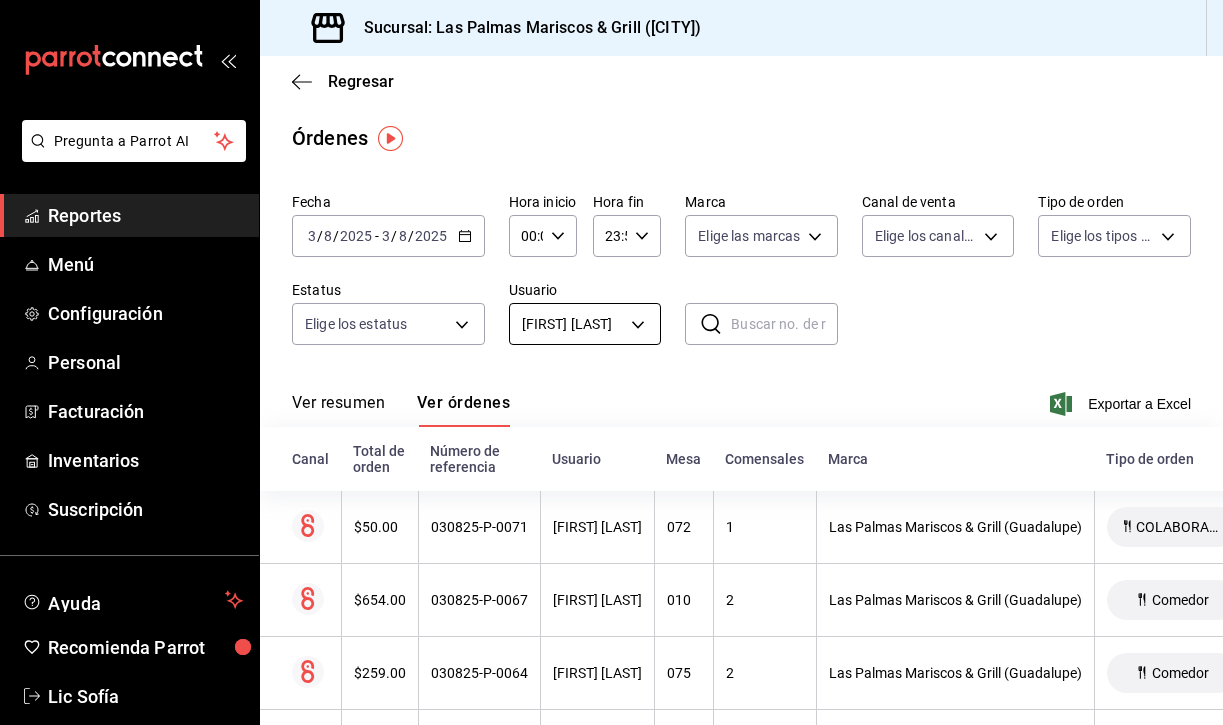 click on "Pregunta a Parrot AI Reportes   Menú   Configuración   Personal   Facturación   Inventarios   Suscripción   Ayuda Recomienda Parrot   Lic [PERSON]   Sugerir nueva función   Sucursal: Las Palmas Mariscos & Grill (MTY) Regresar Órdenes Fecha 2025-08-03 3 / 8 / 2025 - 2025-08-03 3 / 8 / 2025 Hora inicio 00:00 Hora inicio Hora fin 23:59 Hora fin Marca Elige las marcas Canal de venta Elige los canales de venta Tipo de orden Elige los tipos de orden Estatus Elige los estatus Usuario Adriana Caja [UUID] ​ ​ Ver resumen Ver órdenes Exportar a Excel Canal Total de orden Número de referencia Usuario Mesa Comensales Marca Tipo de orden Fecha Estatus $50.00 [ORDER_ID] Adriana Caja 072 1 Las Palmas Mariscos & Grill (Guadalupe) COLABORADOR 03/08/2025 08:50 PM Abierta $654.00 [ORDER_ID] Adriana Caja 010 2 Las Palmas Mariscos & Grill (Guadalupe) Comedor 03/08/2025 08:15 PM Cerrada $259.00 [ORDER_ID] Adriana Caja 075 2 Las Palmas Mariscos & Grill (Guadalupe) Comedor Cerrada - 1" at bounding box center [611, 362] 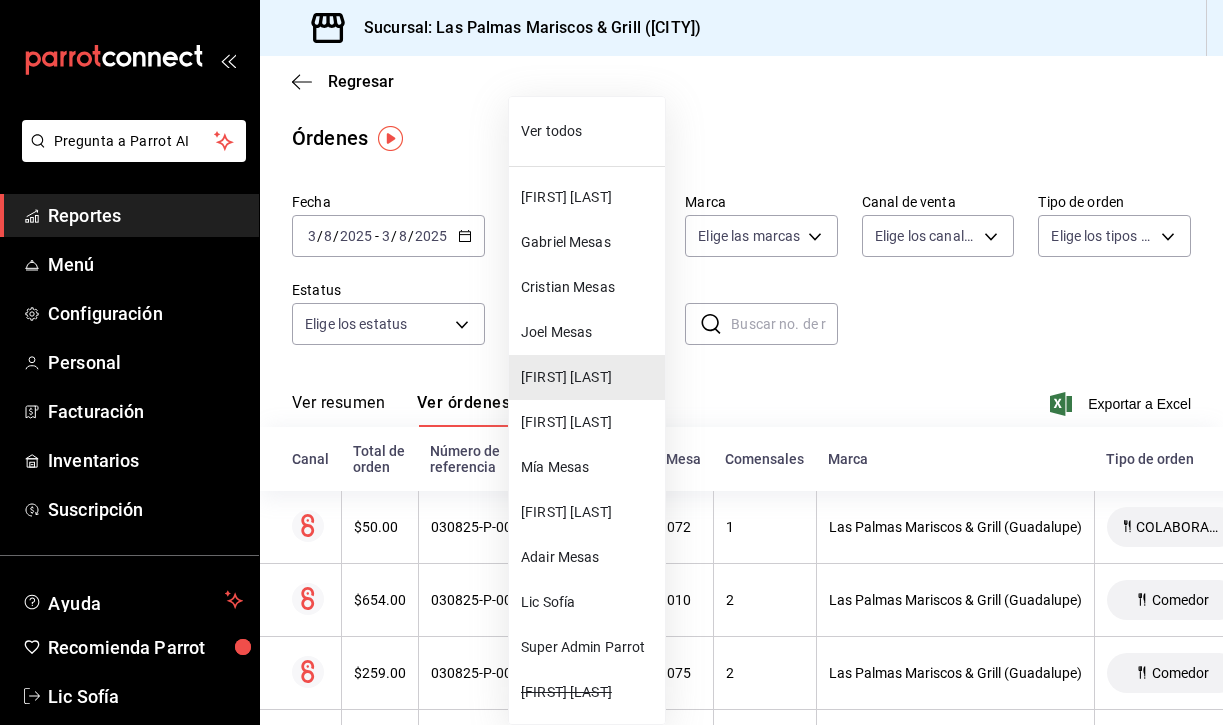 click on "Ver todos" at bounding box center [589, 131] 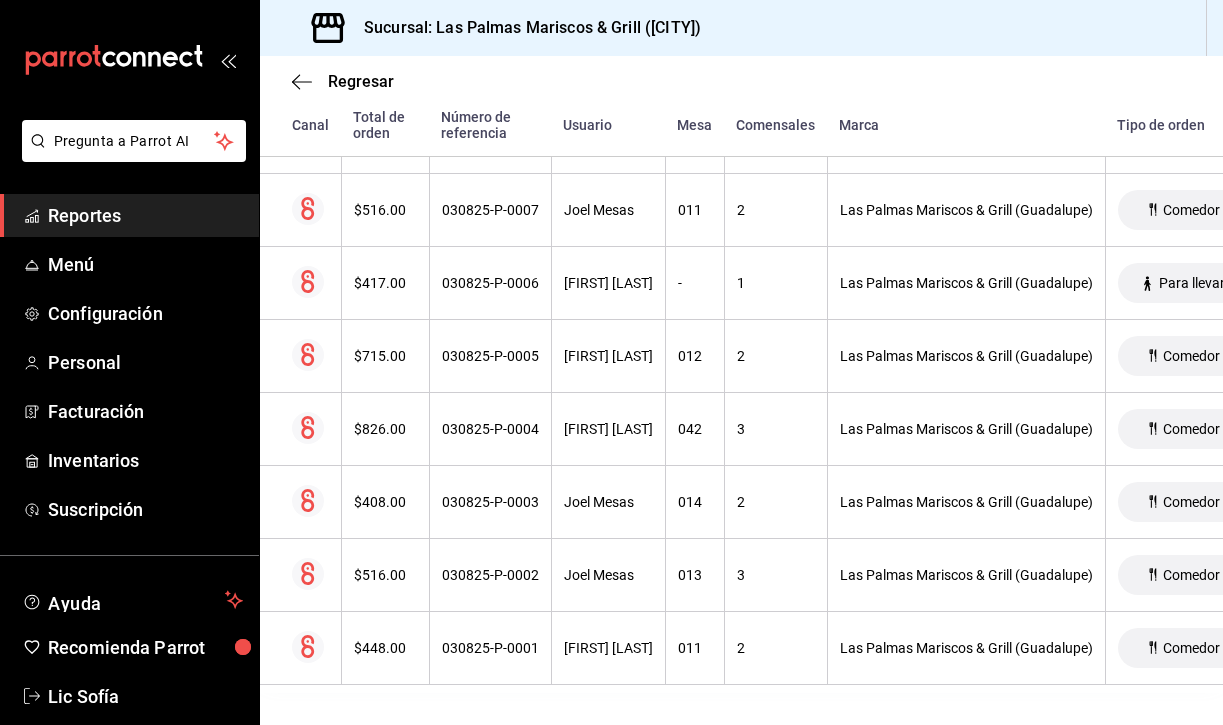 scroll, scrollTop: 5318, scrollLeft: 0, axis: vertical 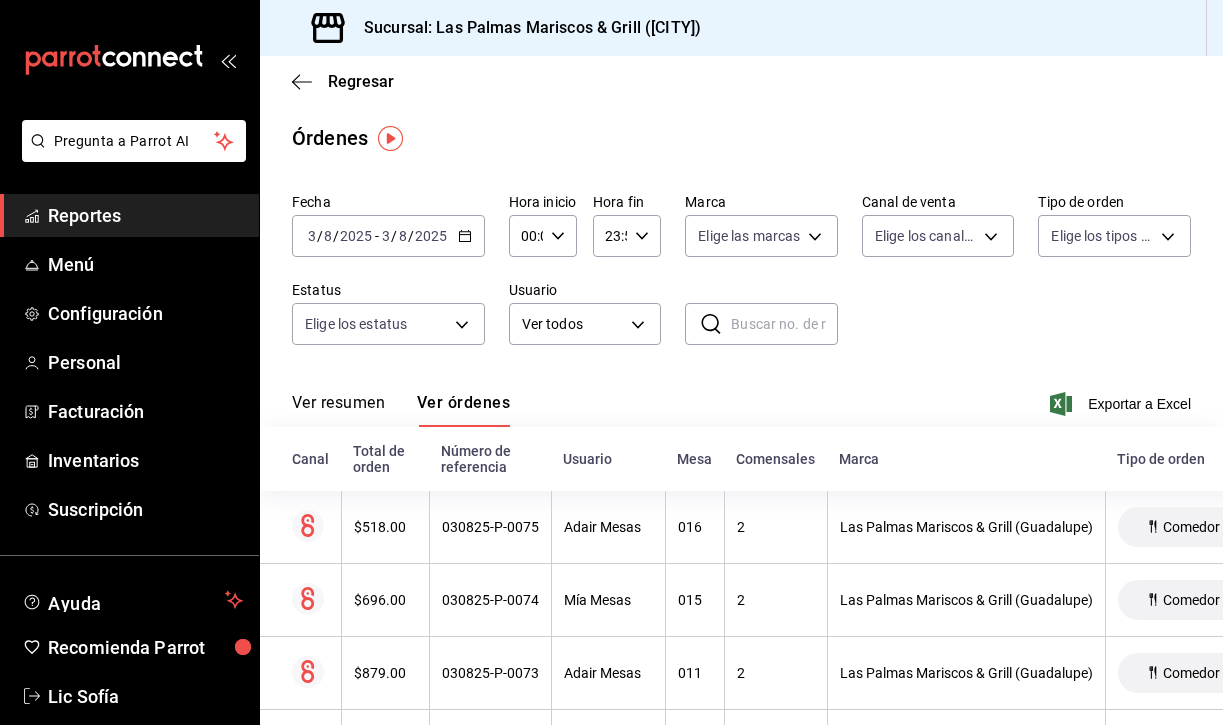 click on "Ver resumen" at bounding box center (338, 410) 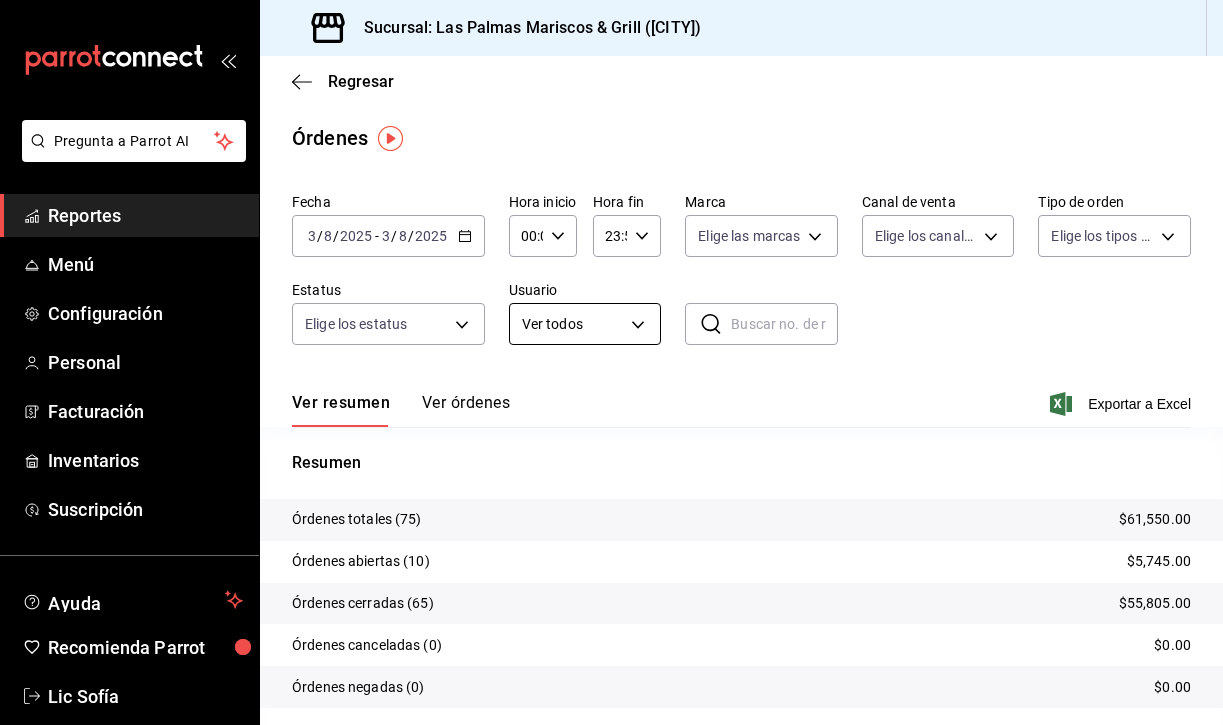 click on "Pregunta a Parrot AI Reportes   Menú   Configuración   Personal   Facturación   Inventarios   Suscripción   Ayuda Recomienda Parrot   Lic [PERSON]   Sugerir nueva función   Sucursal: Las Palmas Mariscos & Grill (MTY) Regresar Órdenes Fecha 2025-08-03 3 / 8 / 2025 - 2025-08-03 3 / 8 / 2025 Hora inicio 00:00 Hora inicio Hora fin 23:59 Hora fin Marca Elige las marcas Canal de venta Elige los canales de venta Tipo de orden Elige los tipos de orden Estatus Elige los estatus Usuario Ver todos ALL ​ ​ Ver resumen Ver órdenes Exportar a Excel Resumen Órdenes totales (75) $61,550.00 Órdenes abiertas (10) $5,745.00 Órdenes cerradas (65) $55,805.00 Órdenes canceladas (0) $0.00 Órdenes negadas (0) $0.00 ¿Quieres ver el consumo promedio por orden y comensal? Ve al reporte de Ticket promedio Pregunta a Parrot AI Reportes   Menú   Configuración   Personal   Facturación   Inventarios   Suscripción   Ayuda Recomienda Parrot   Lic [PERSON]   Sugerir nueva función   GANA 1 MES GRATIS EN TU SUSCRIPCIÓN AQUÍ" at bounding box center [611, 362] 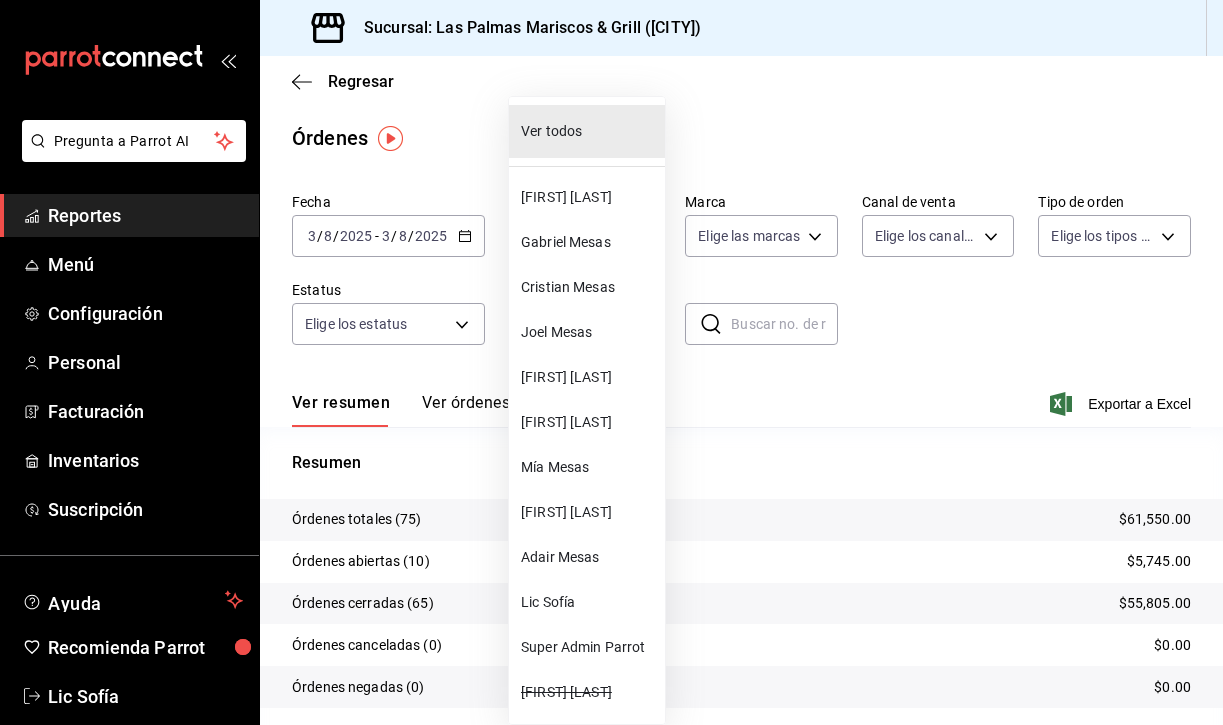 click on "[FIRST] [LAST]" at bounding box center (589, 197) 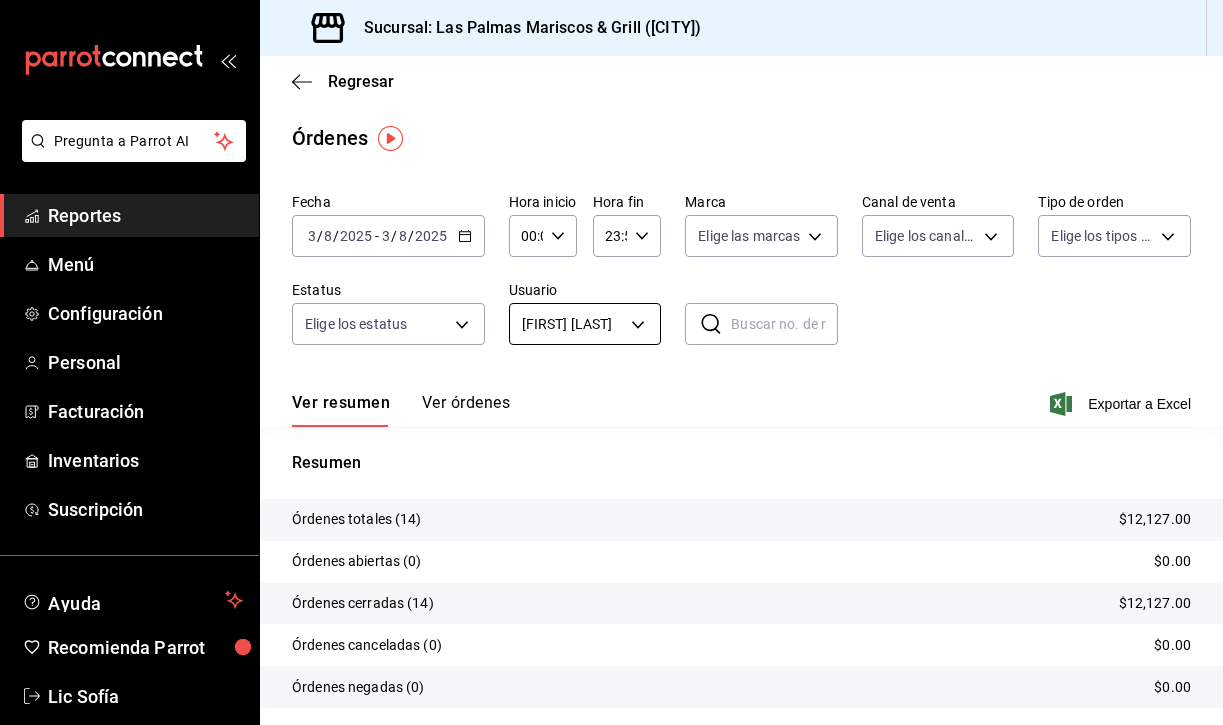 click on "Pregunta a Parrot AI Reportes   Menú   Configuración   Personal   Facturación   Inventarios   Suscripción   Ayuda Recomienda Parrot   Lic [PERSON]   Sugerir nueva función   Sucursal: Las Palmas Mariscos & Grill (MTY) Regresar Órdenes Fecha [DATE] [DATE] - [DATE] [DATE] Hora inicio 00:00 Hora inicio Hora fin 23:59 Hora fin Marca Elige las marcas Canal de venta Elige los canales de venta Tipo de orden Elige los tipos de orden Estatus Elige los estatus Usuario [FIRST] [LAST] [UUID] ​ ​ Ver resumen Ver órdenes Exportar a Excel Resumen Órdenes totales (14) $12,127.00 Órdenes abiertas (0) $0.00 Órdenes cerradas (14) $12,127.00 Órdenes canceladas (0) $0.00 Órdenes negadas (0) $0.00 ¿Quieres ver el consumo promedio por orden y comensal? Ve al reporte de Ticket promedio Pregunta a Parrot AI Reportes   Menú   Configuración   Personal   Facturación   Inventarios   Suscripción   Ayuda Recomienda Parrot   Lic [PERSON]   Sugerir nueva función   Ir a video" at bounding box center (611, 362) 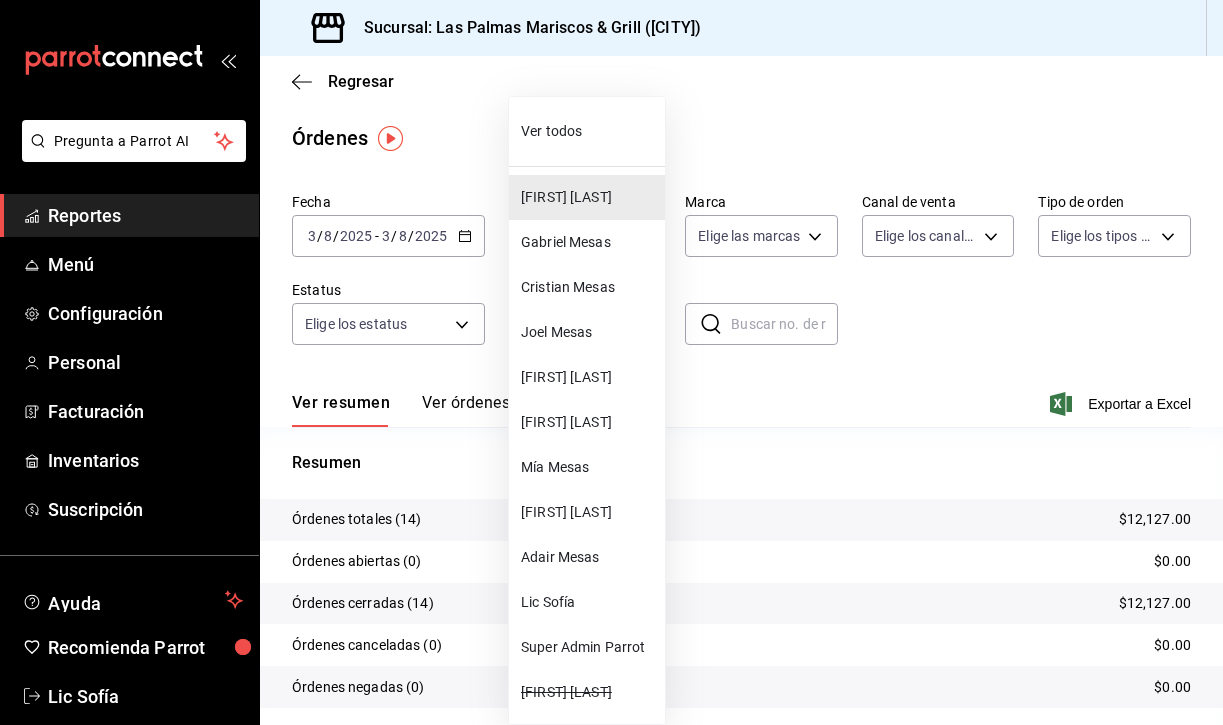 click on "Joel Mesas" at bounding box center [587, 332] 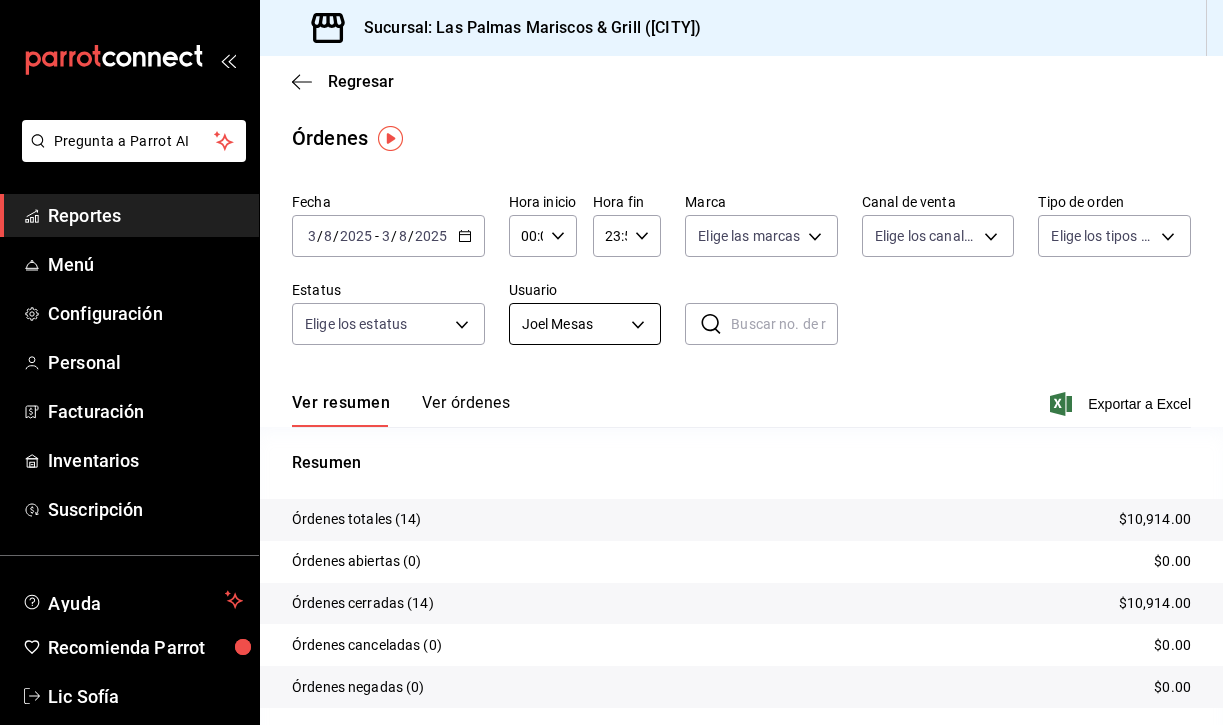 click on "Pregunta a Parrot AI Reportes   Menú   Configuración   Personal   Facturación   Inventarios   Suscripción   Ayuda Recomienda Parrot   Lic [PERSON]   Sugerir nueva función   Sucursal: Las Palmas Mariscos & Grill (MTY) Regresar Órdenes Fecha [DATE] [DATE] - [DATE] [DATE] Hora inicio 00:00 Hora inicio Hora fin 23:59 Hora fin Marca Elige las marcas Canal de venta Elige los canales de venta Tipo de orden Elige los tipos de orden Estatus Elige los estatus Usuario [FIRST] [LAST] [UUID] ​ ​ Ver resumen Ver órdenes Exportar a Excel Resumen Órdenes totales (14) $10,914.00 Órdenes abiertas (0) $0.00 Órdenes cerradas (14) $10,914.00 Órdenes canceladas (0) $0.00 Órdenes negadas (0) $0.00 ¿Quieres ver el consumo promedio por orden y comensal? Ve al reporte de Ticket promedio Pregunta a Parrot AI Reportes   Menú   Configuración   Personal   Facturación   Inventarios   Suscripción   Ayuda Recomienda Parrot   Lic [PERSON]   Sugerir nueva función   Ir a video" at bounding box center [611, 362] 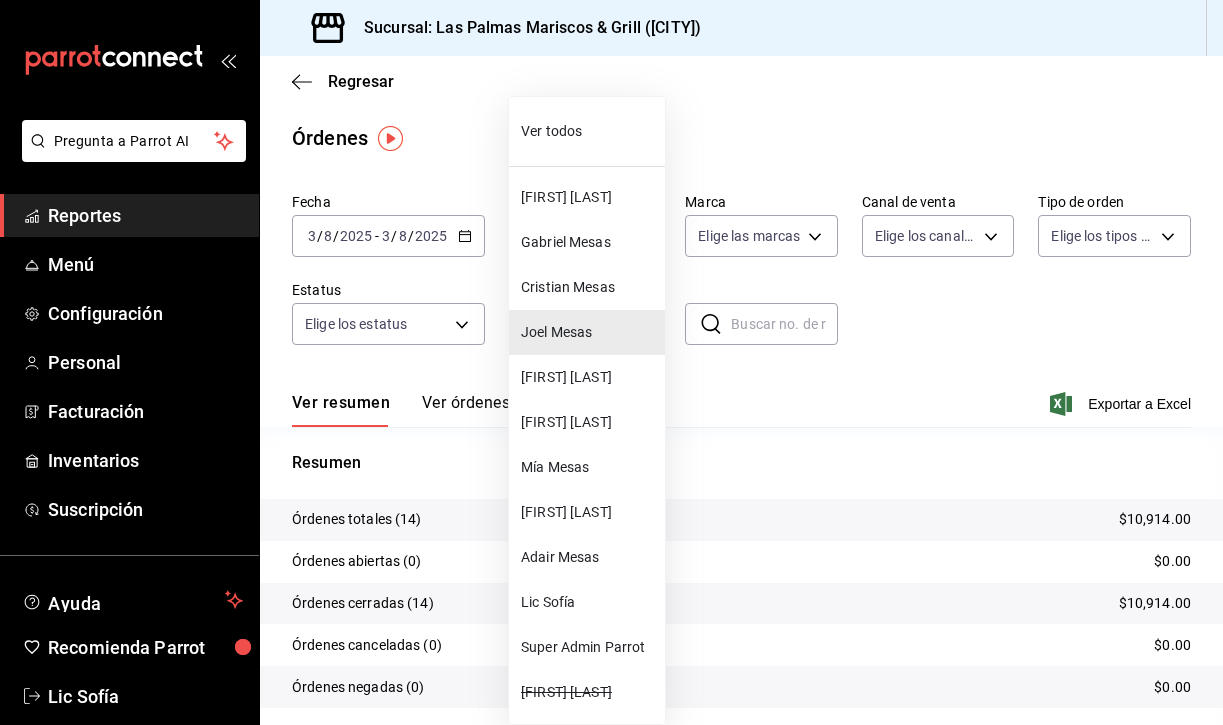 click on "[FIRST] [LAST]" at bounding box center [589, 512] 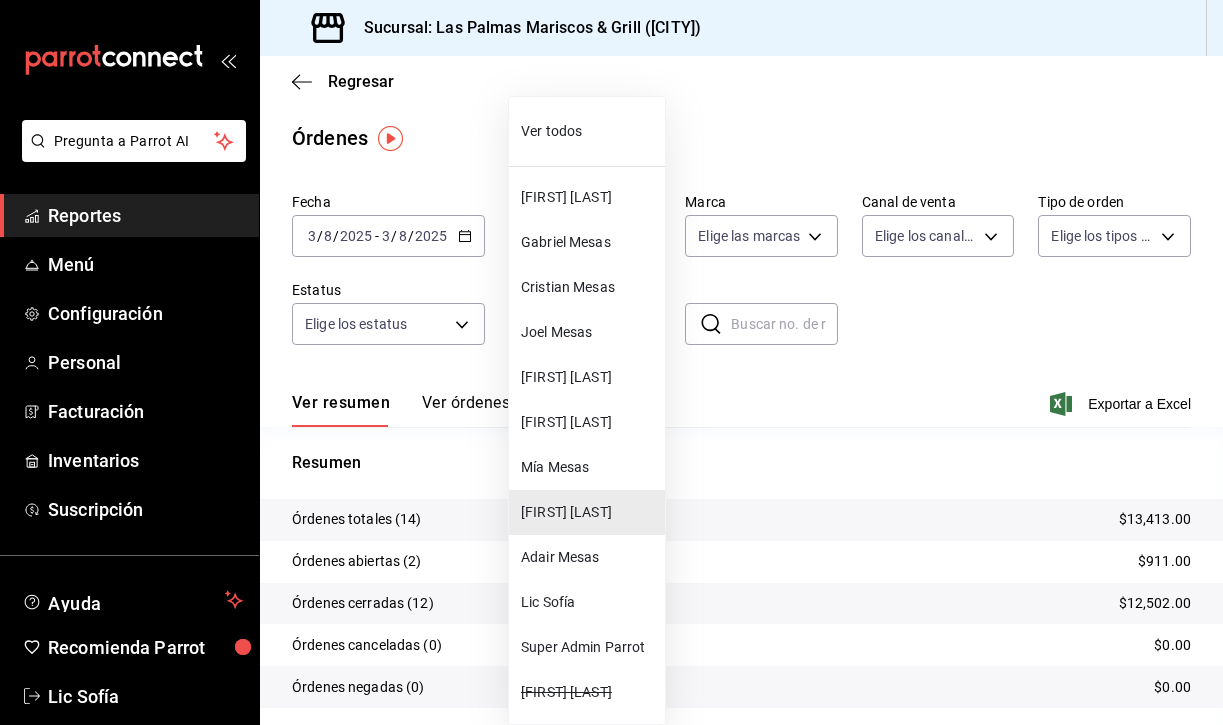 click on "Pregunta a Parrot AI Reportes   Menú   Configuración   Personal   Facturación   Inventarios   Suscripción   Ayuda Recomienda Parrot   Lic [PERSON]   Sugerir nueva función   Sucursal: Las Palmas Mariscos & Grill (MTY) Regresar Órdenes Fecha 2025-08-03 3 / 8 / 2025 - 2025-08-03 3 / 8 / 2025 Hora inicio 00:00 Hora inicio Hora fin 23:59 Hora fin Marca Elige las marcas Canal de venta Elige los canales de venta Tipo de orden Elige los tipos de orden Estatus Elige los estatus Usuario Emerson Mesas [UUID] ​ ​ Ver resumen Ver órdenes Exportar a Excel Resumen Órdenes totales (14) $13,413.00 Órdenes abiertas (2) $911.00 Órdenes cerradas (12) $12,502.00 Órdenes canceladas (0) $0.00 Órdenes negadas (0) $0.00 ¿Quieres ver el consumo promedio por orden y comensal? Ve al reporte de Ticket promedio Pregunta a Parrot AI Reportes   Menú   Configuración   Personal   Facturación   Inventarios   Suscripción   Ayuda Recomienda Parrot   Lic [PERSON]   Sugerir nueva función   Ir a video" at bounding box center [611, 362] 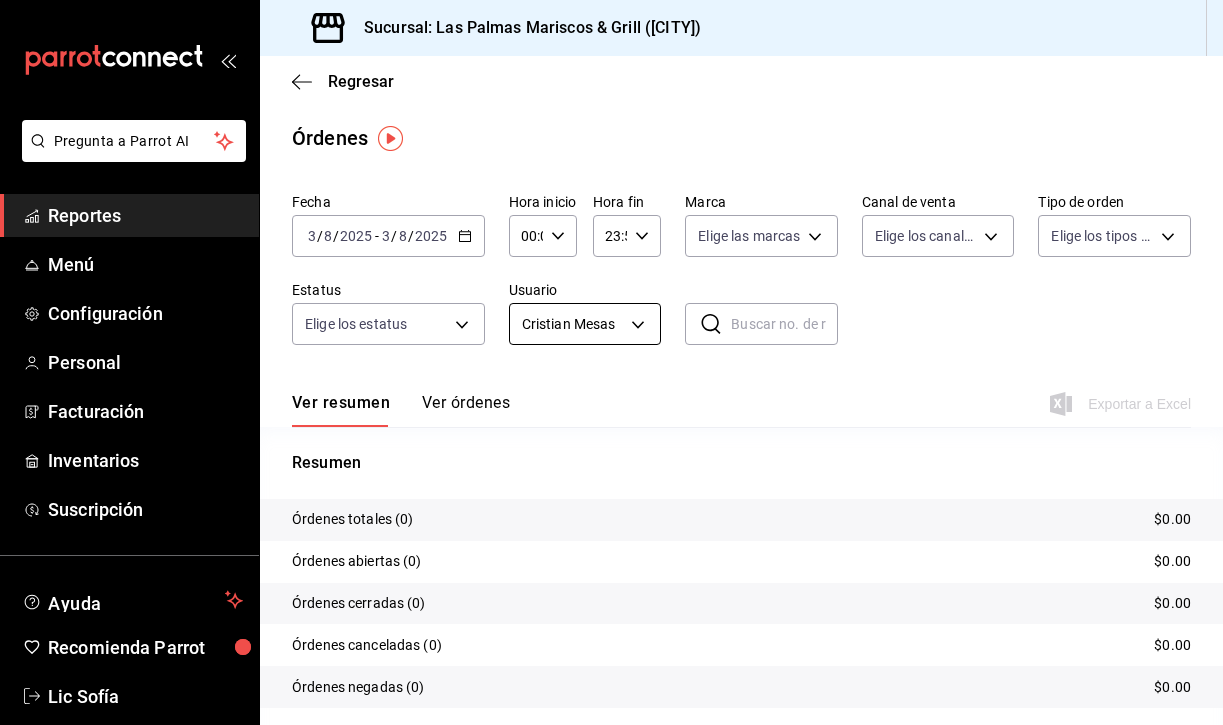 click on "Pregunta a Parrot AI Reportes   Menú   Configuración   Personal   Facturación   Inventarios   Suscripción   Ayuda Recomienda Parrot   Lic Sofía   Sugerir nueva función   Sucursal: Las Palmas Mariscos & Grill ([CITY]) Regresar Órdenes Fecha 2025-08-03 3 / 8 / 2025 - 2025-08-03 3 / 8 / 2025 Hora inicio 00:00 Hora inicio Hora fin 23:59 Hora fin Marca Elige las marcas Canal de venta Elige los canales de venta Tipo de orden Elige los tipos de orden Estatus Elige los estatus Usuario Cristian Mesas [UUID] ​ ​ Ver resumen Ver órdenes Exportar a Excel Resumen Órdenes totales (0) $0.00 Órdenes abiertas (0) $0.00 Órdenes cerradas (0) $0.00 Órdenes canceladas (0) $0.00 Órdenes negadas (0) $0.00 ¿Quieres ver el consumo promedio por orden y comensal? Ve al reporte de Ticket promedio Pregunta a Parrot AI Reportes   Menú   Configuración   Personal   Facturación   Inventarios   Suscripción   Ayuda Recomienda Parrot   Lic Sofía   Sugerir nueva función   Ver video tutorial" at bounding box center [611, 362] 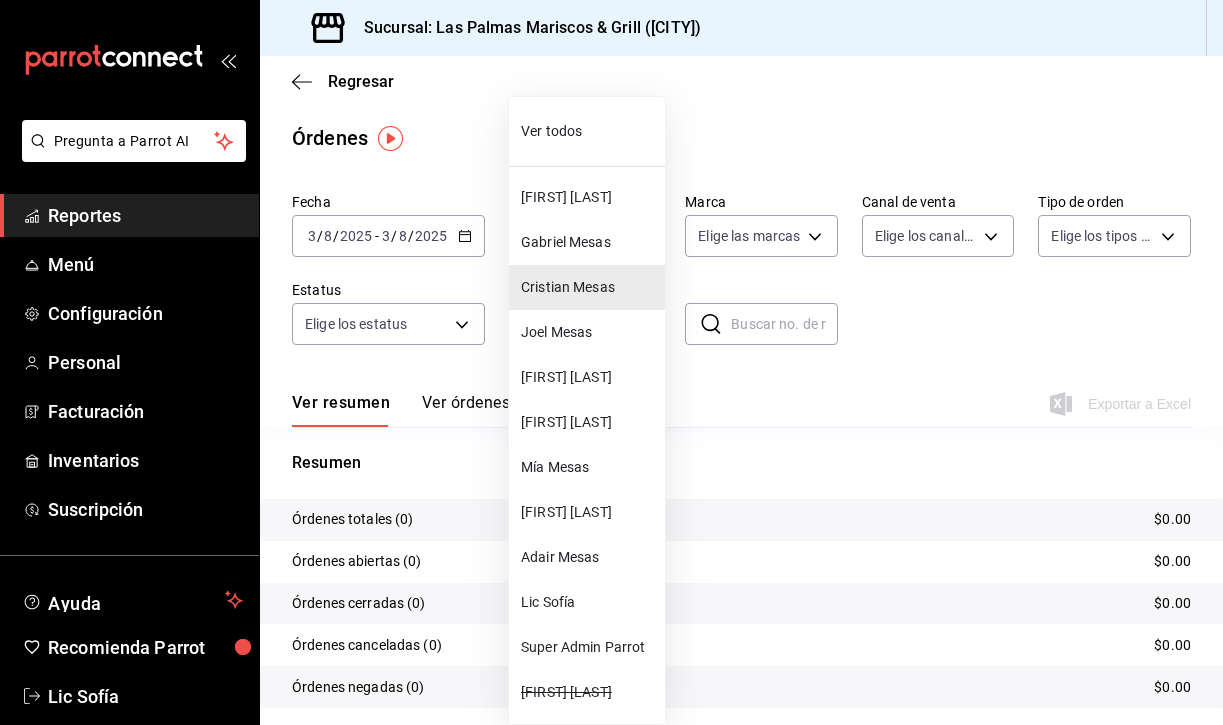 click on "[FIRST] [LAST]" at bounding box center (587, 512) 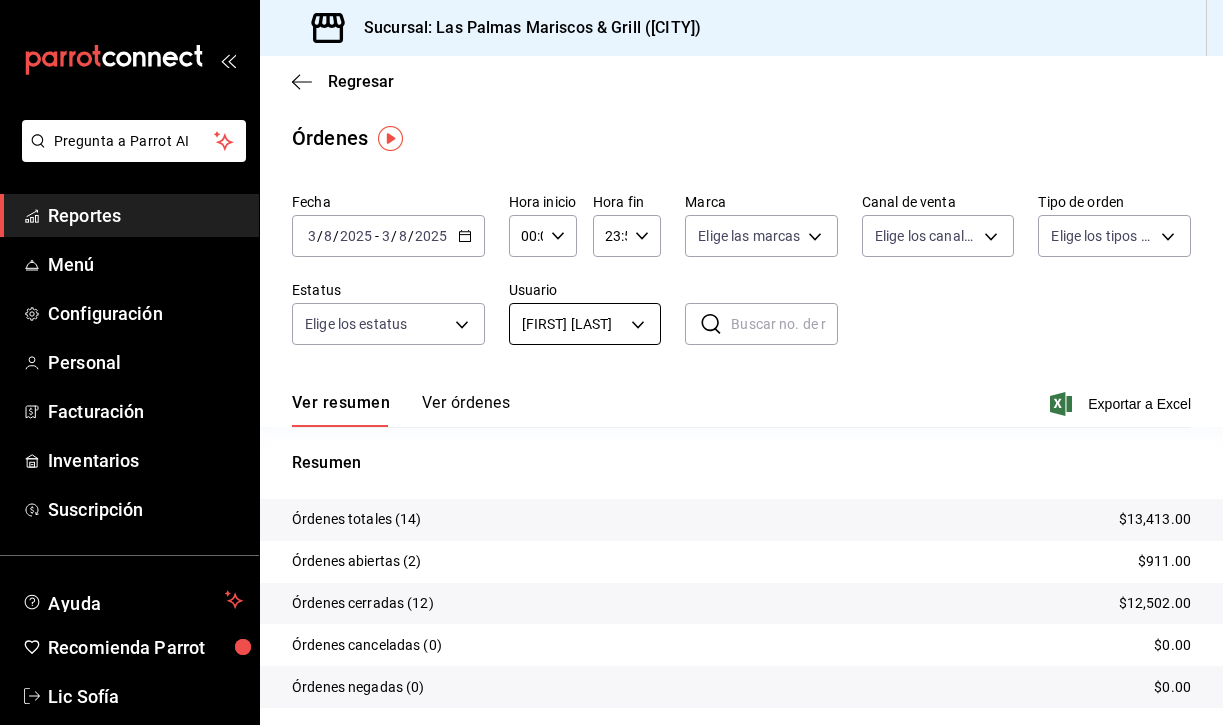 click on "Pregunta a Parrot AI Reportes   Menú   Configuración   Personal   Facturación   Inventarios   Suscripción   Ayuda Recomienda Parrot   Lic [PERSON]   Sugerir nueva función   Sucursal: Las Palmas Mariscos & Grill (MTY) Regresar Órdenes Fecha 2025-08-03 3 / 8 / 2025 - 2025-08-03 3 / 8 / 2025 Hora inicio 00:00 Hora inicio Hora fin 23:59 Hora fin Marca Elige las marcas Canal de venta Elige los canales de venta Tipo de orden Elige los tipos de orden Estatus Elige los estatus Usuario Emerson Mesas [UUID] ​ ​ Ver resumen Ver órdenes Exportar a Excel Resumen Órdenes totales (14) $13,413.00 Órdenes abiertas (2) $911.00 Órdenes cerradas (12) $12,502.00 Órdenes canceladas (0) $0.00 Órdenes negadas (0) $0.00 ¿Quieres ver el consumo promedio por orden y comensal? Ve al reporte de Ticket promedio Pregunta a Parrot AI Reportes   Menú   Configuración   Personal   Facturación   Inventarios   Suscripción   Ayuda Recomienda Parrot   Lic [PERSON]   Sugerir nueva función   Ir a video" at bounding box center (611, 362) 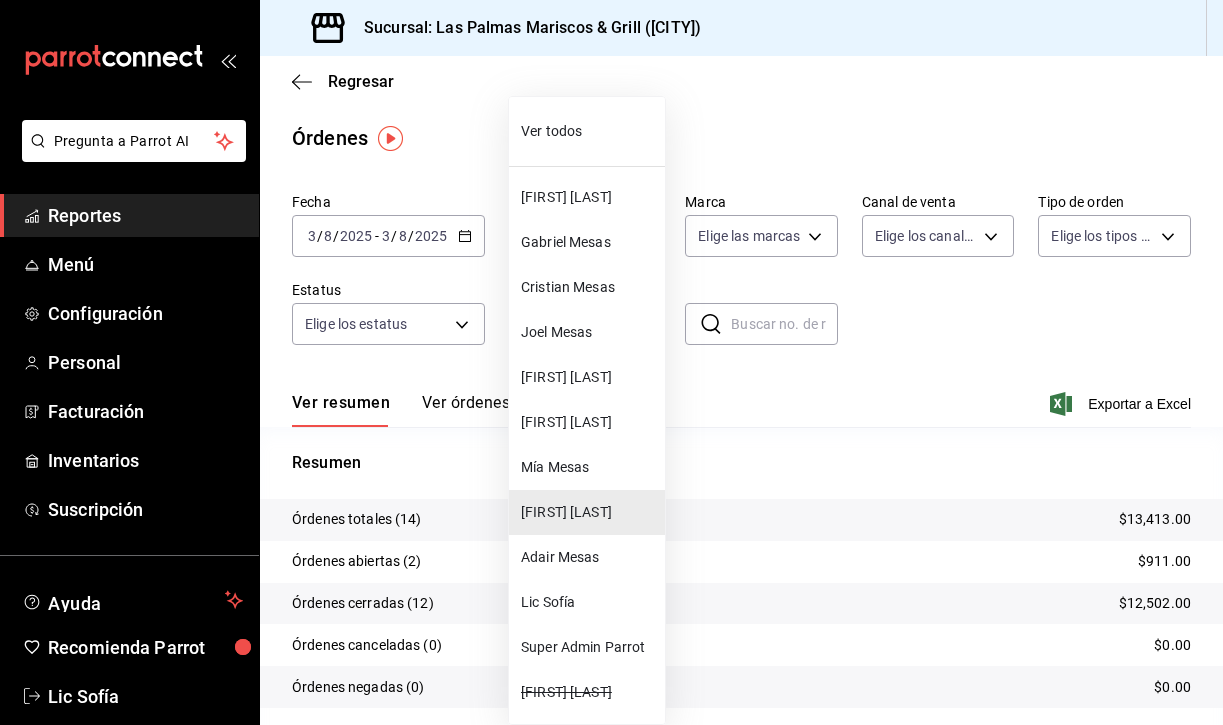 click on "Adair Mesas" at bounding box center (587, 557) 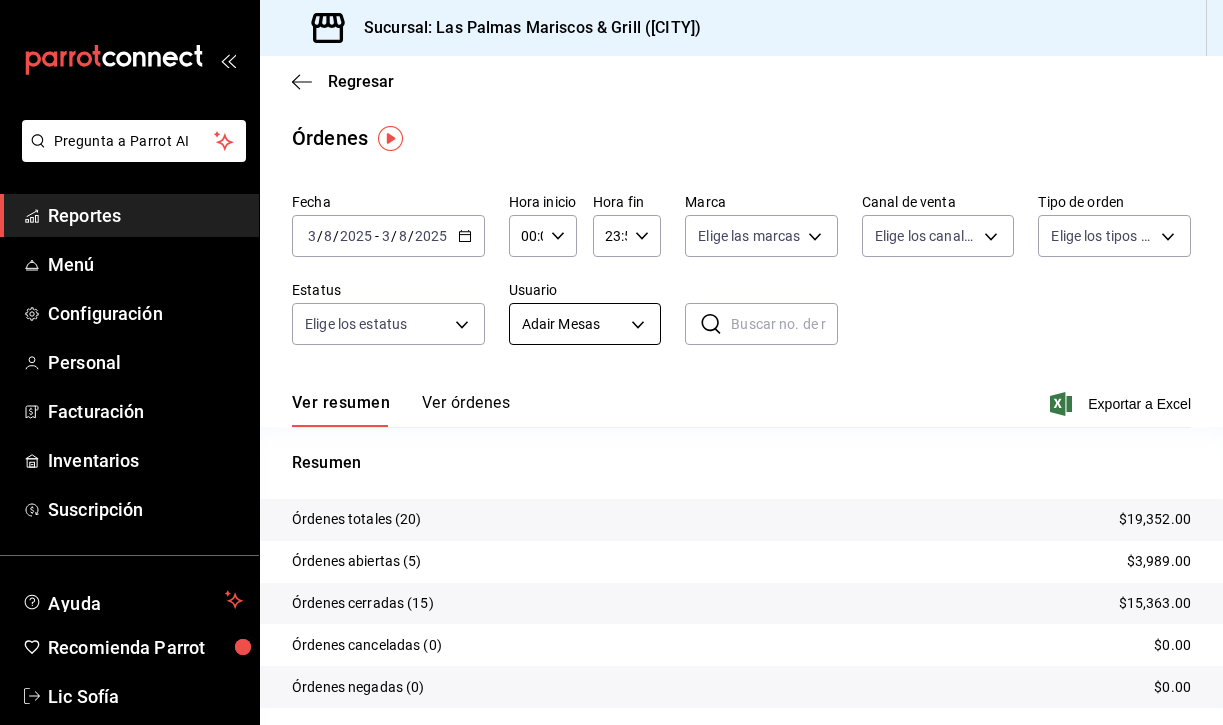 click on "Pregunta a Parrot AI Reportes   Menú   Configuración   Personal   Facturación   Inventarios   Suscripción   Ayuda Recomienda Parrot   Lic [PERSON]   Sugerir nueva función   Sucursal: Las Palmas Mariscos & Grill (MTY) Regresar Órdenes Fecha 2025-08-03 3 / 8 / 2025 - 2025-08-03 3 / 8 / 2025 Hora inicio 00:00 Hora inicio Hora fin 23:59 Hora fin Marca Elige las marcas Canal de venta Elige los canales de venta Tipo de orden Elige los tipos de orden Estatus Elige los estatus Usuario Adair Mesas [UUID] ​ ​ Ver resumen Ver órdenes Exportar a Excel Resumen Órdenes totales (20) $19,352.00 Órdenes abiertas (5) $3,989.00 Órdenes cerradas (15) $15,363.00 Órdenes canceladas (0) $0.00 Órdenes negadas (0) $0.00 ¿Quieres ver el consumo promedio por orden y comensal? Ve al reporte de Ticket promedio Pregunta a Parrot AI Reportes   Menú   Configuración   Personal   Facturación   Inventarios   Suscripción   Ayuda Recomienda Parrot   Lic [PERSON]   Sugerir nueva función   Ir a video" at bounding box center [611, 362] 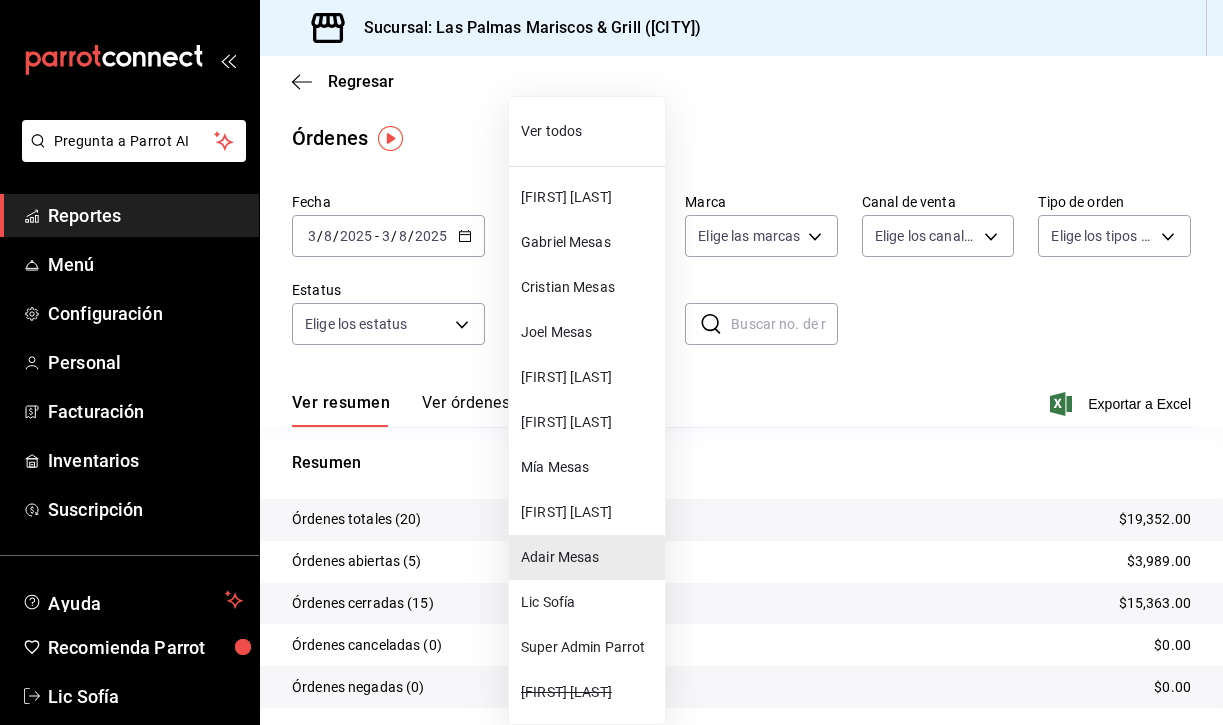 click on "[FIRST] [LAST]" at bounding box center (589, 377) 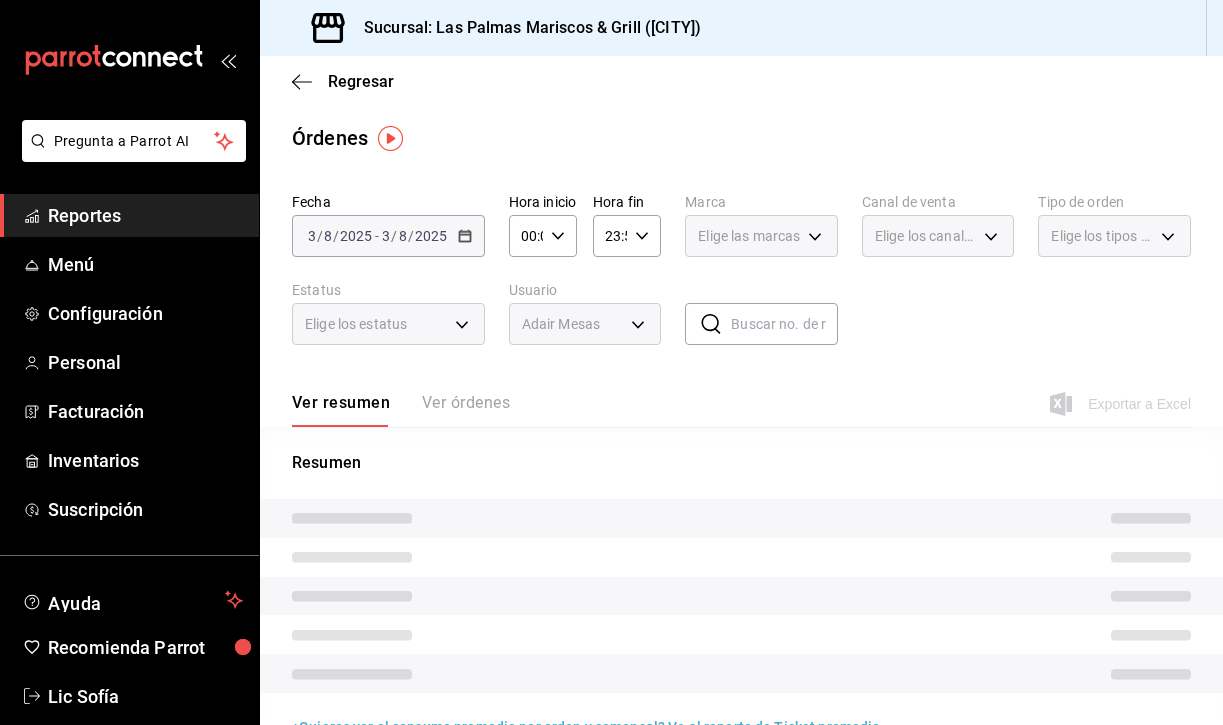 type on "[UUID]" 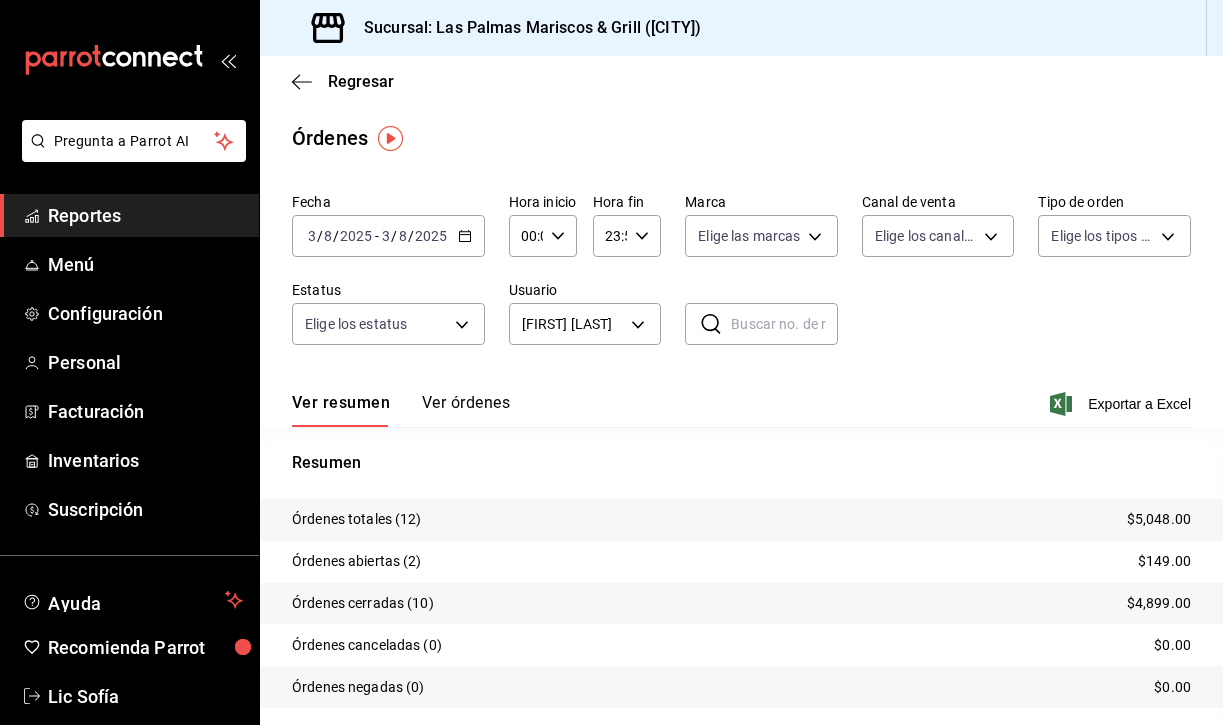 click on "Ver órdenes" at bounding box center [466, 410] 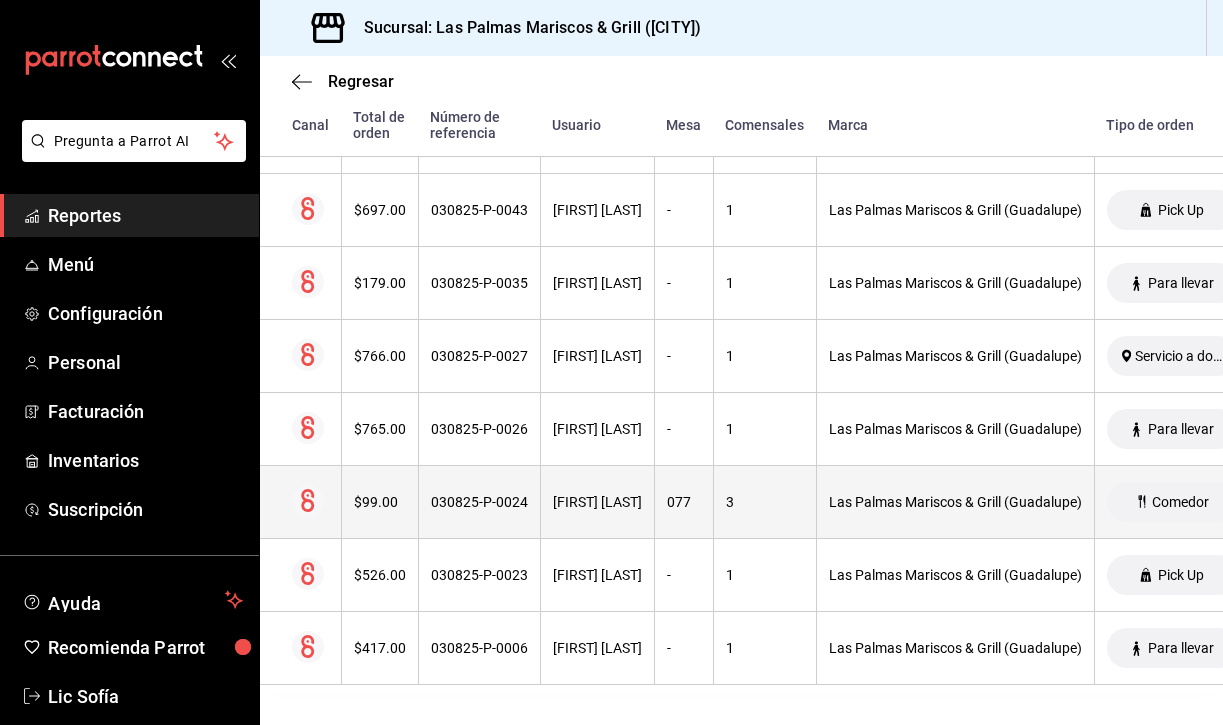 scroll, scrollTop: 719, scrollLeft: 0, axis: vertical 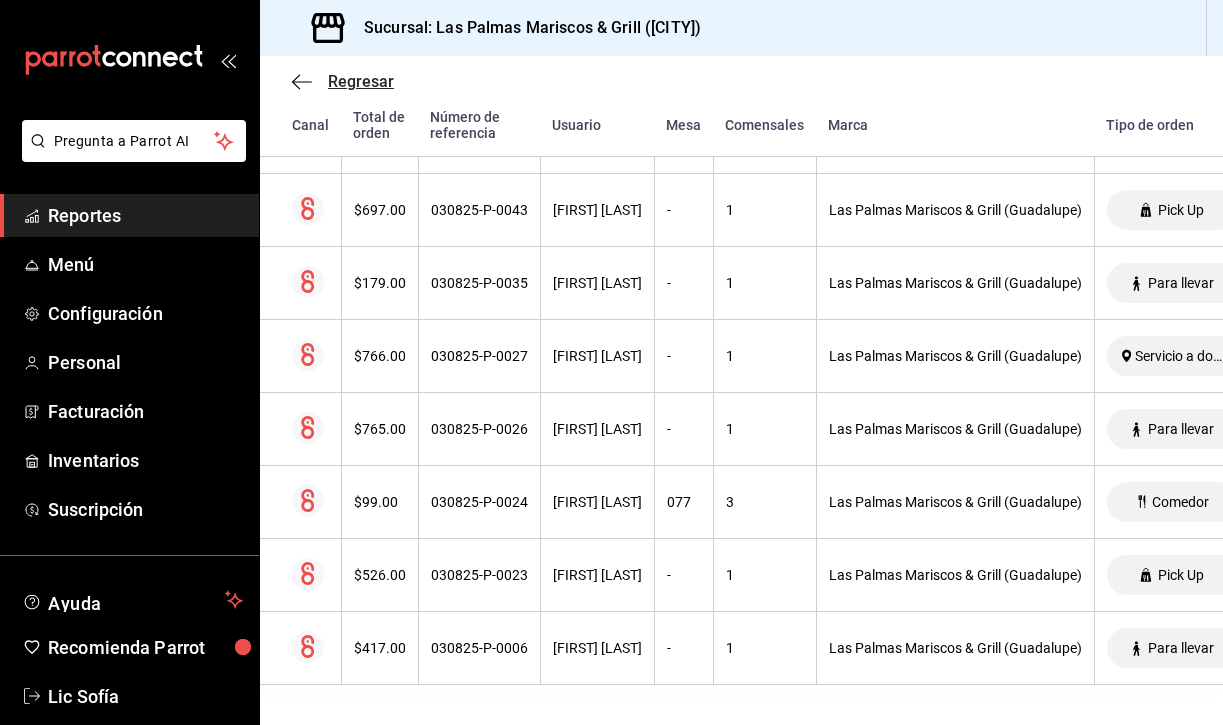 click 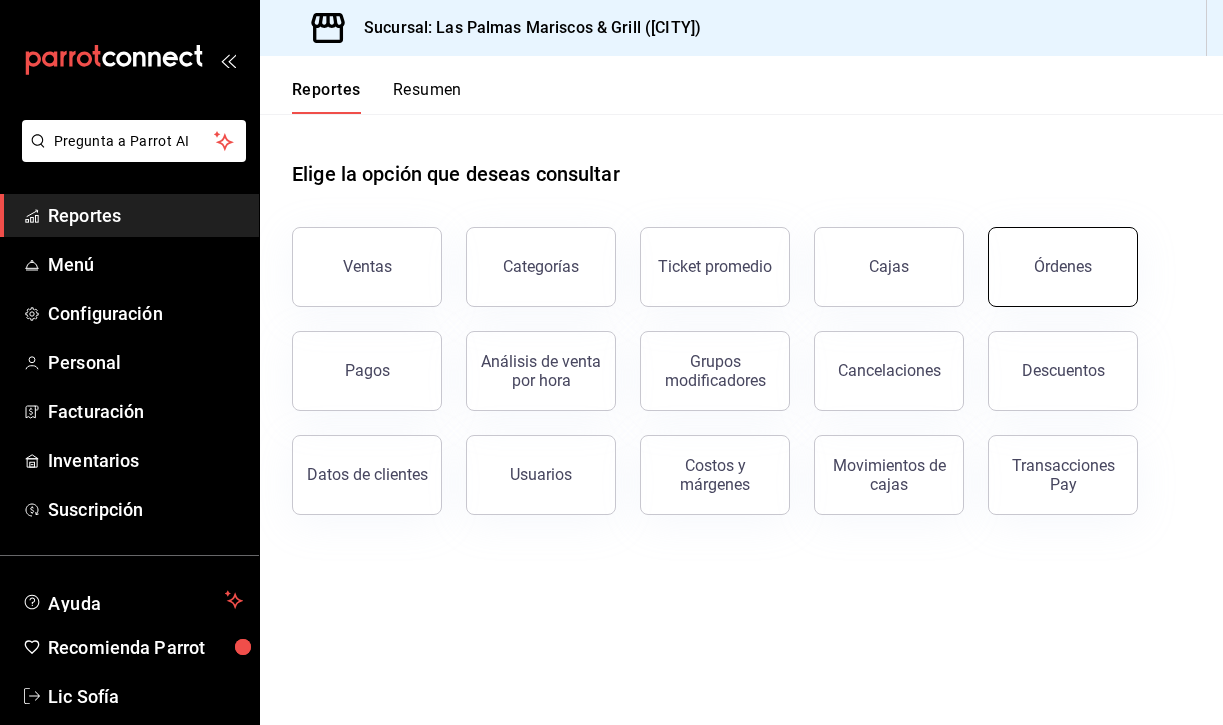 click on "Órdenes" at bounding box center (1063, 267) 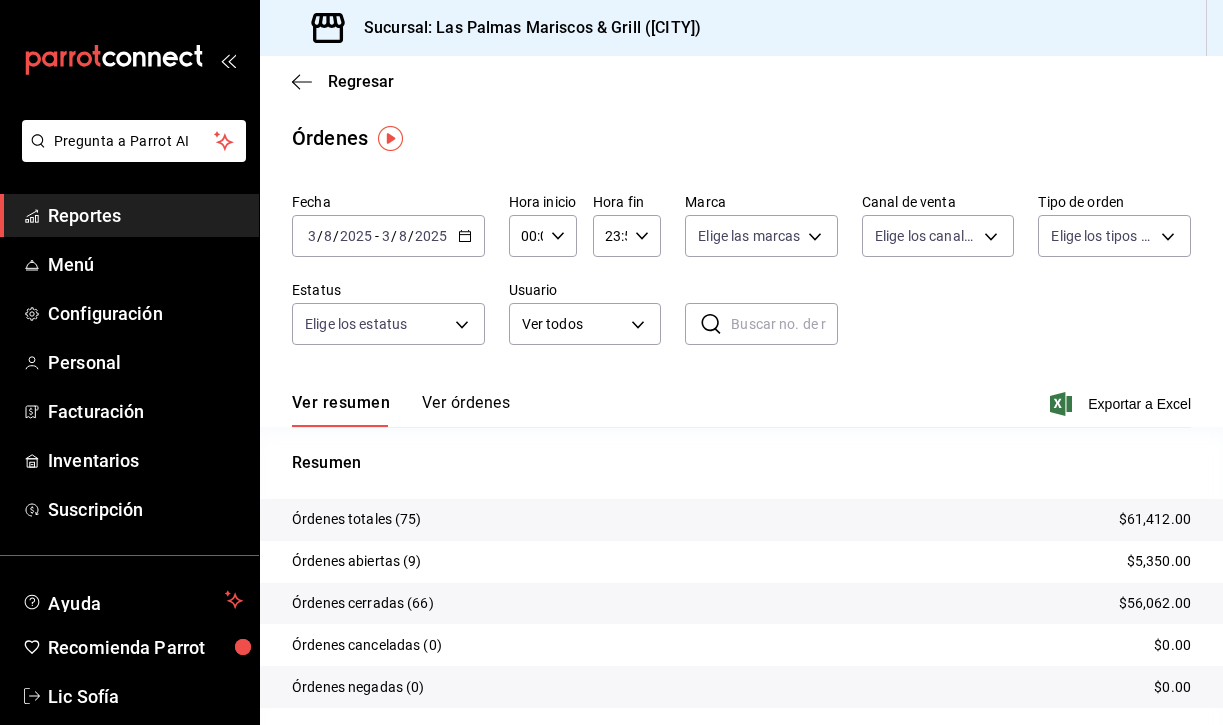 click 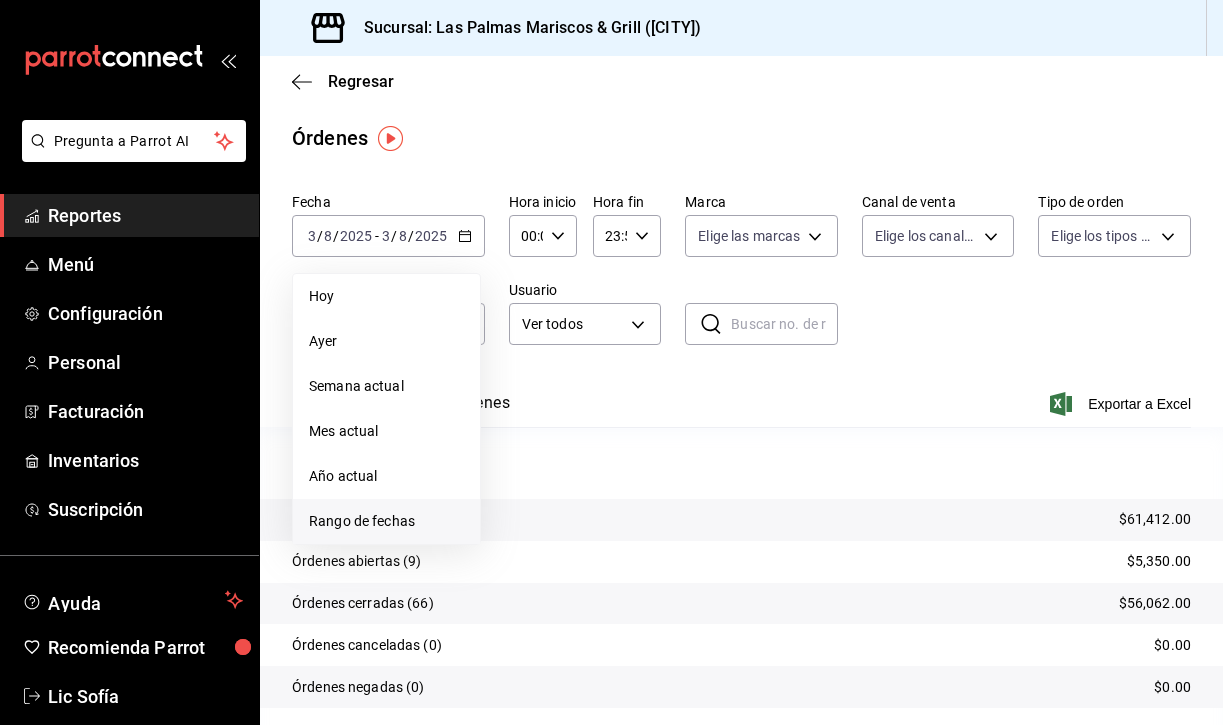 click on "Rango de fechas" at bounding box center (386, 521) 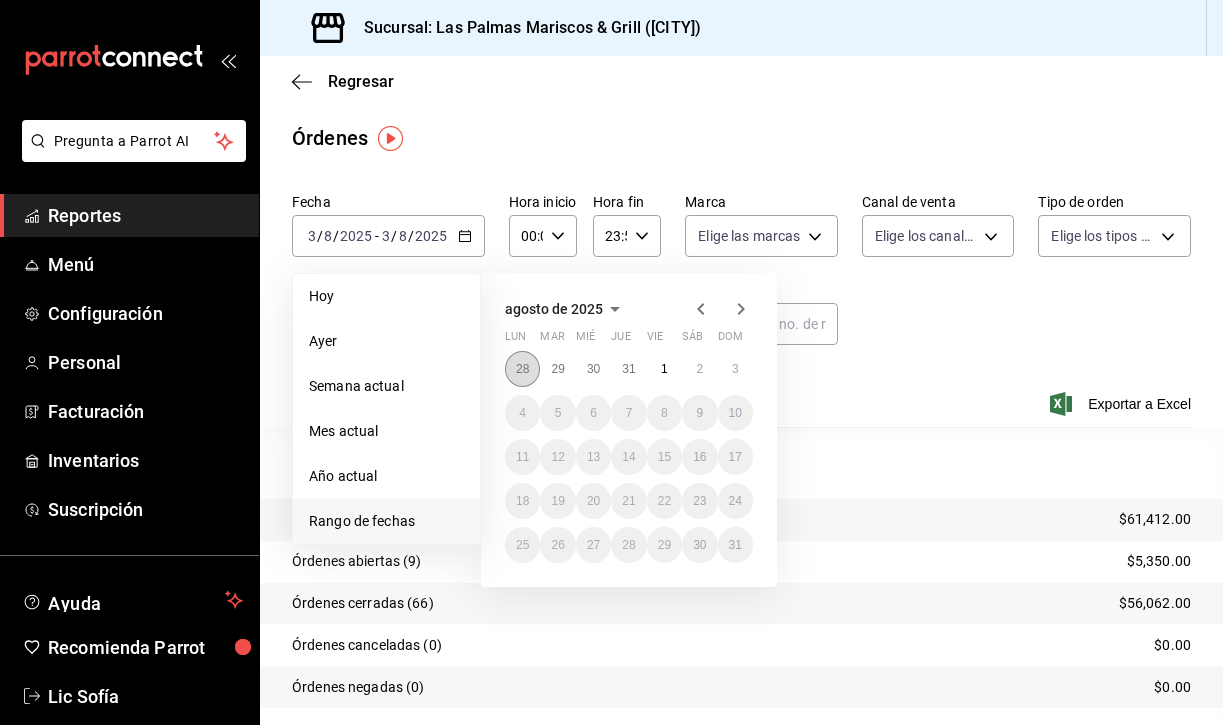 click on "28" at bounding box center [522, 369] 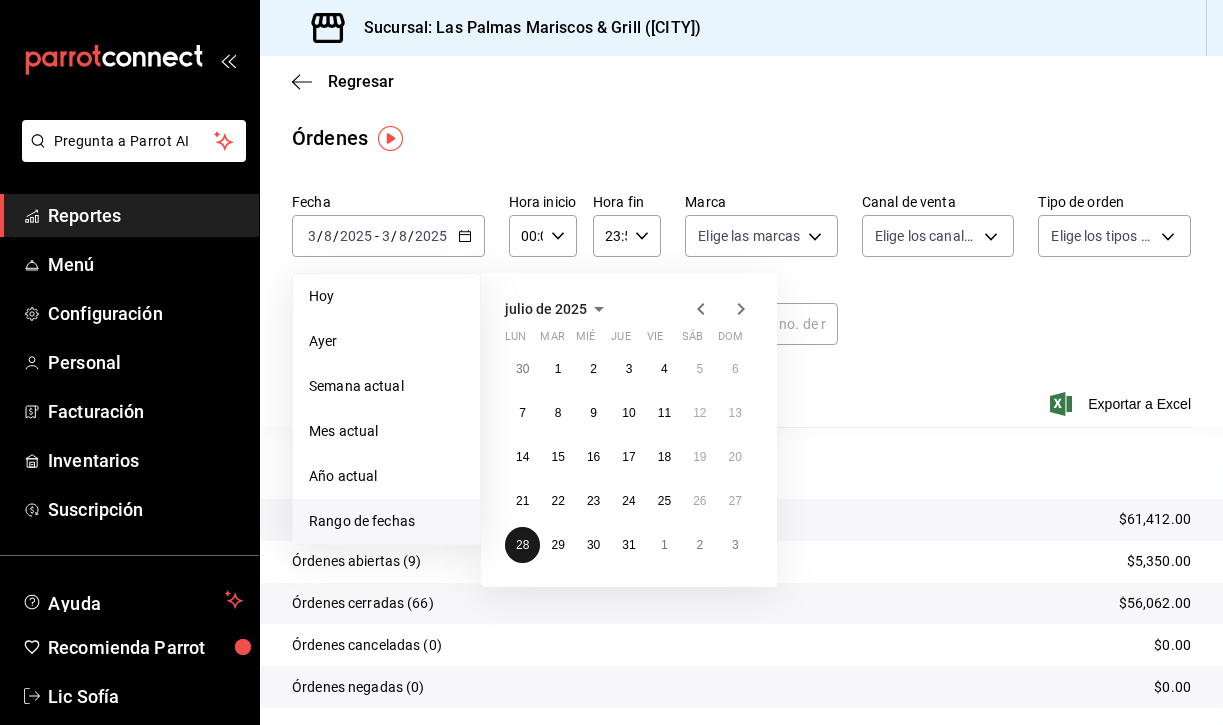 click on "28" at bounding box center [522, 545] 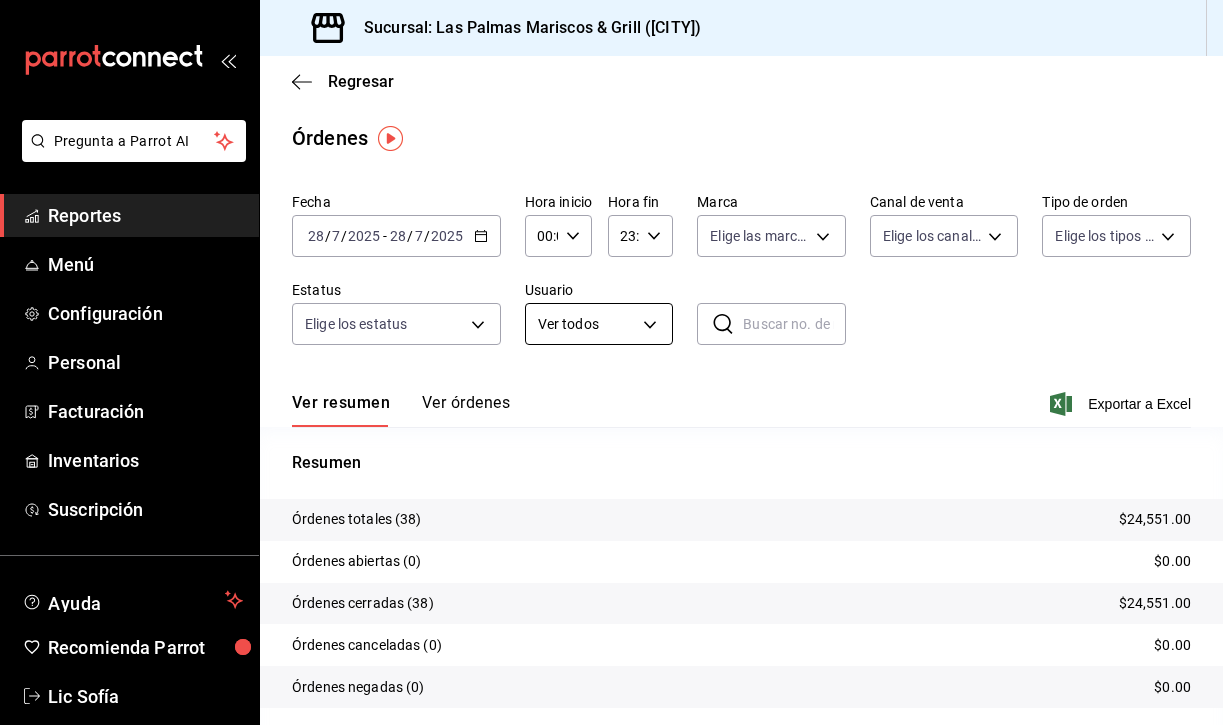 click on "Pregunta a Parrot AI Reportes   Menú   Configuración   Personal   Facturación   Inventarios   Suscripción   Ayuda Recomienda Parrot   Lic Sofía   Sugerir nueva función   Sucursal: Las Palmas Mariscos & Grill ([CITY]) Regresar Órdenes Fecha 2025-07-28 28 / 7 / 2025 - 2025-07-28 28 / 7 / 2025 Hora inicio 00:00 Hora inicio Hora fin 23:59 Hora fin Marca Elige las marcas Canal de venta Elige los canales de venta Tipo de orden Elige los tipos de orden Estatus Elige los estatus Usuario Ver todos ALL ​ ​ Ver resumen Ver órdenes Exportar a Excel Resumen Órdenes totales (38) $24,551.00 Órdenes abiertas (0) $0.00 Órdenes cerradas (38) $24,551.00 Órdenes canceladas (0) $0.00 Órdenes negadas (0) $0.00 ¿Quieres ver el consumo promedio por orden y comensal? Ve al reporte de Ticket promedio Pregunta a Parrot AI Reportes   Menú   Configuración   Personal   Facturación   Inventarios   Suscripción   Ayuda Recomienda Parrot   Lic Sofía   Sugerir nueva función   GANA 1 MES GRATIS EN TU SUSCRIPCIÓN AQUÍ" at bounding box center [611, 362] 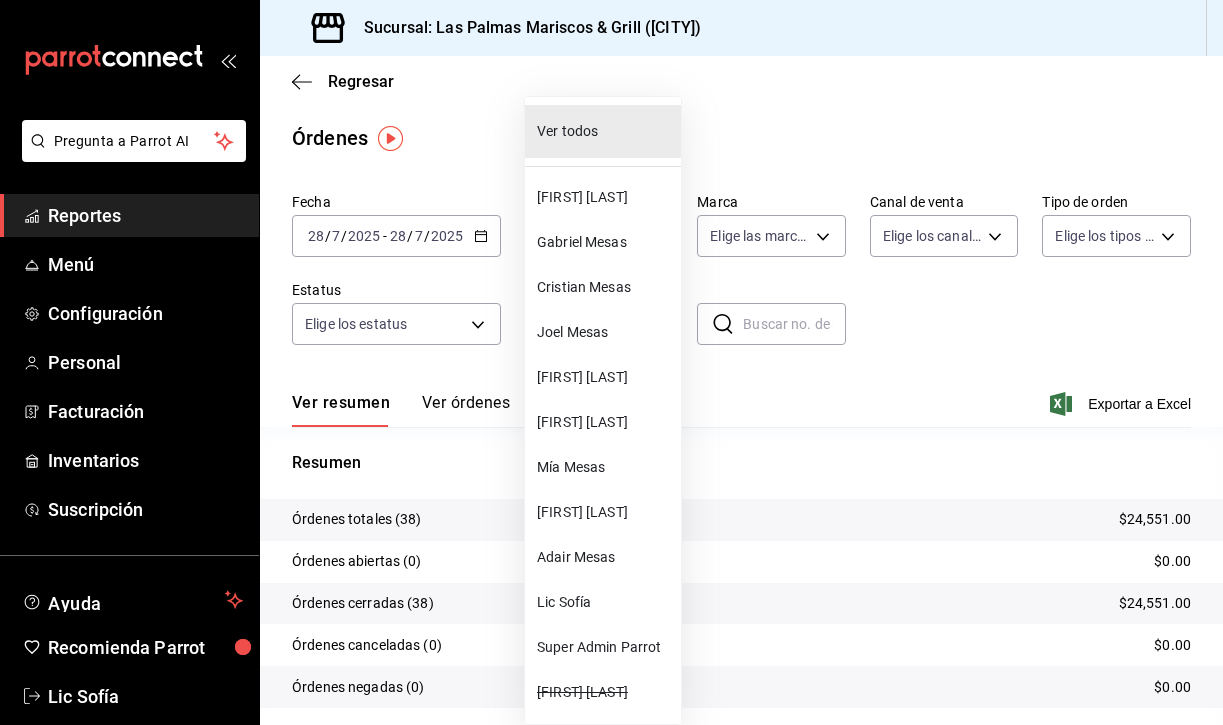 click on "[FIRST] [LAST]" at bounding box center [605, 512] 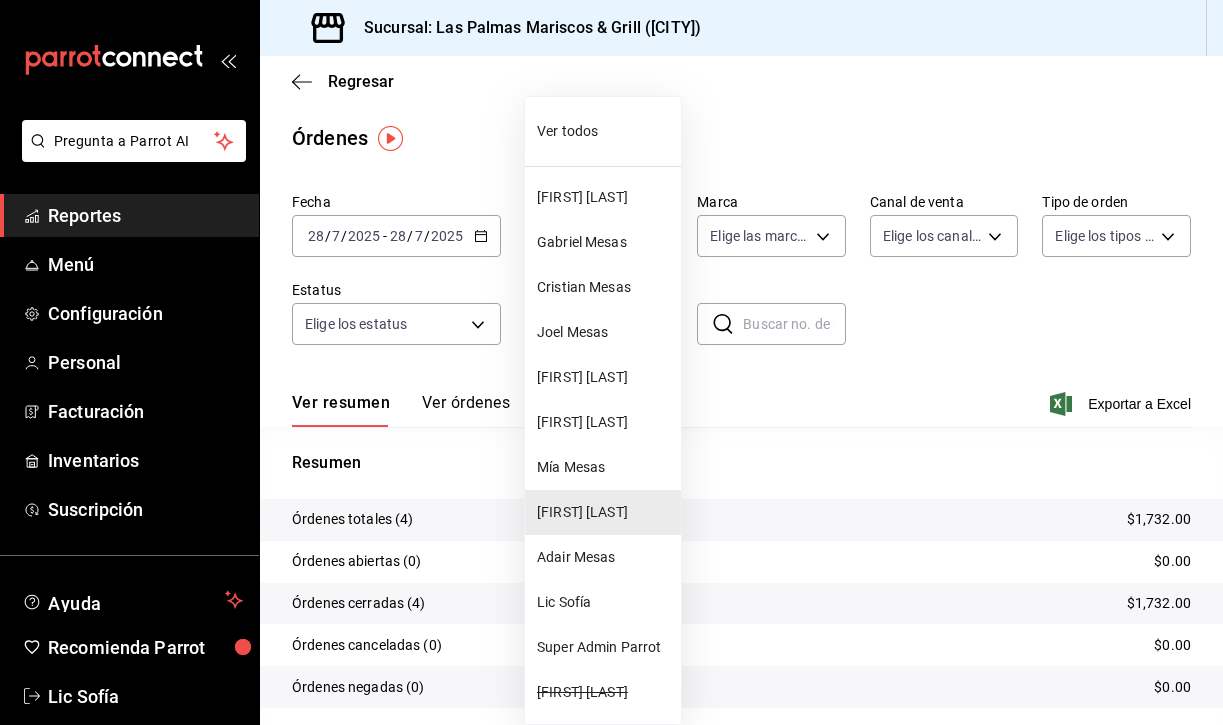 click on "Pregunta a Parrot AI Reportes   Menú   Configuración   Personal   Facturación   Inventarios   Suscripción   Ayuda Recomienda Parrot   Lic Sofía   Sugerir nueva función   Sucursal: Las Palmas Mariscos & Grill ([CITY]) Regresar Órdenes Fecha [DATE] [DATE] - [DATE] [DATE] Hora inicio 00:00 Hora inicio Hora fin 23:59 Hora fin Marca Elige las marcas Canal de venta Elige los canales de venta Tipo de orden Elige los tipos de orden Estatus Elige los estatus Usuario [FIRST] [LAST] [UUID] ​ ​ Ver resumen Ver órdenes Exportar a Excel Resumen Órdenes totales (4) $1,732.00 Órdenes abiertas (0) $0.00 Órdenes cerradas (4) $1,732.00 Órdenes canceladas (0) $0.00 Órdenes negadas (0) $0.00 ¿Quieres ver el consumo promedio por orden y comensal? Ve al reporte de Ticket promedio Pregunta a Parrot AI Reportes   Menú   Configuración   Personal   Facturación   Inventarios   Suscripción   Ayuda Recomienda Parrot   Lic Sofía   Sugerir nueva función   Ir a video" at bounding box center (611, 362) 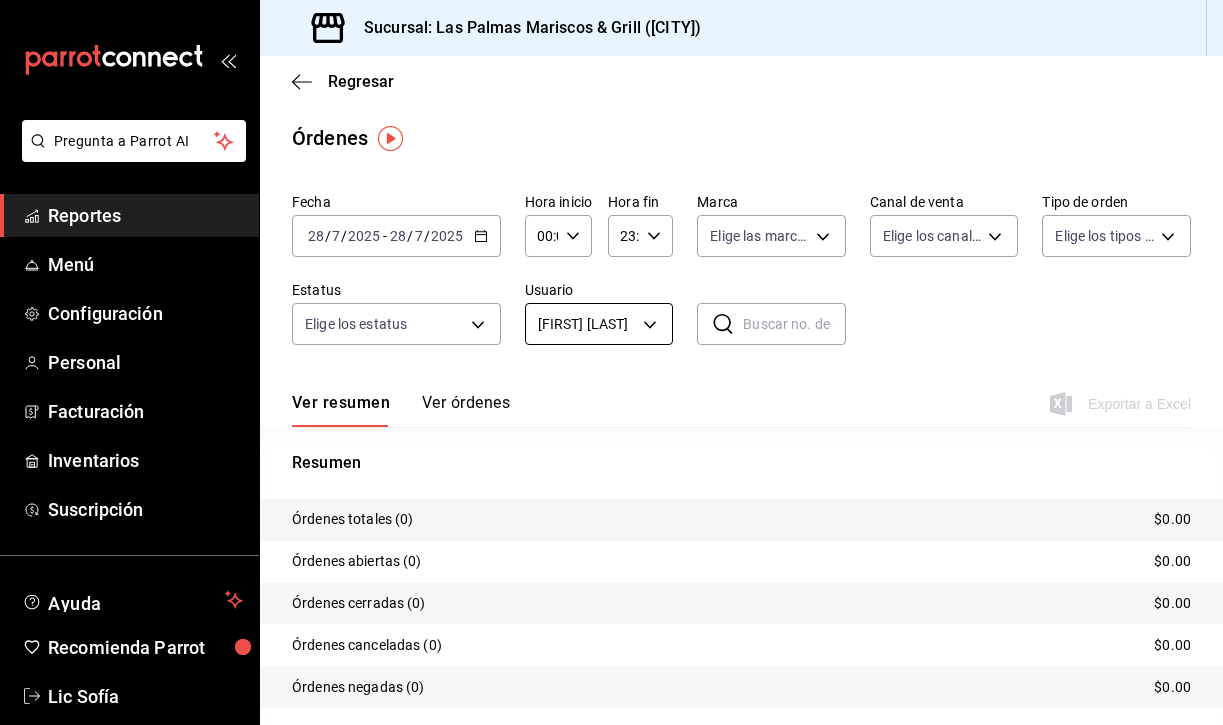 click on "Pregunta a Parrot AI Reportes   Menú   Configuración   Personal   Facturación   Inventarios   Suscripción   Ayuda Recomienda Parrot   Lic Sofía   Sugerir nueva función   Sucursal: Las Palmas Mariscos & Grill ([CITY]) Regresar Órdenes Fecha [DATE] [DATE] - [DATE] [DATE] Hora inicio 00:00 Hora inicio Hora fin 23:59 Hora fin Marca Elige las marcas Canal de venta Elige los canales de venta Tipo de orden Elige los tipos de orden Estatus Elige los estatus Usuario [FIRST] [LAST] [UUID] ​ ​ Ver resumen Ver órdenes Exportar a Excel Resumen Órdenes totales (0) $0.00 Órdenes abiertas (0) $0.00 Órdenes cerradas (0) $0.00 Órdenes canceladas (0) $0.00 Órdenes negadas (0) $0.00 ¿Quieres ver el consumo promedio por orden y comensal? Ve al reporte de Ticket promedio Pregunta a Parrot AI Reportes   Menú   Configuración   Personal   Facturación   Inventarios   Suscripción   Ayuda Recomienda Parrot   Lic Sofía   Sugerir nueva función   Ver video tutorial" at bounding box center (611, 362) 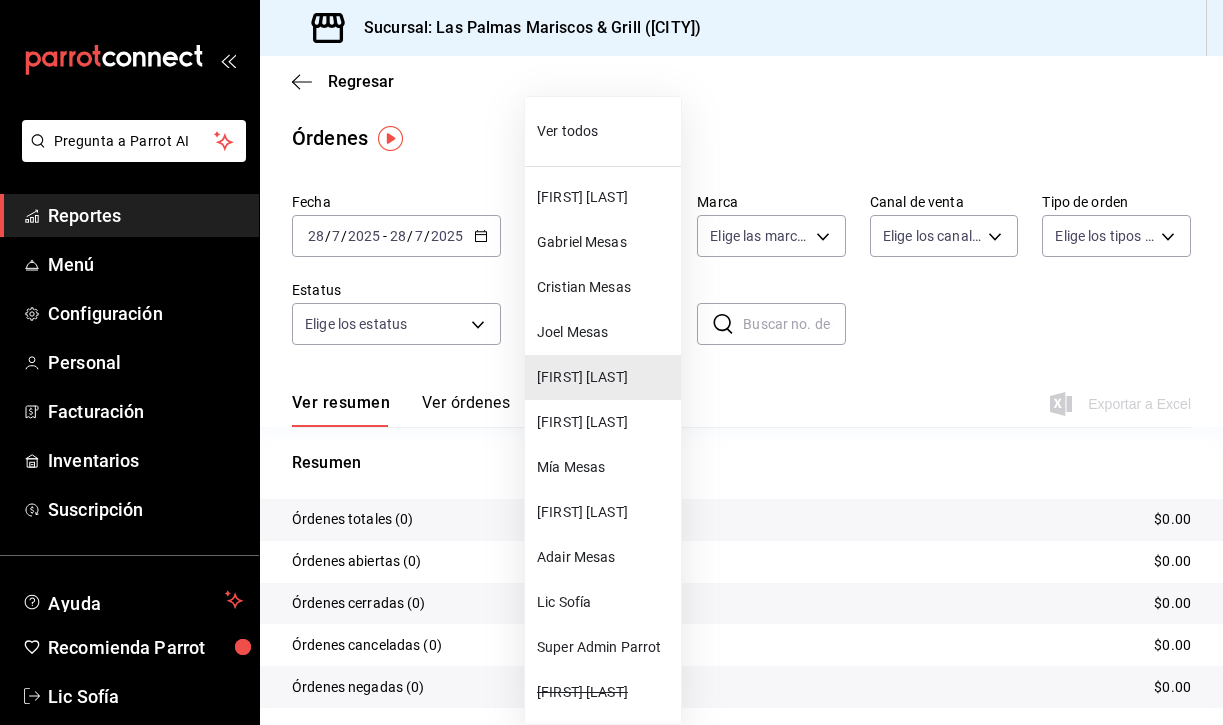 click on "Ver todos" at bounding box center [605, 131] 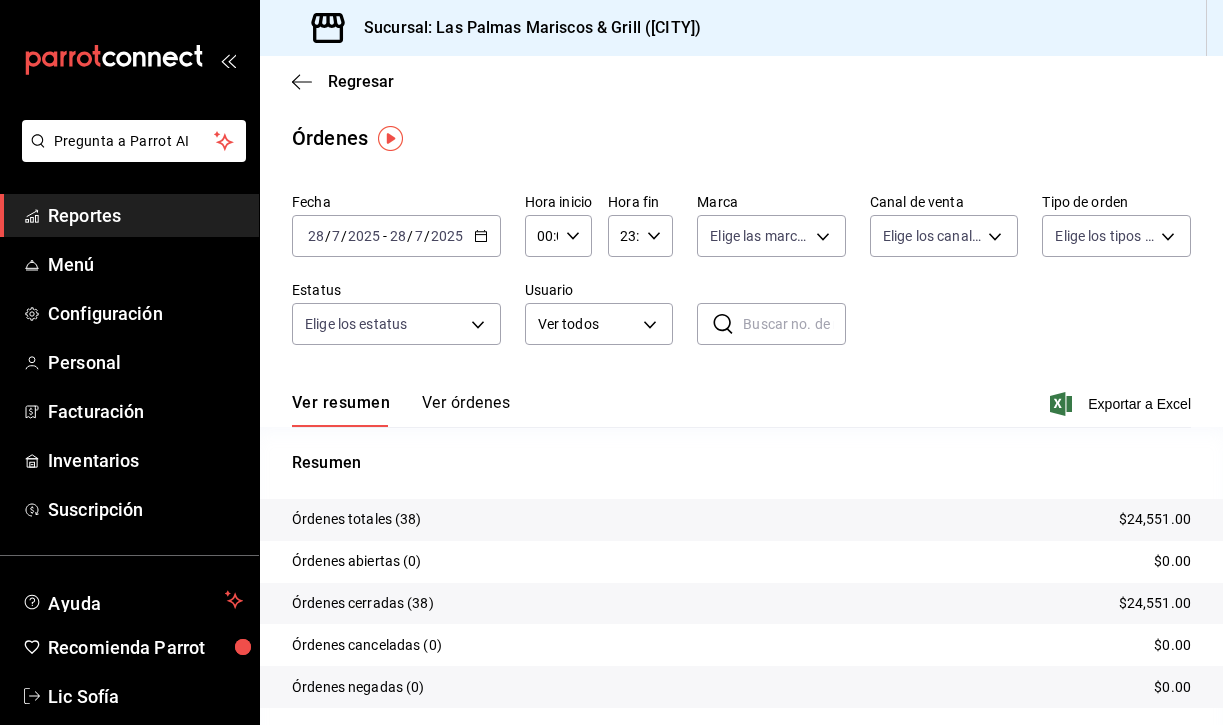 click on "Ver órdenes" at bounding box center (466, 410) 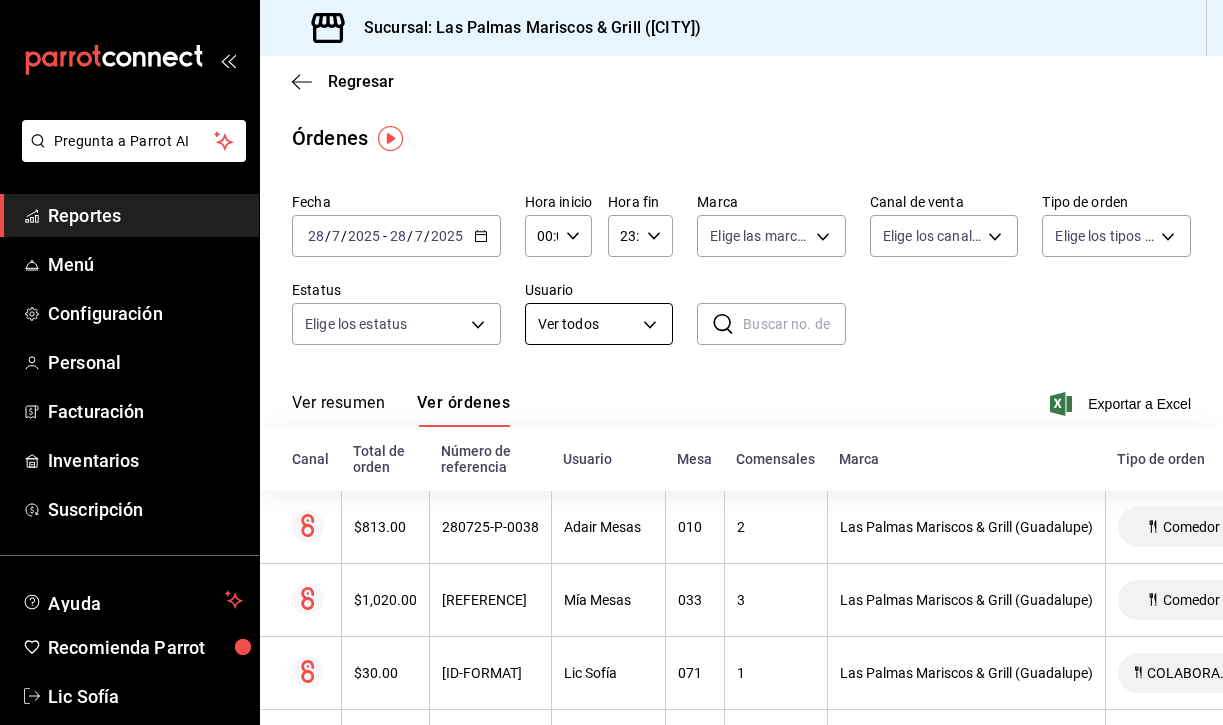 scroll, scrollTop: 0, scrollLeft: 0, axis: both 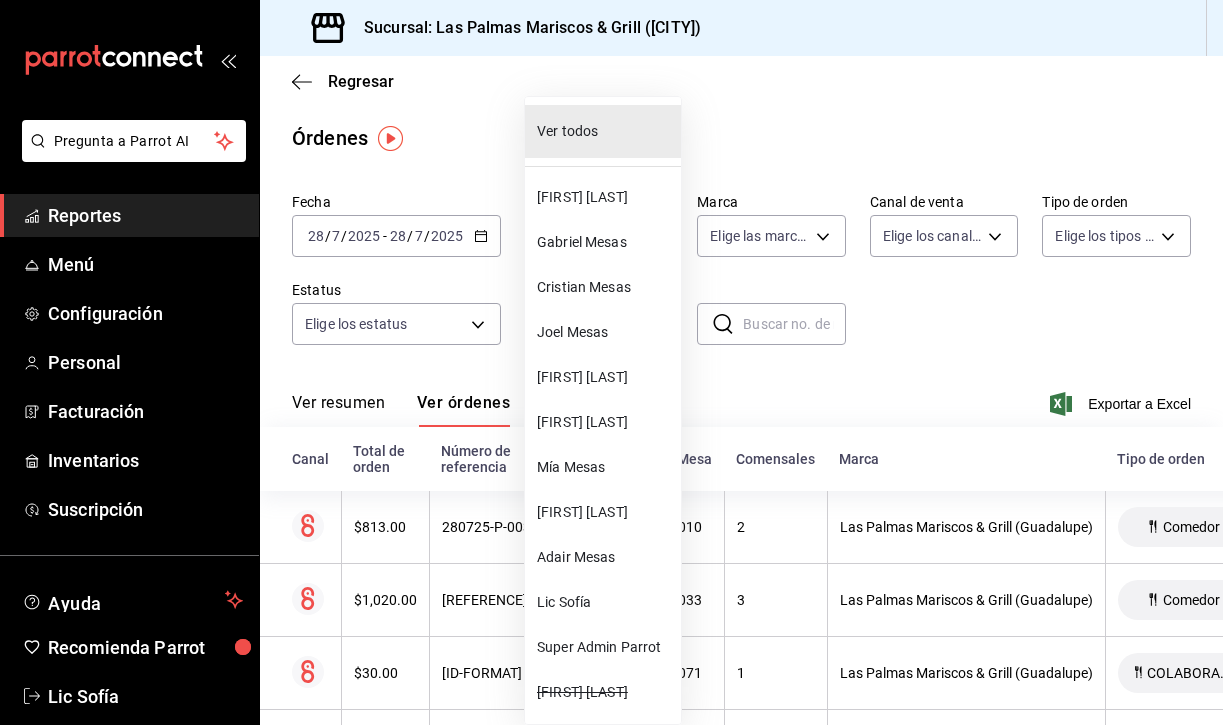 click on "[FIRST] [LAST]" at bounding box center (605, 512) 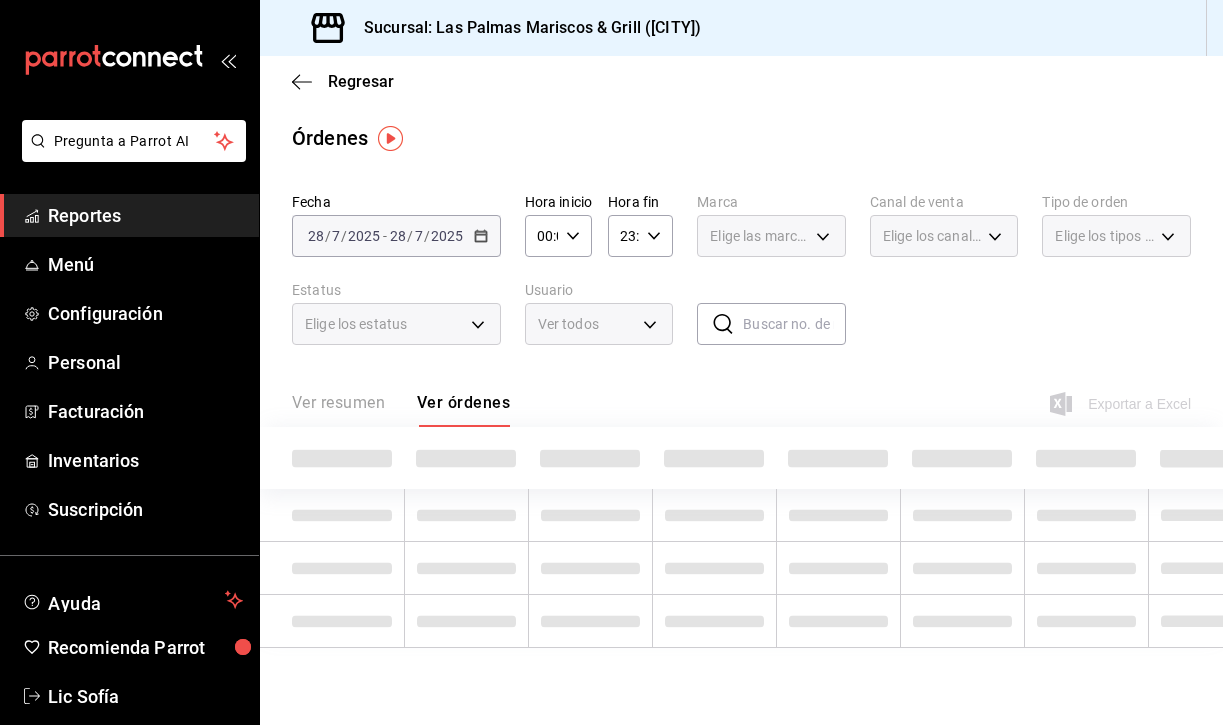 type on "[UUID]" 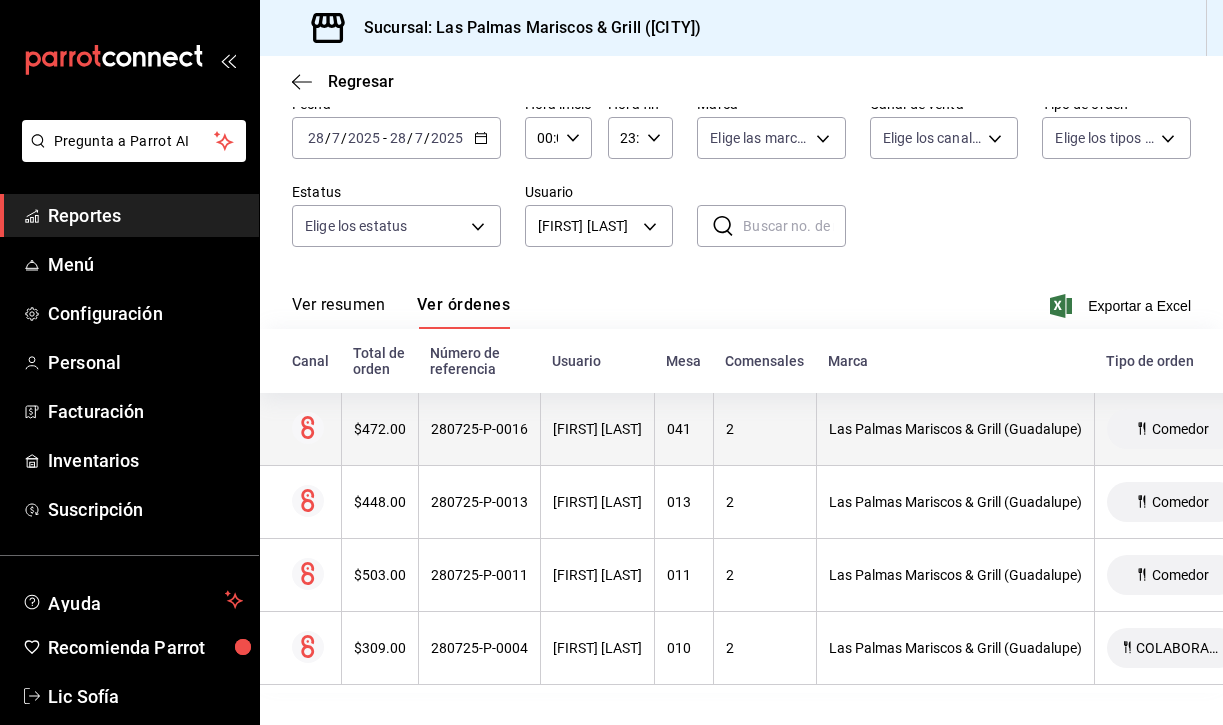 scroll, scrollTop: 98, scrollLeft: 0, axis: vertical 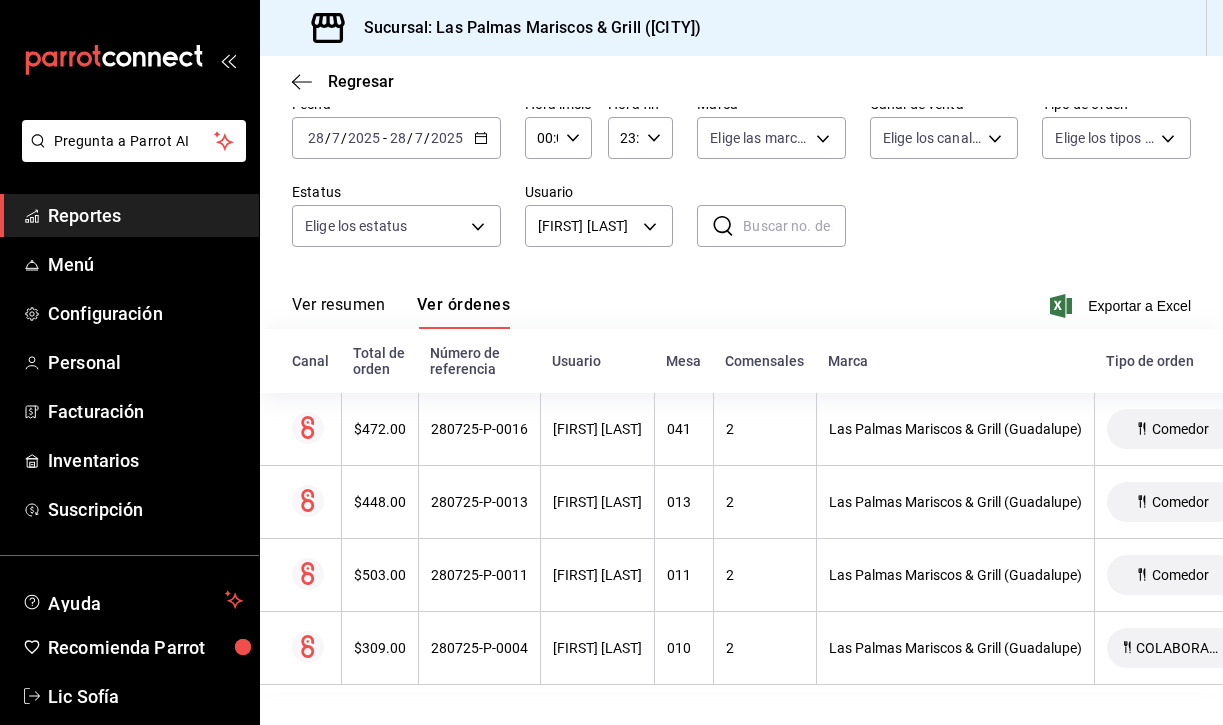 click on "Ver resumen" at bounding box center [338, 312] 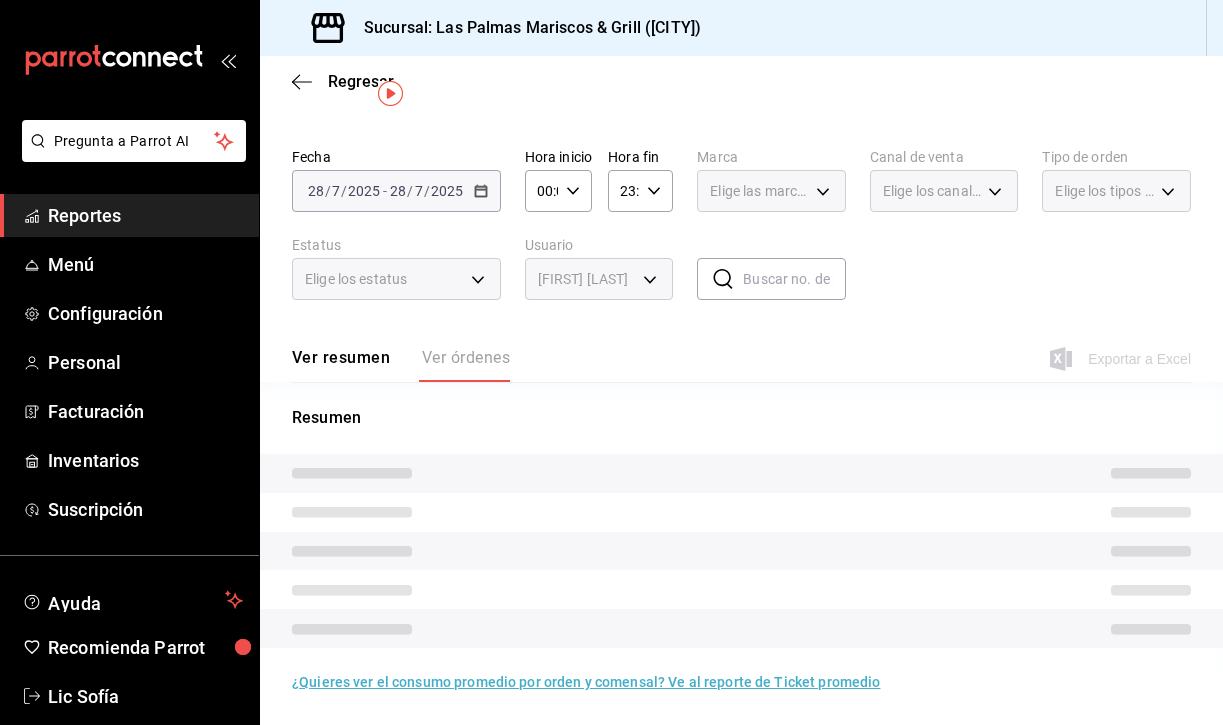 scroll, scrollTop: 45, scrollLeft: 0, axis: vertical 